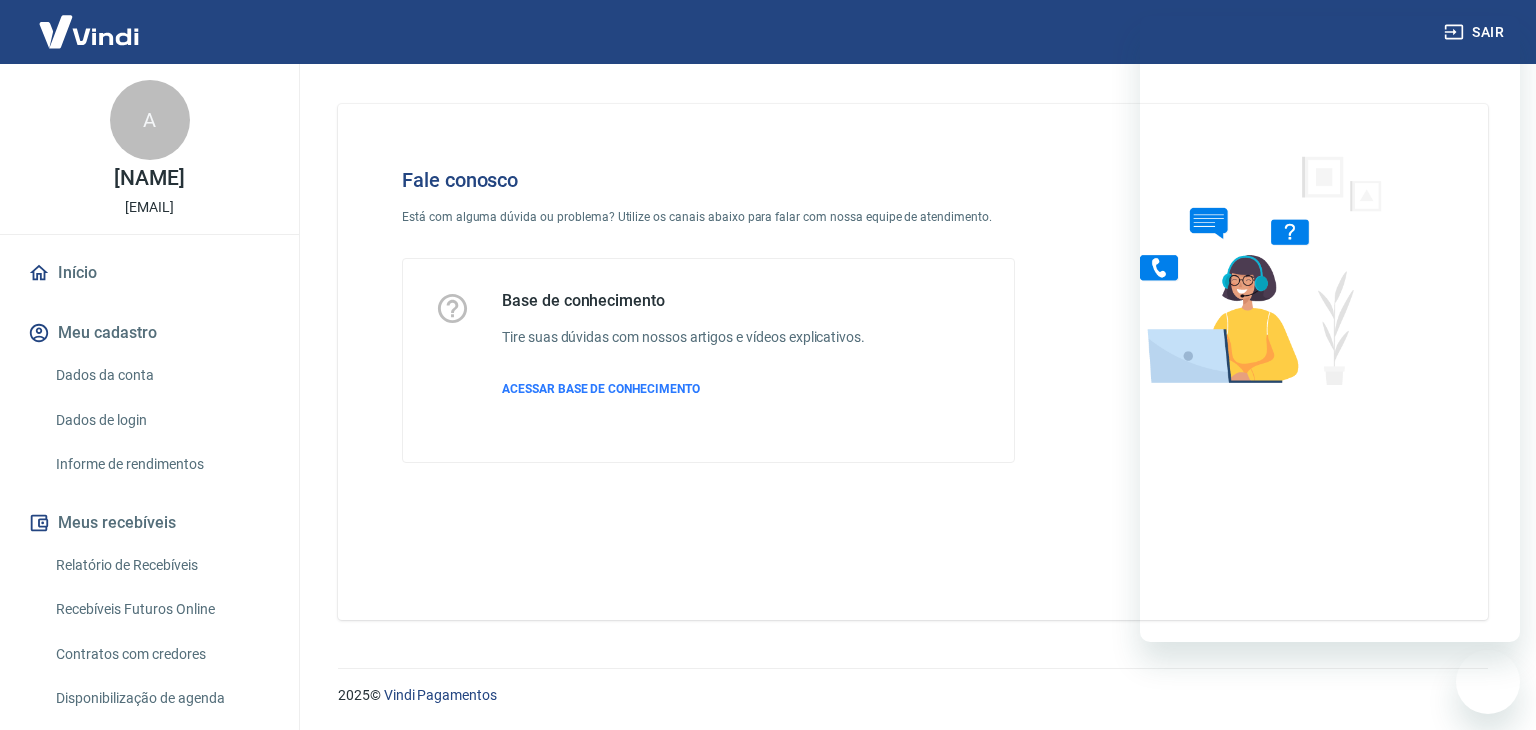 scroll, scrollTop: 0, scrollLeft: 0, axis: both 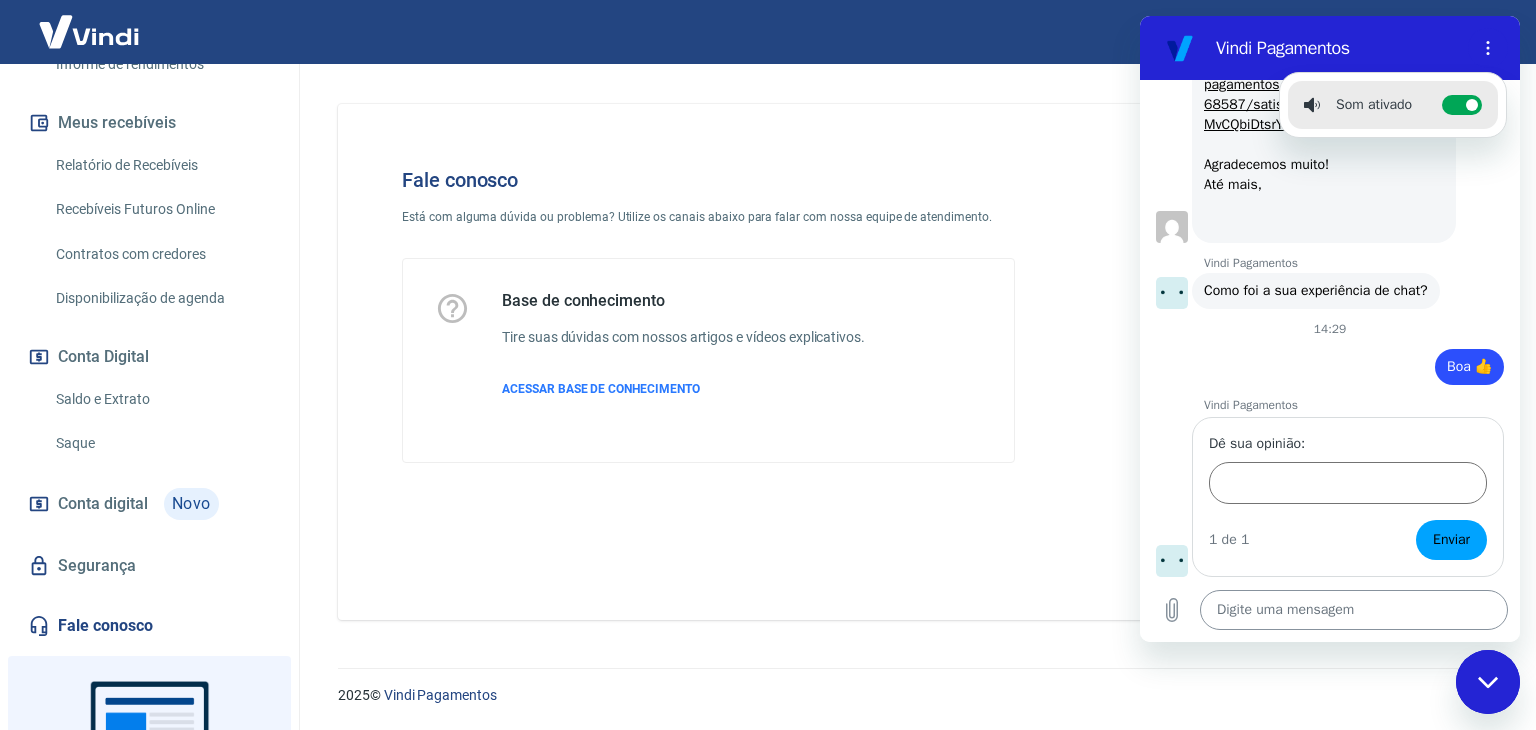 click at bounding box center [1354, 610] 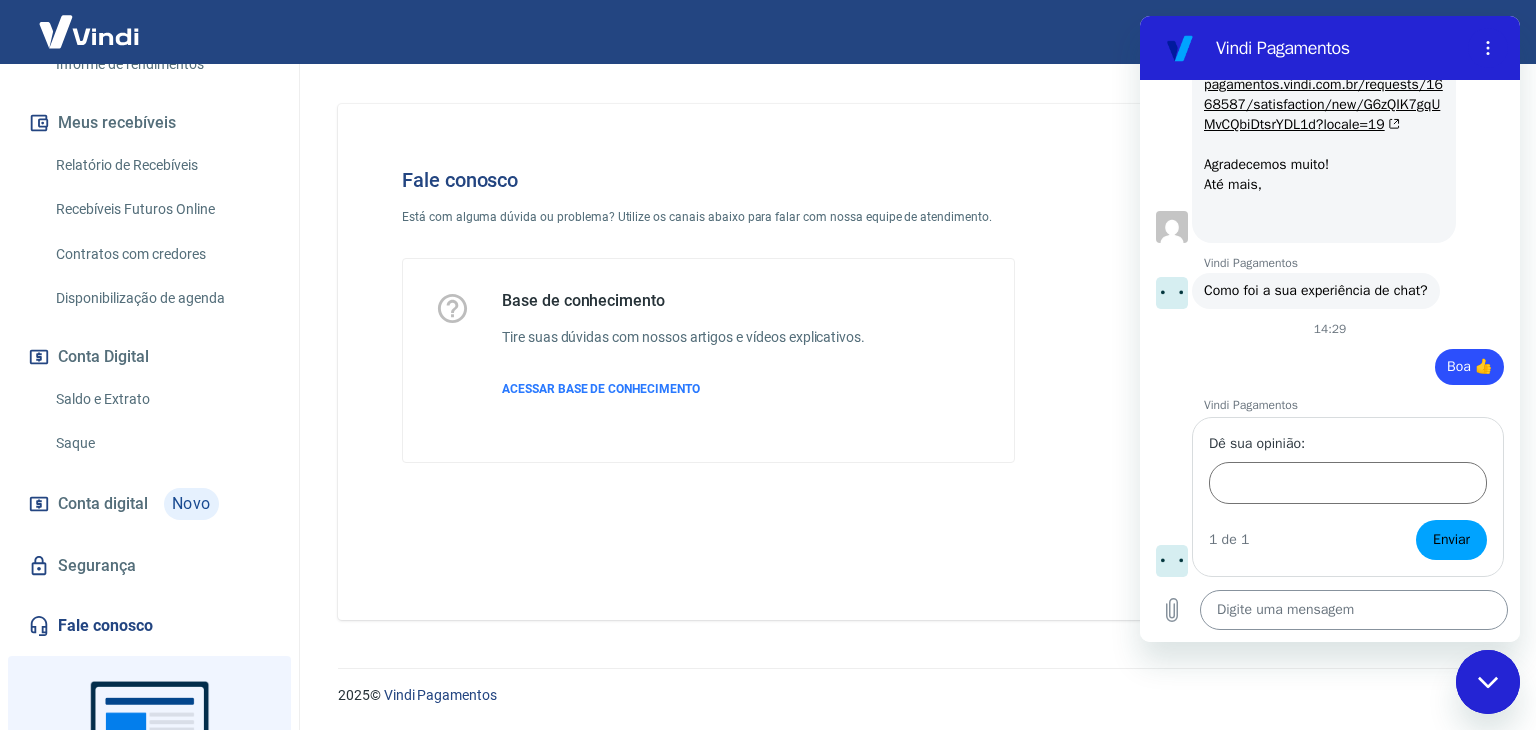 type 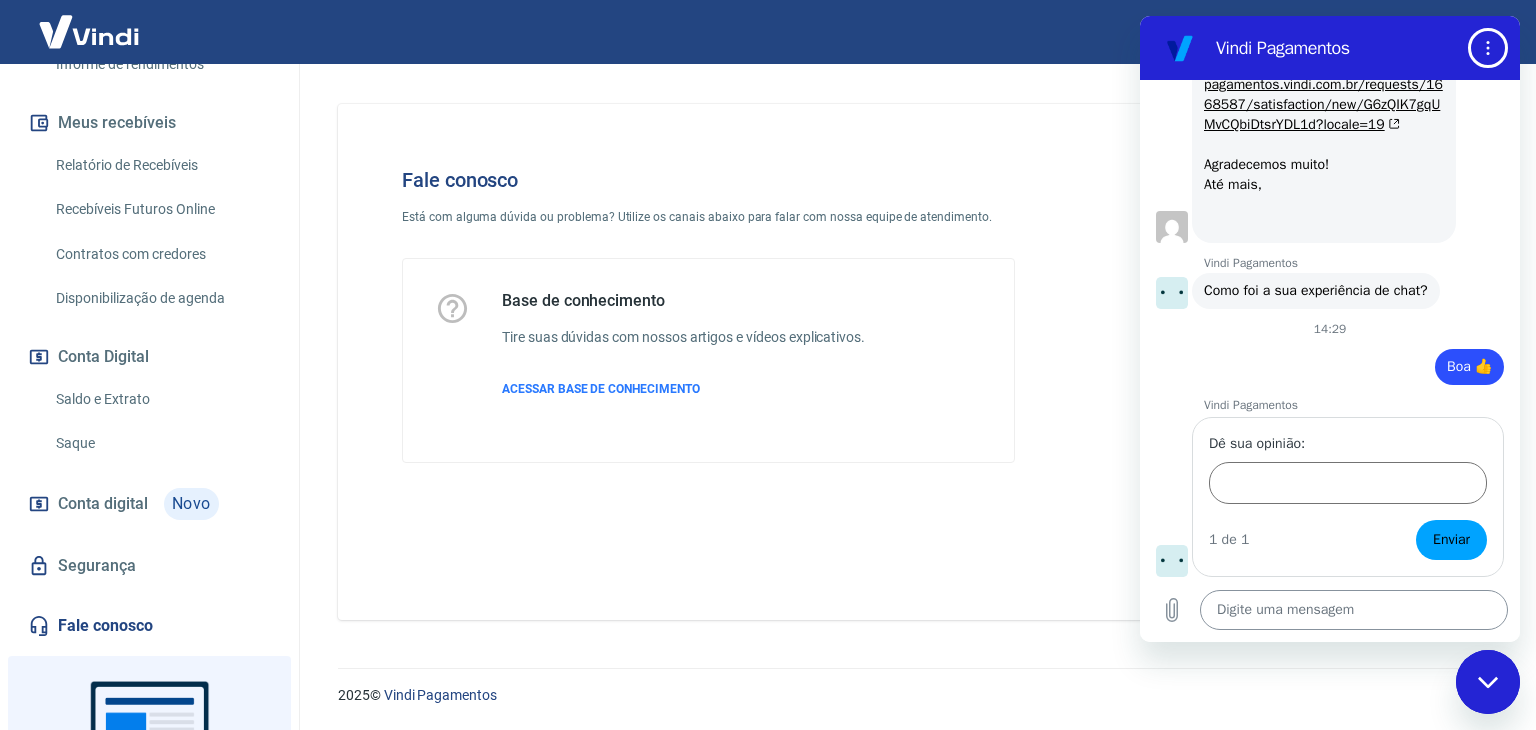 click at bounding box center [1354, 610] 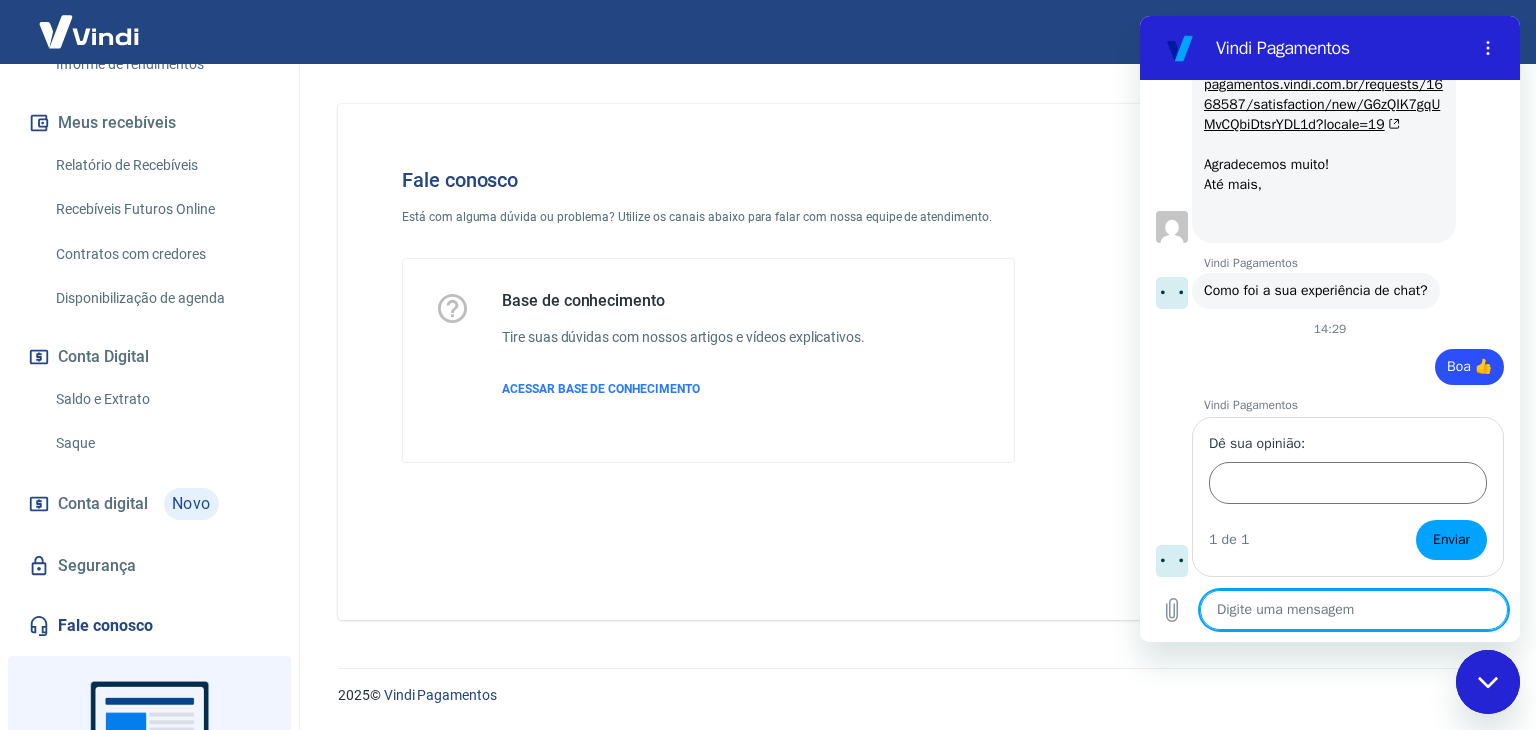 click at bounding box center (1354, 610) 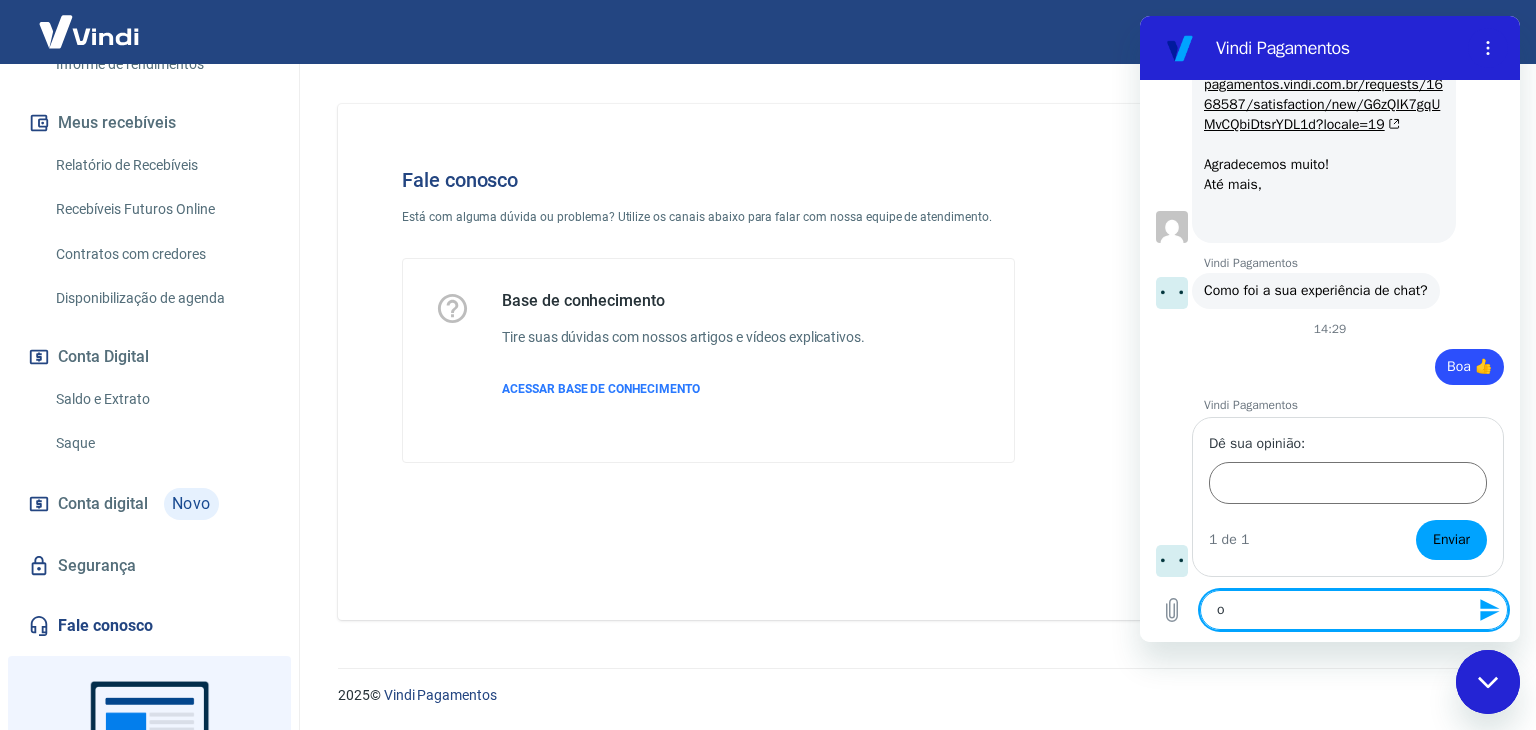 type on "oi" 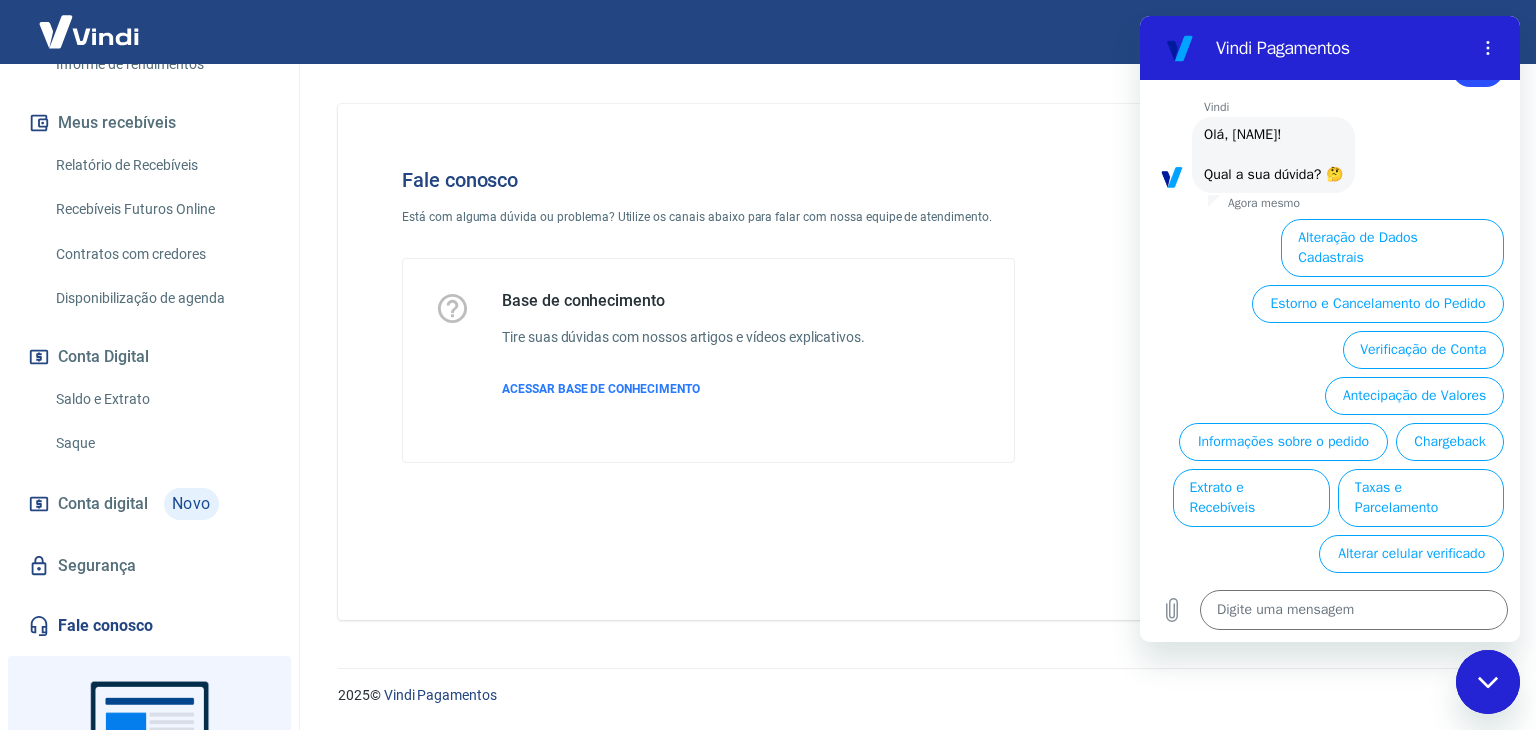 scroll, scrollTop: 4659, scrollLeft: 0, axis: vertical 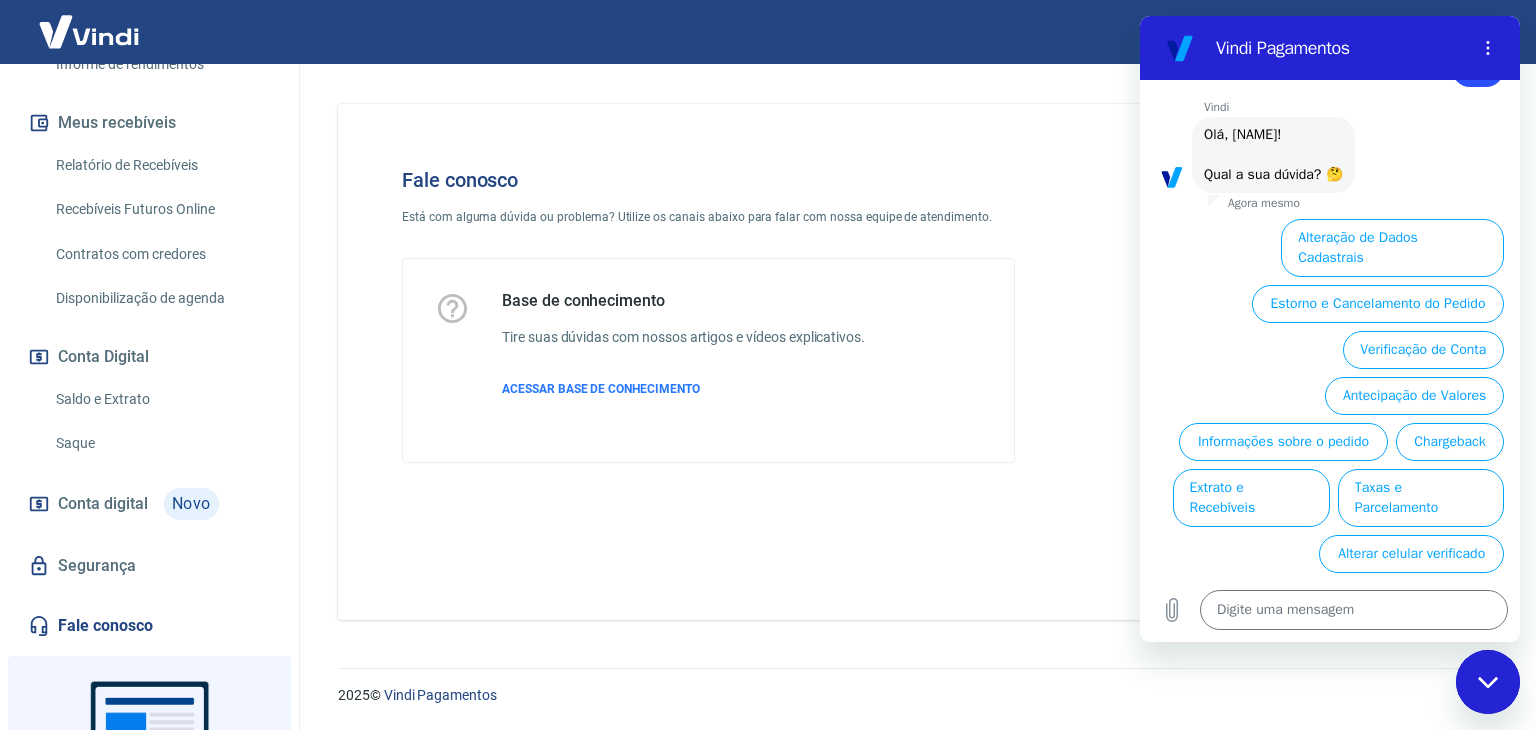 drag, startPoint x: 867, startPoint y: 610, endPoint x: 1535, endPoint y: 305, distance: 734.33575 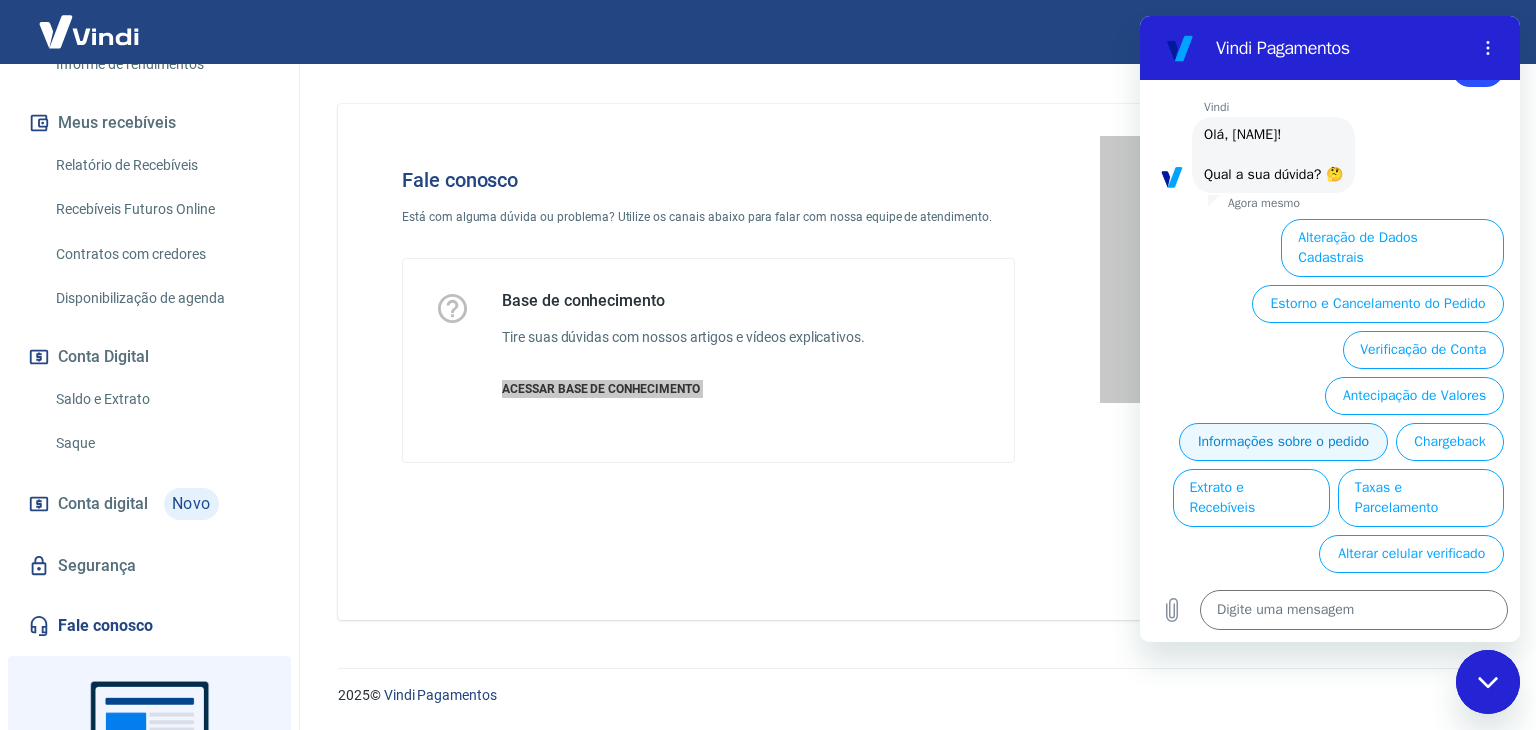 click on "Informações sobre o pedido" at bounding box center (1283, 442) 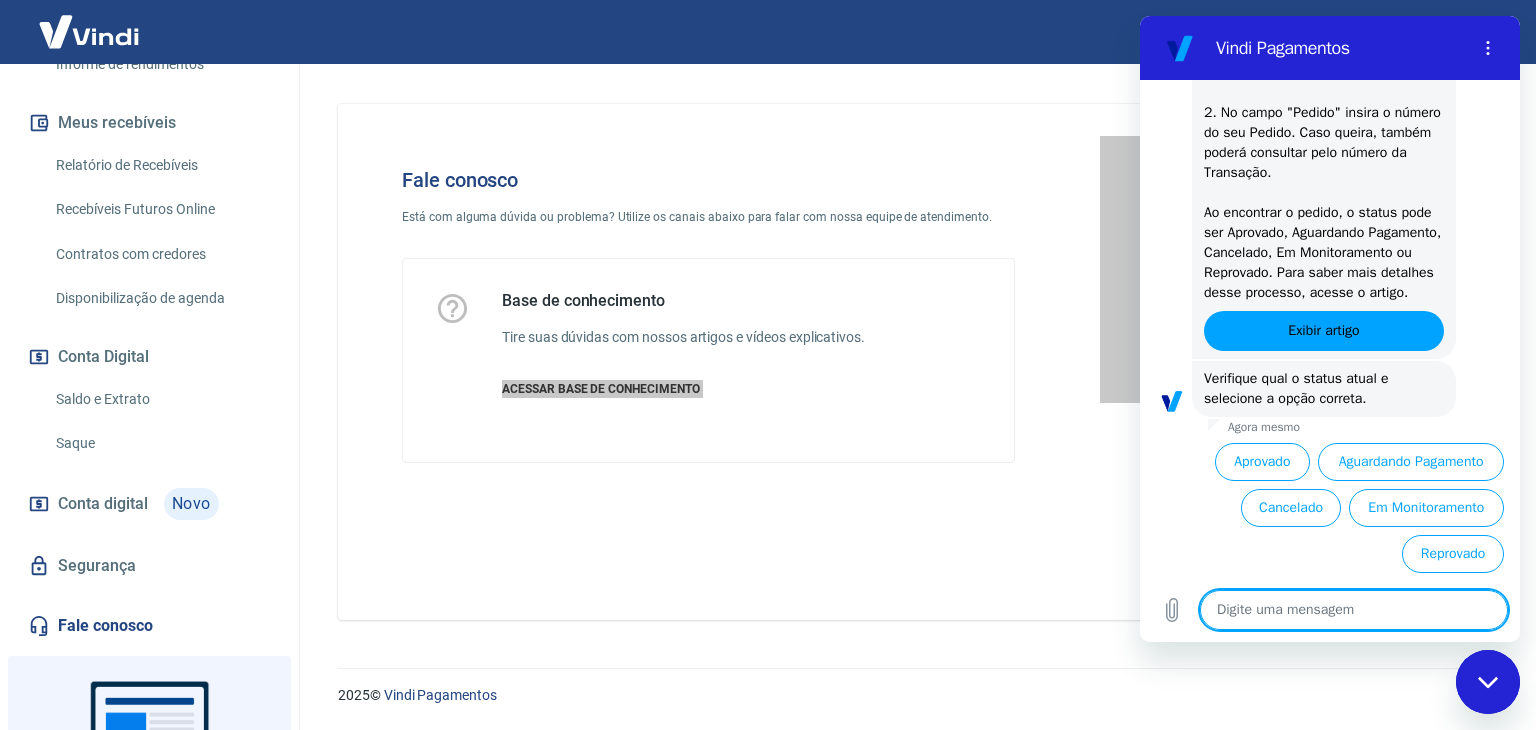 scroll, scrollTop: 5051, scrollLeft: 0, axis: vertical 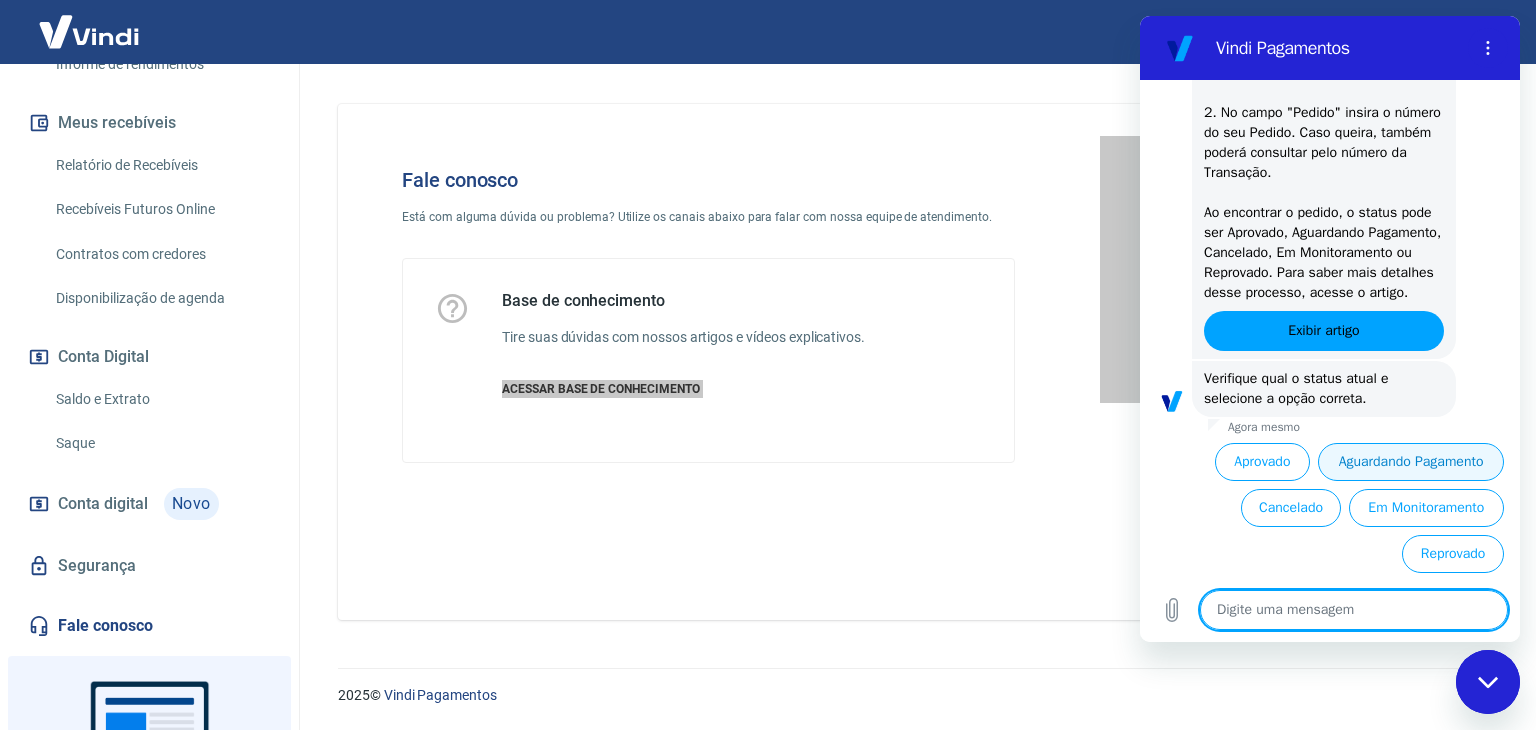 click on "Aguardando Pagamento" at bounding box center (1411, 462) 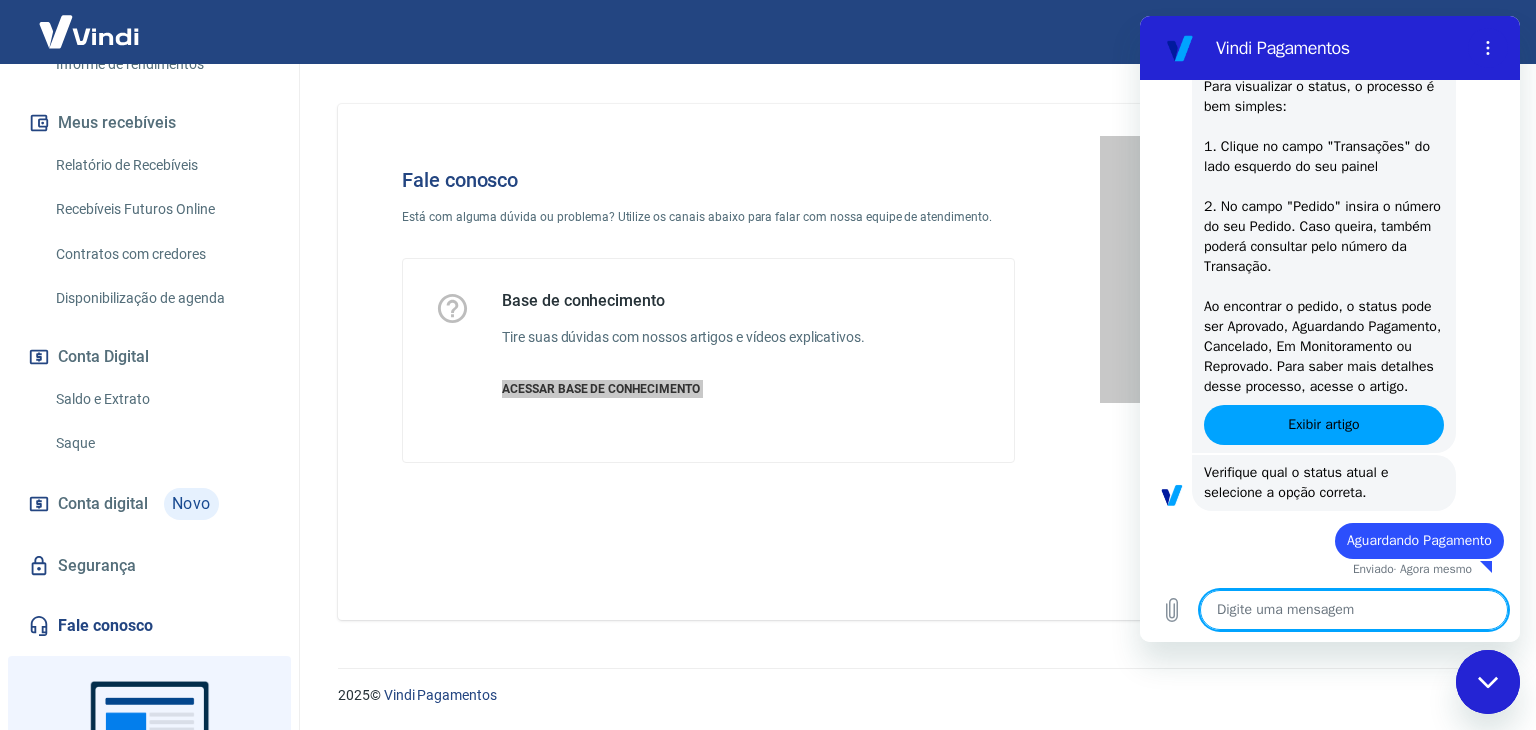 scroll, scrollTop: 4962, scrollLeft: 0, axis: vertical 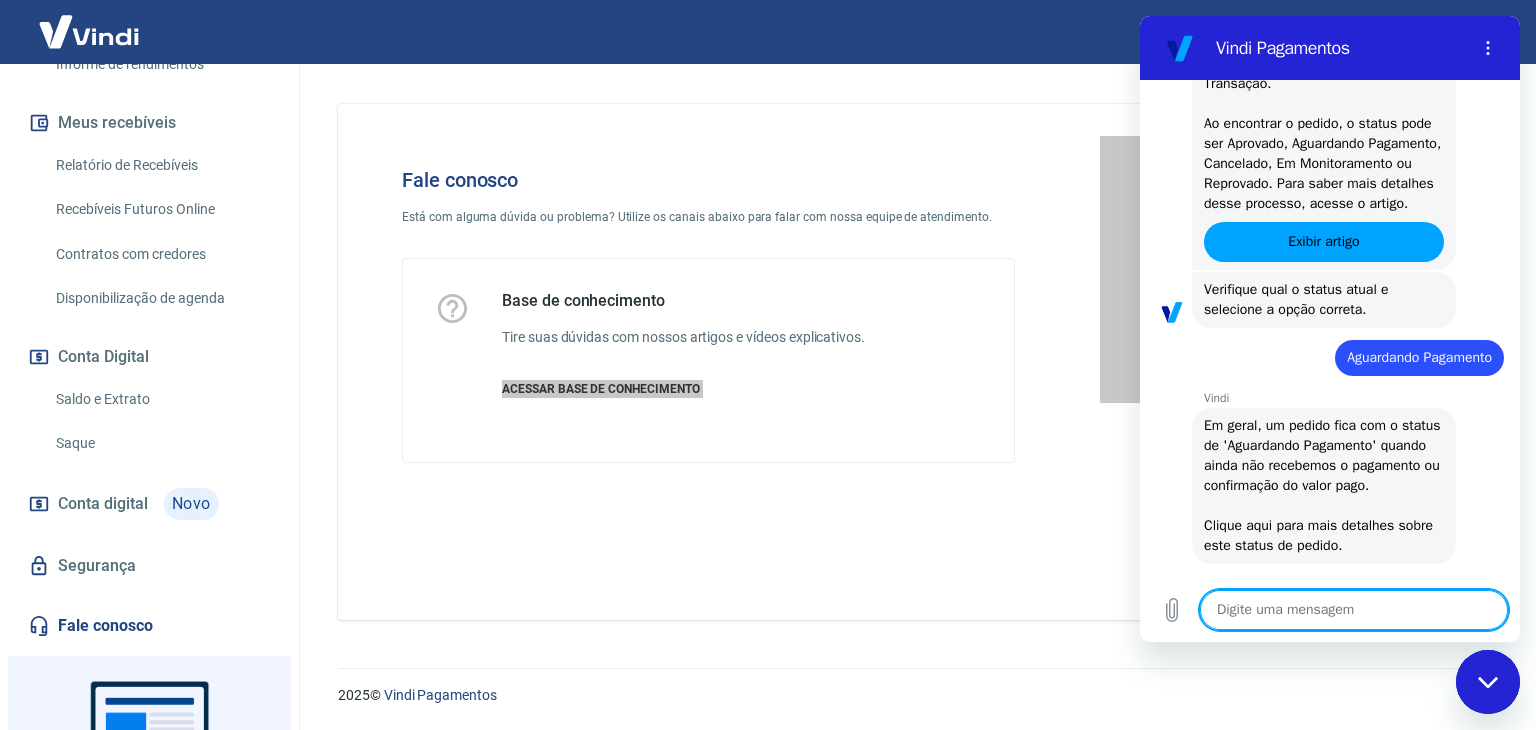 click on "diz:  Aguardando Pagamento" at bounding box center [1419, 358] 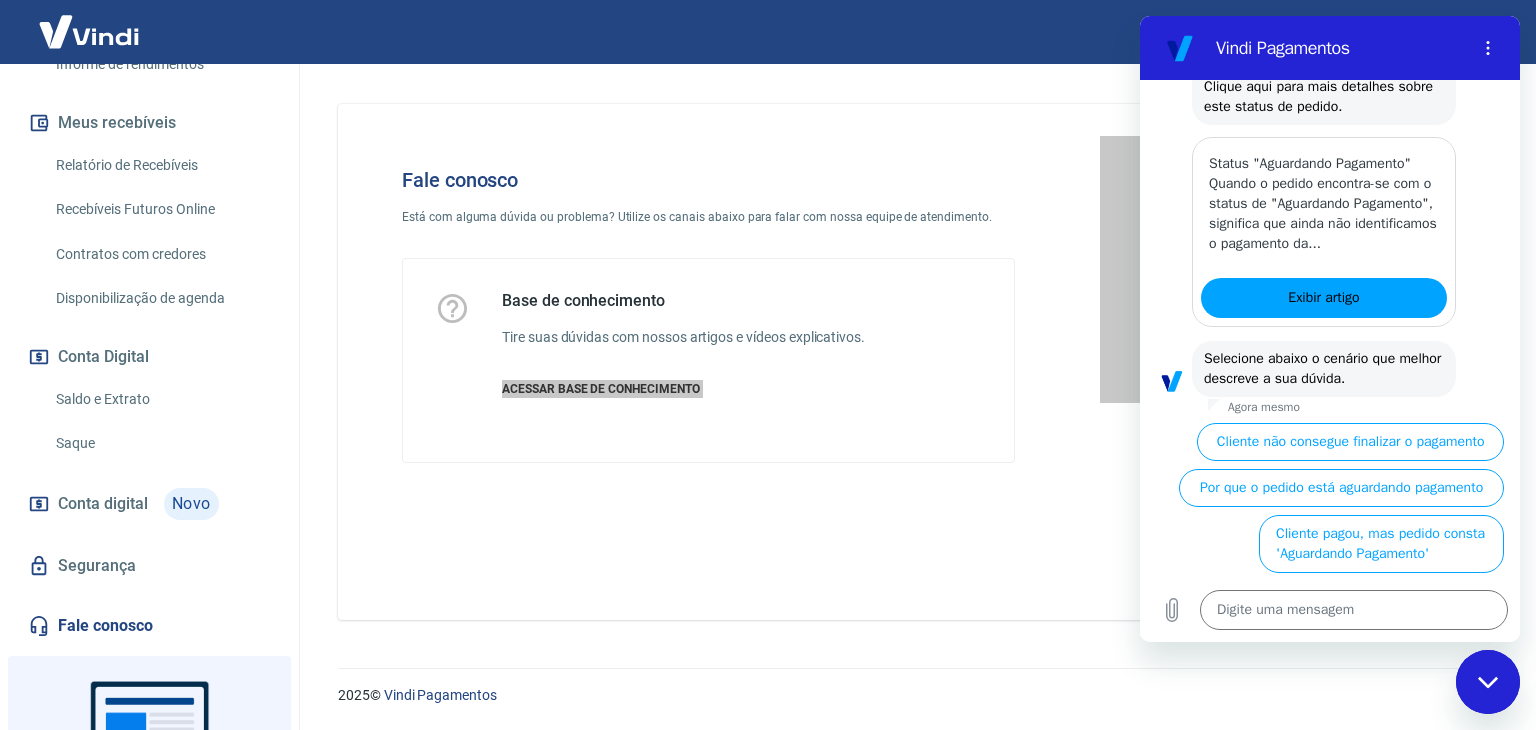 scroll, scrollTop: 5616, scrollLeft: 0, axis: vertical 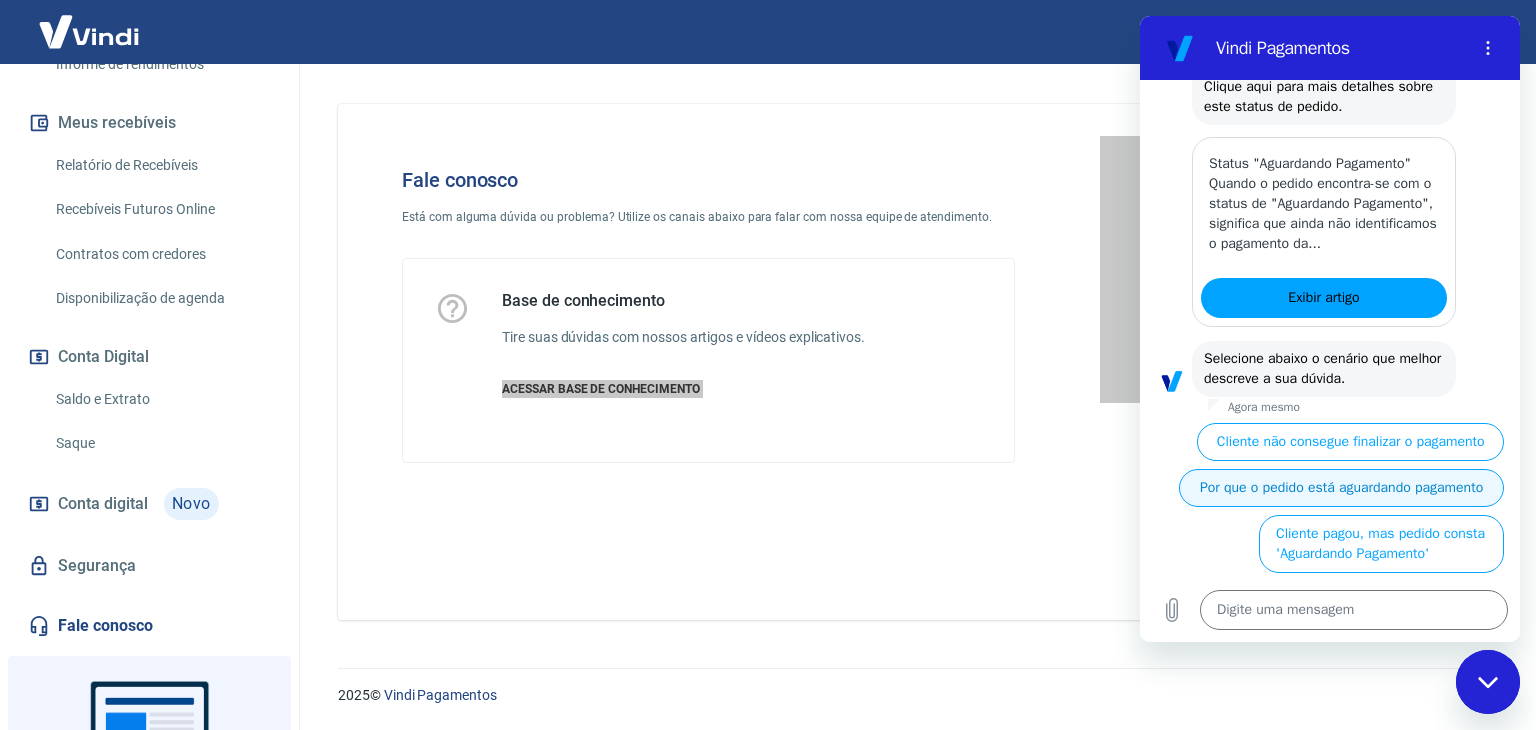 click on "Por que o pedido está aguardando pagamento" at bounding box center (1341, 488) 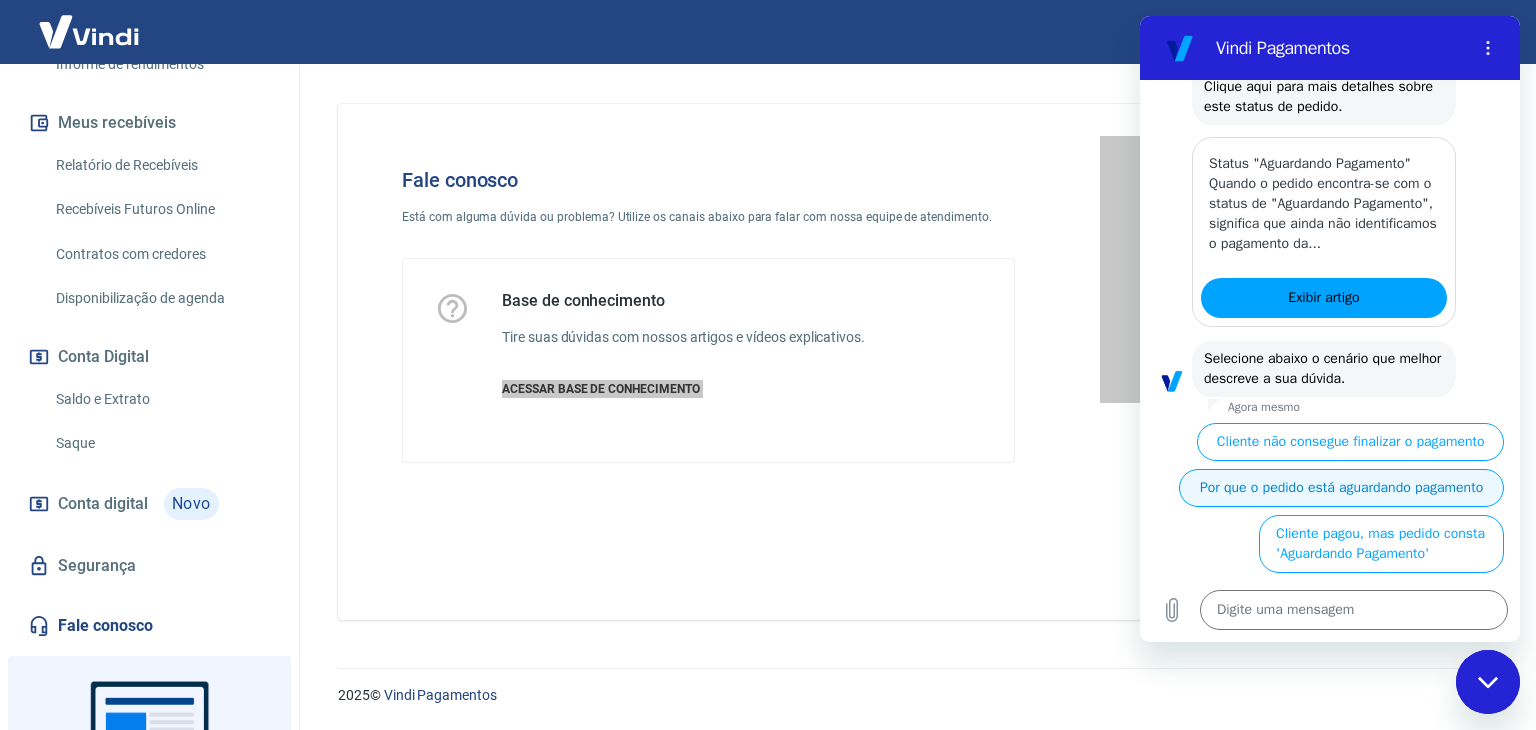 click on "Vindi diz:  Selecione abaixo o cenário que melhor descreve a sua dúvida." at bounding box center [1324, 369] 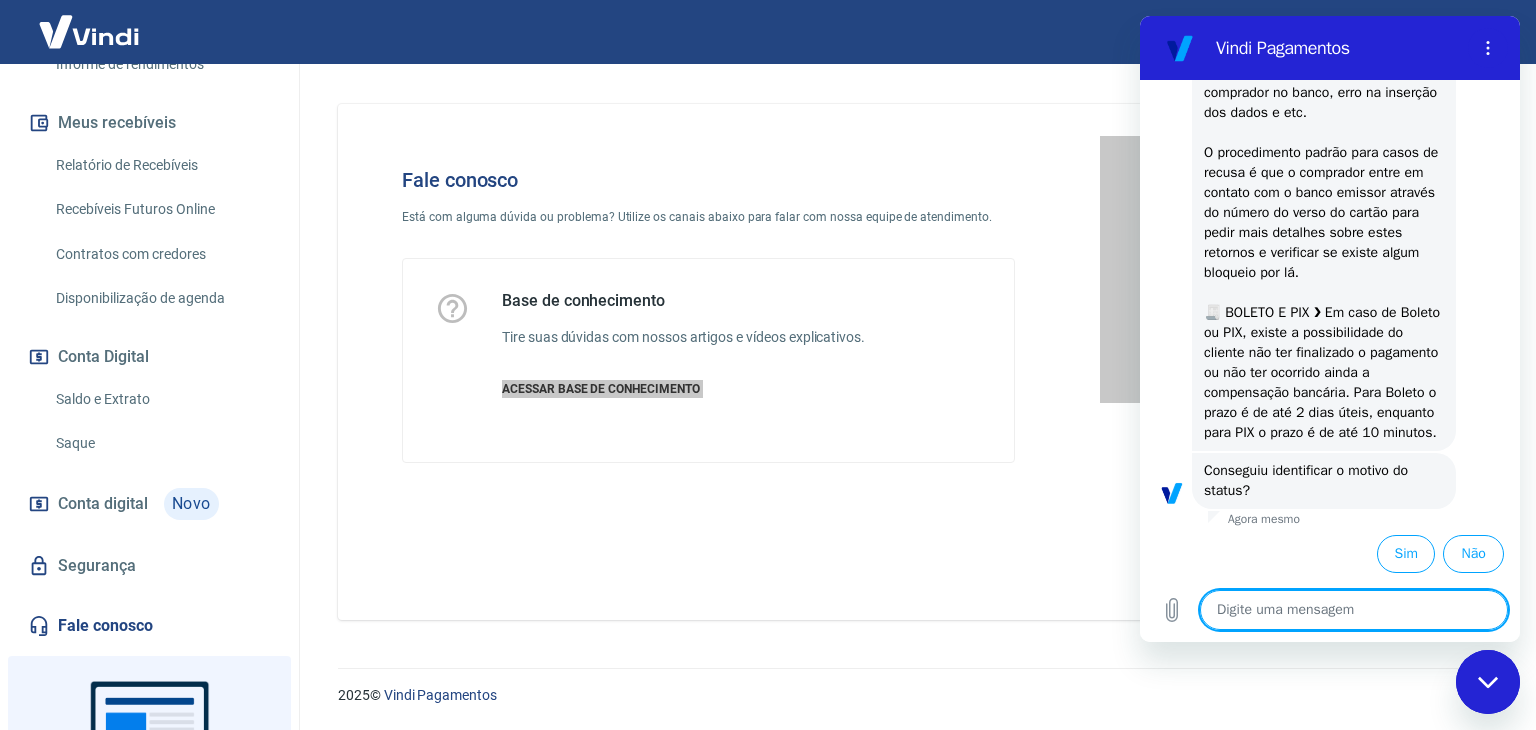 scroll, scrollTop: 6397, scrollLeft: 0, axis: vertical 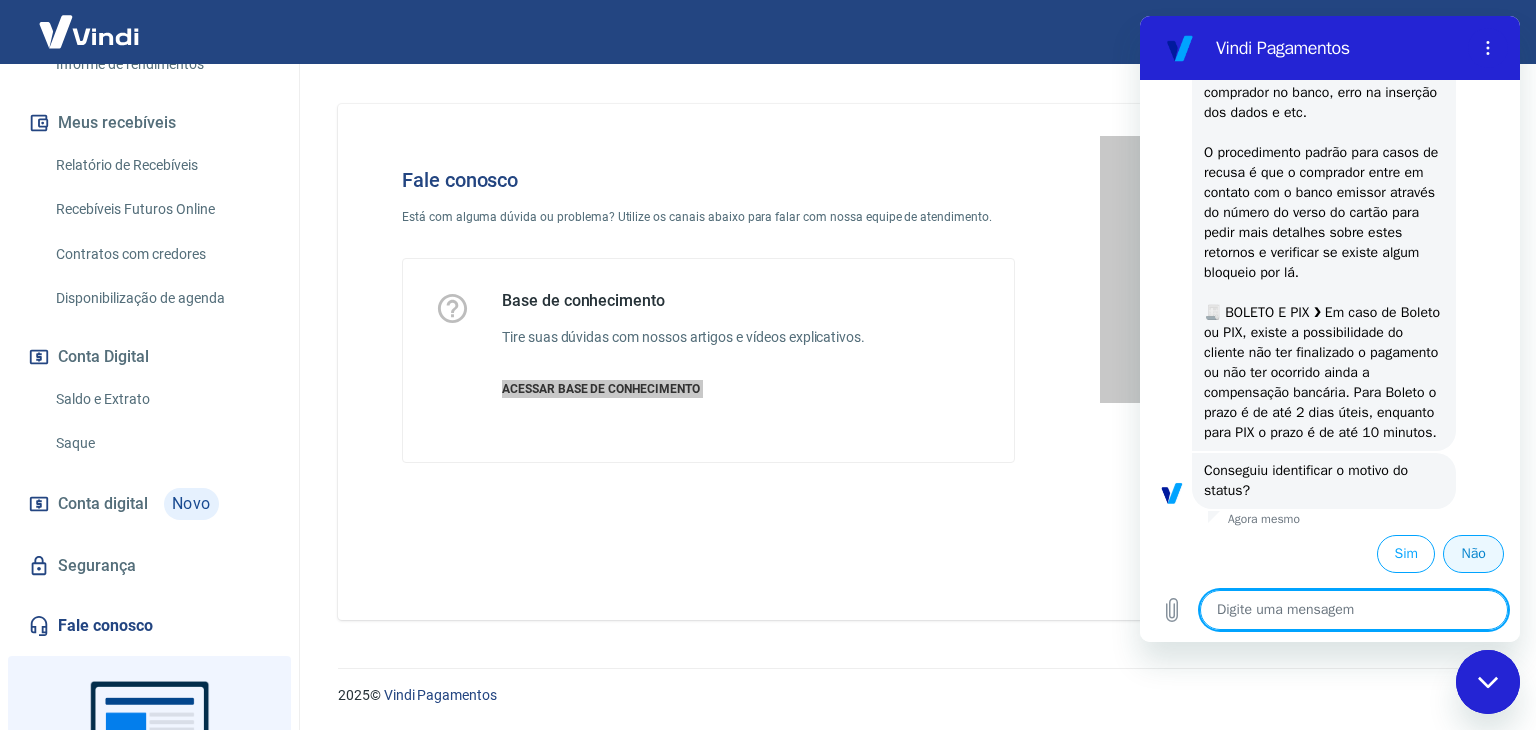 click on "Não" at bounding box center [1473, 554] 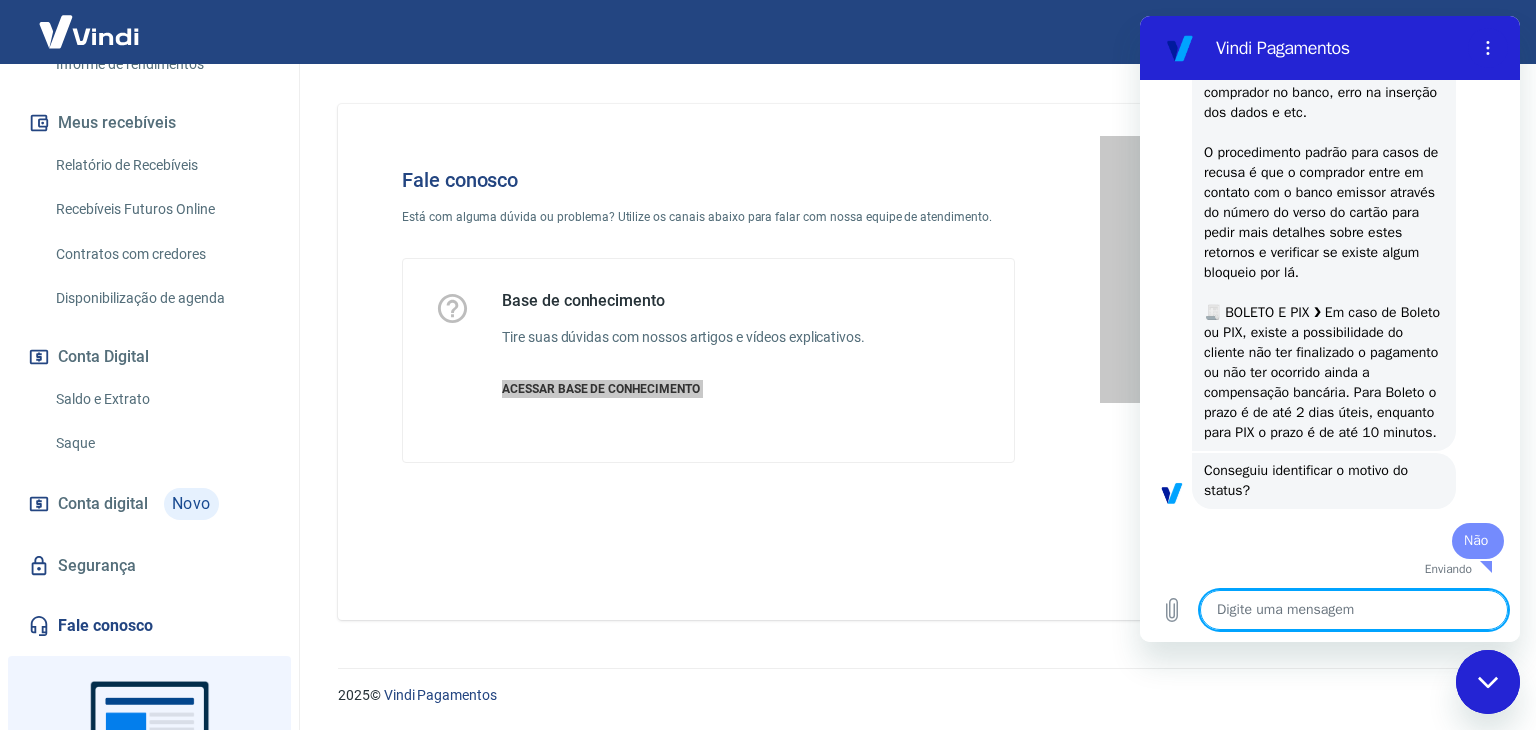 click on "Enviando" at bounding box center [1322, 568] 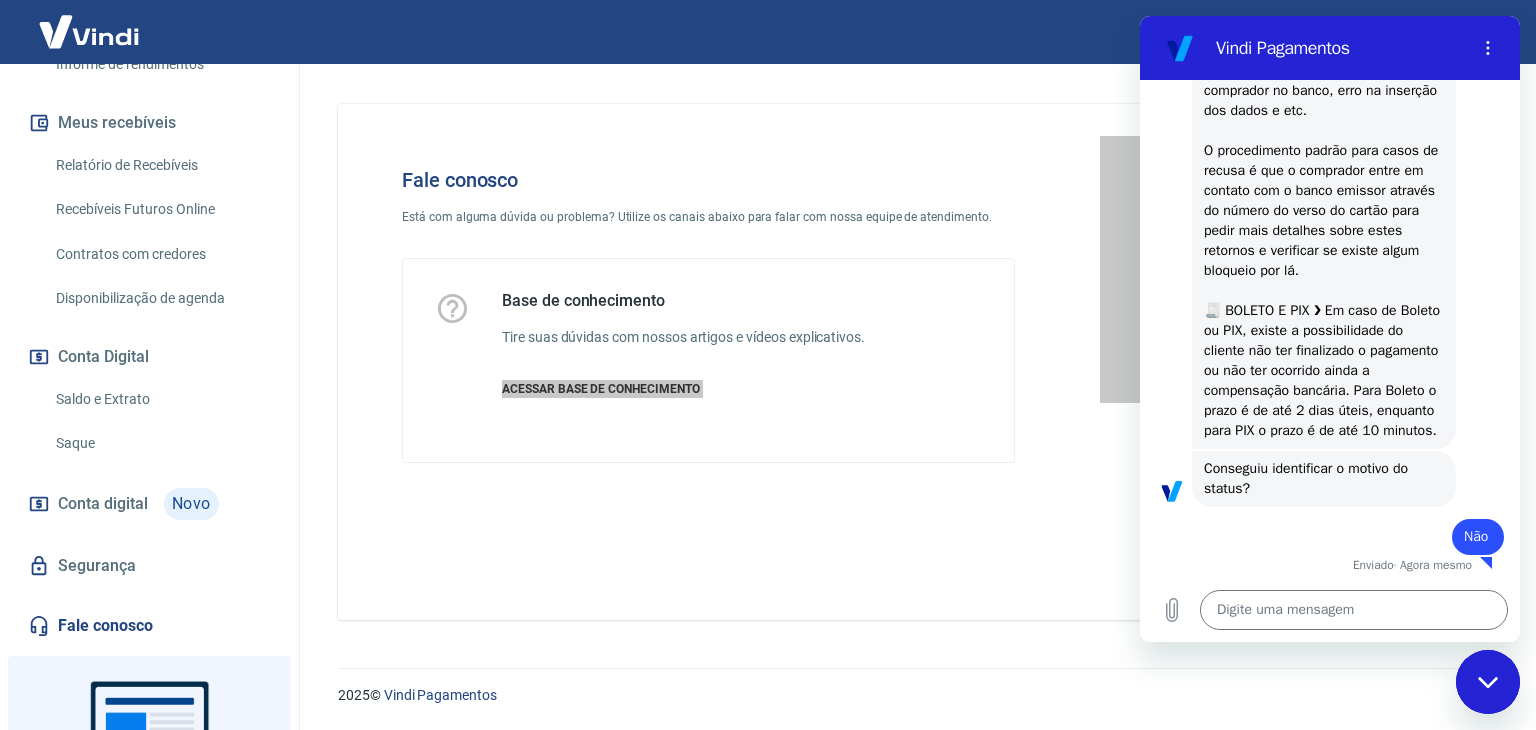 scroll, scrollTop: 6400, scrollLeft: 0, axis: vertical 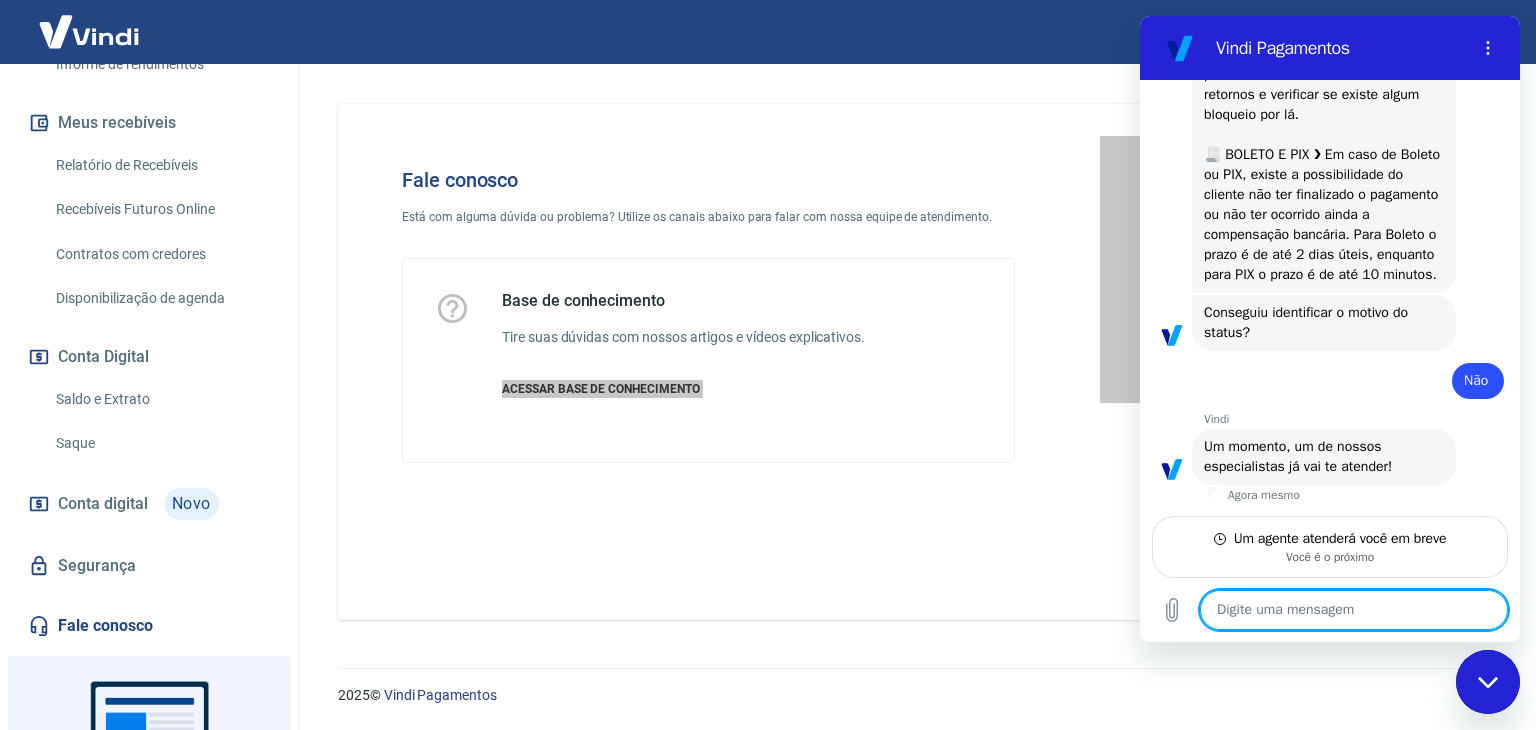 click at bounding box center [1354, 610] 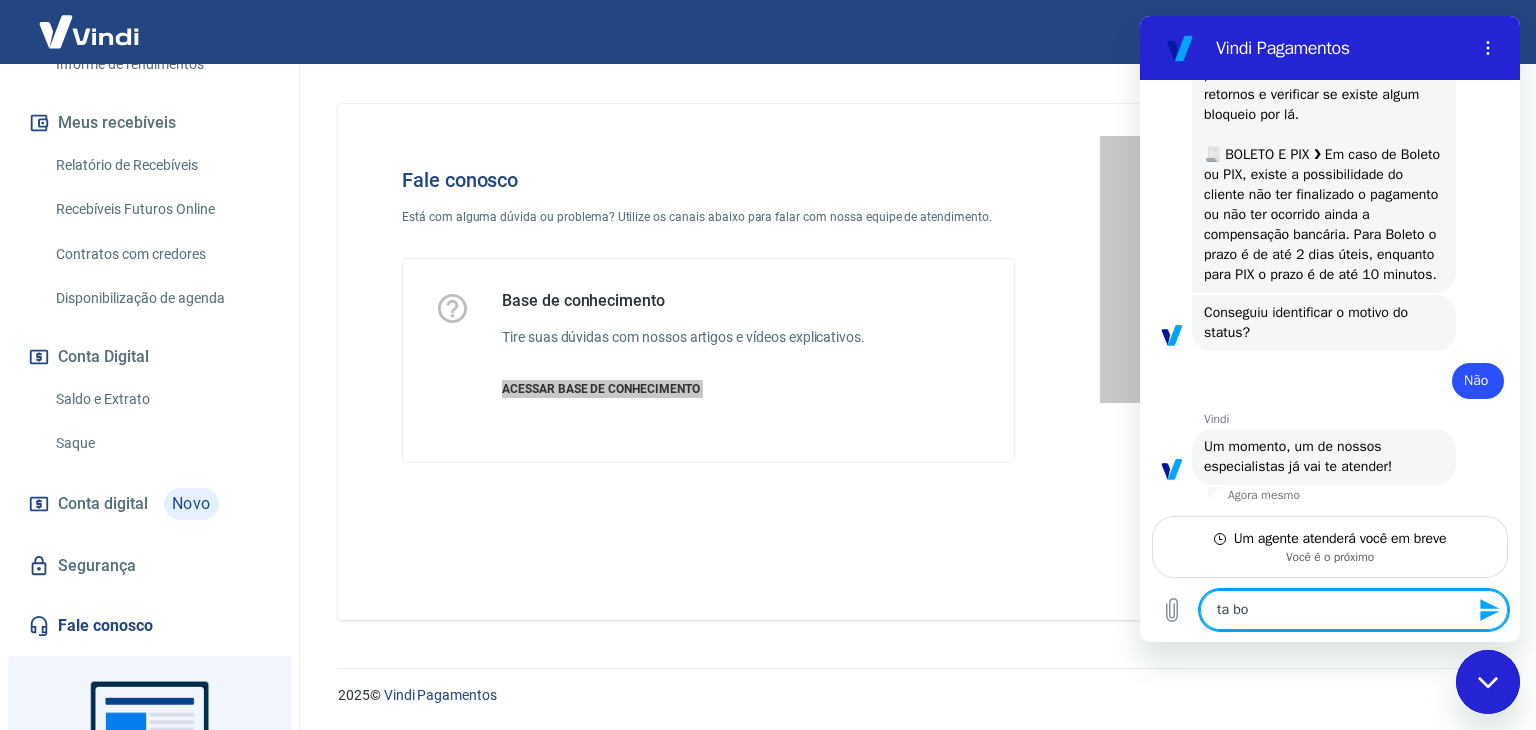 type on "ta bom" 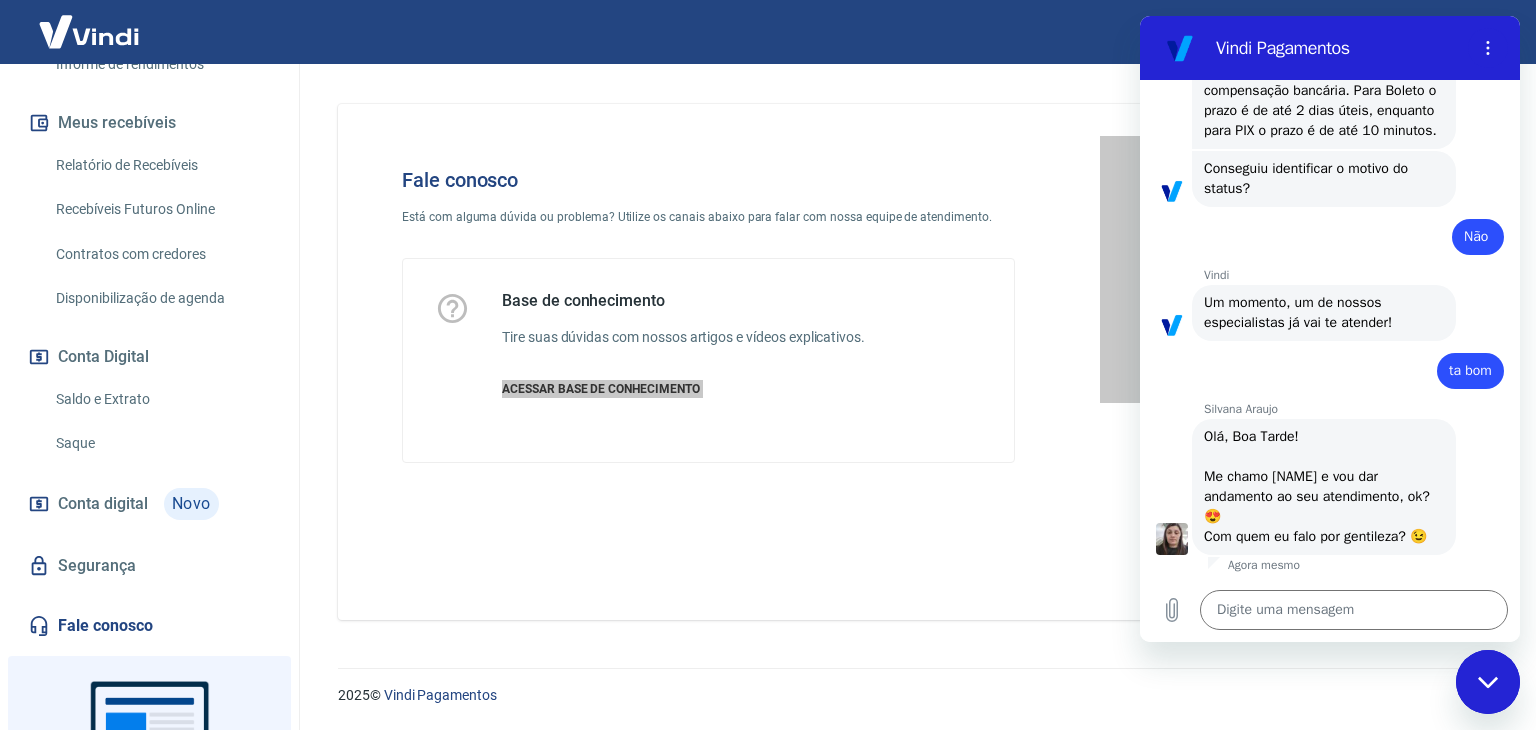 scroll, scrollTop: 6720, scrollLeft: 0, axis: vertical 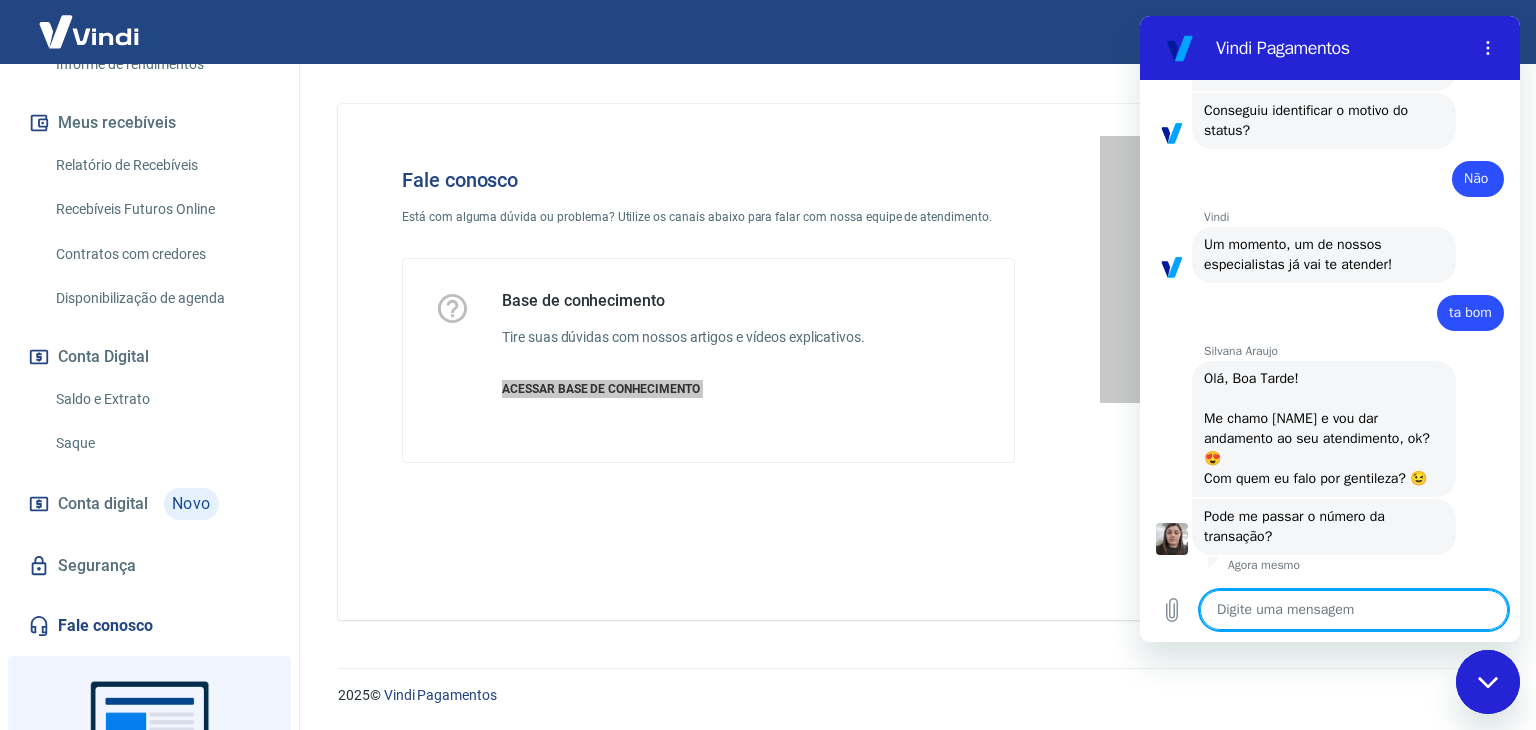 click at bounding box center [1354, 610] 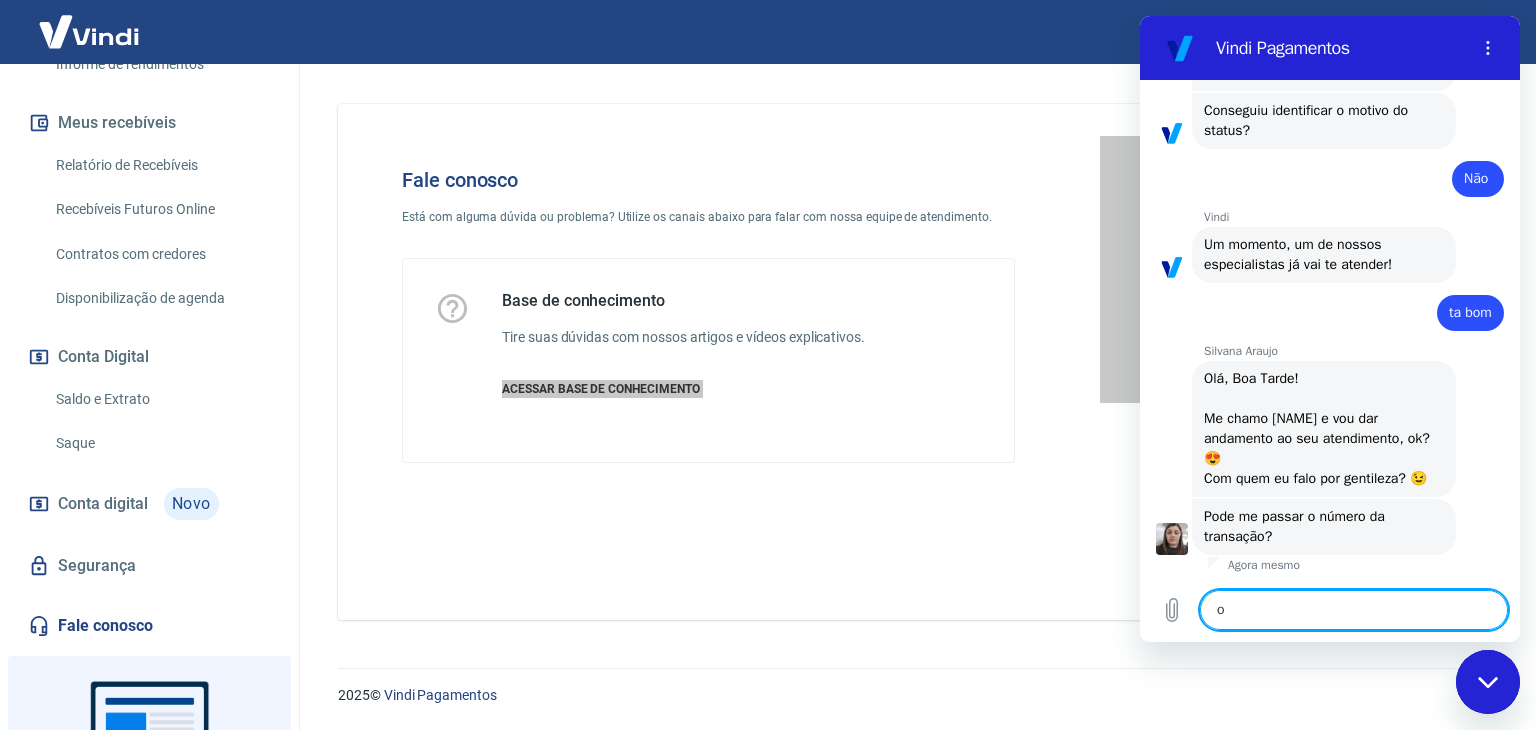 type on "oi" 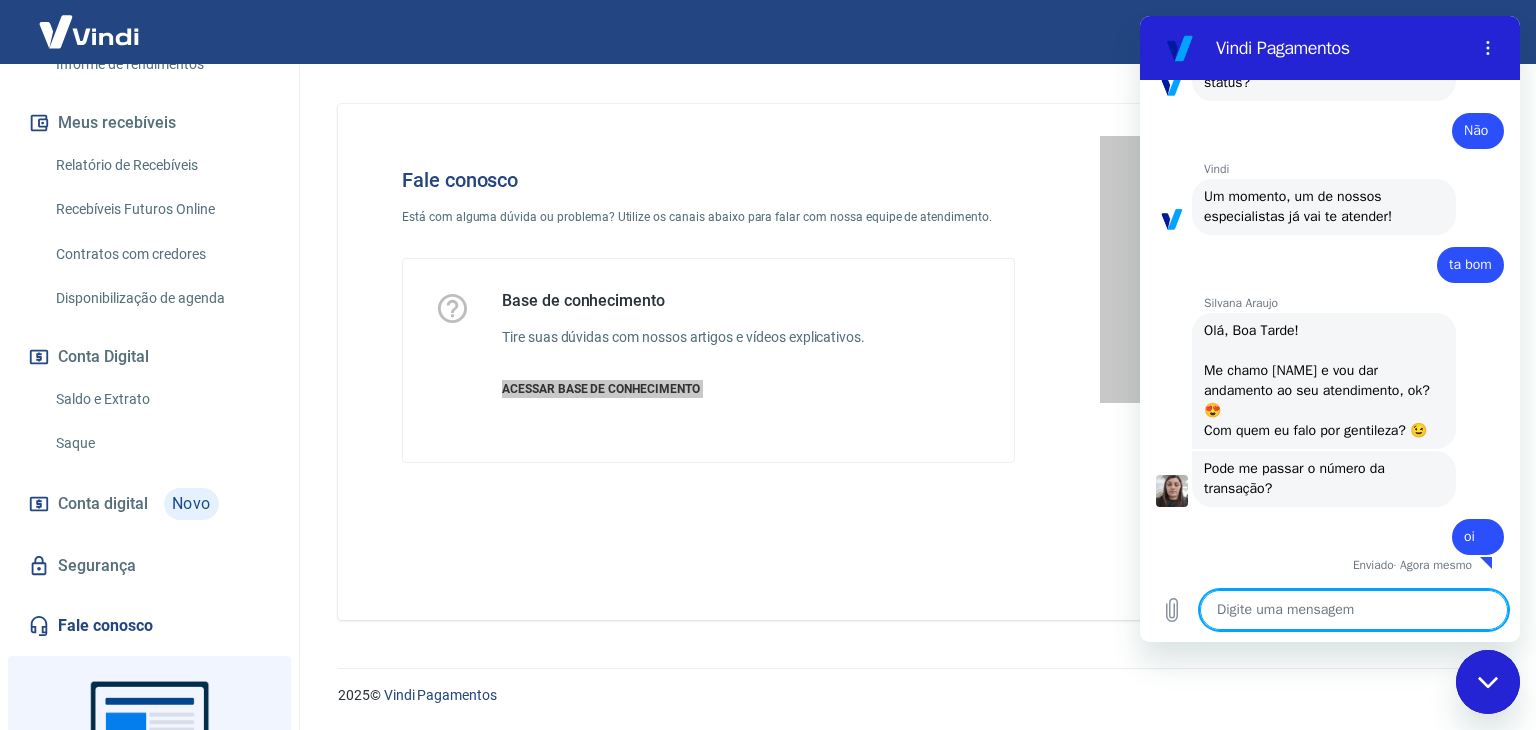 scroll, scrollTop: 6825, scrollLeft: 0, axis: vertical 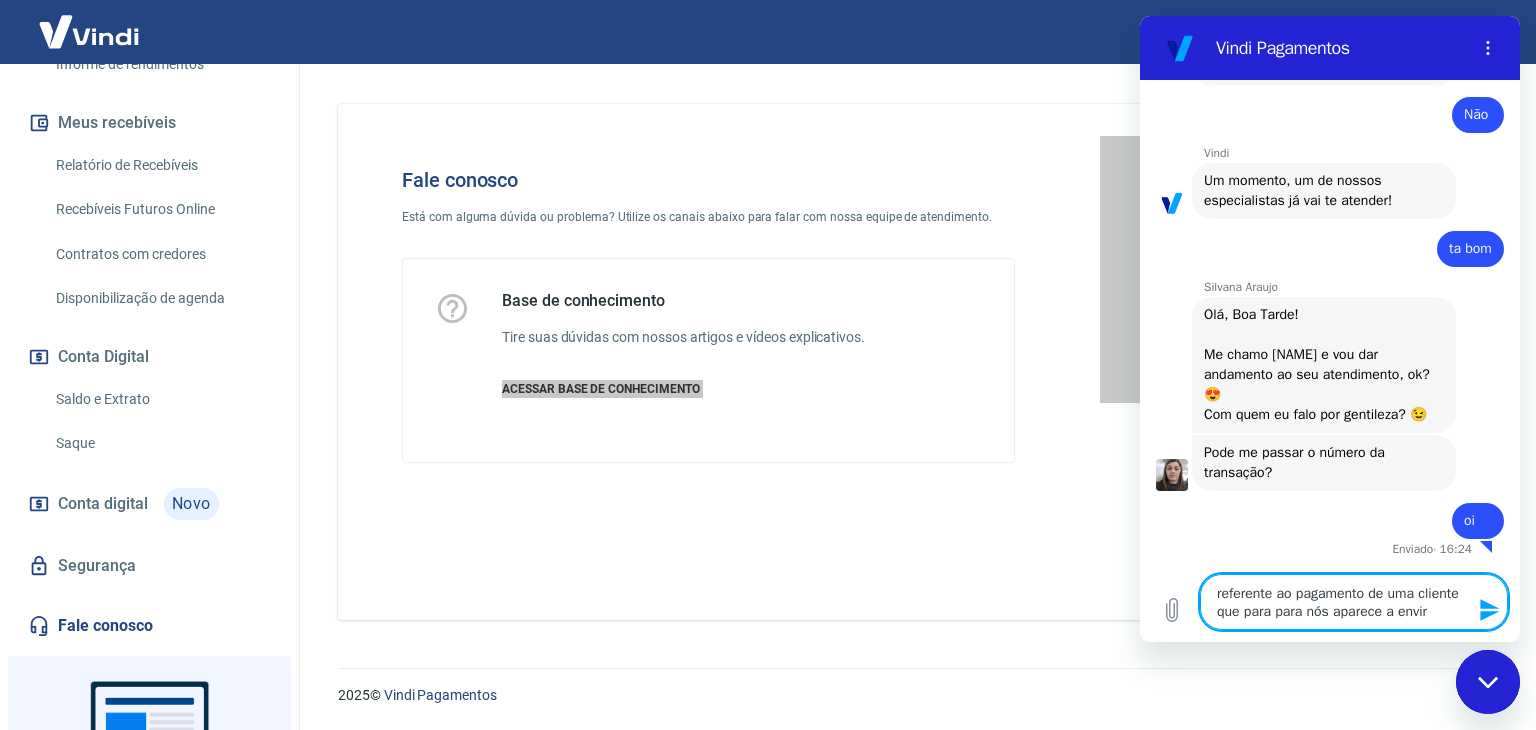 drag, startPoint x: 1444, startPoint y: 614, endPoint x: 1232, endPoint y: 557, distance: 219.52904 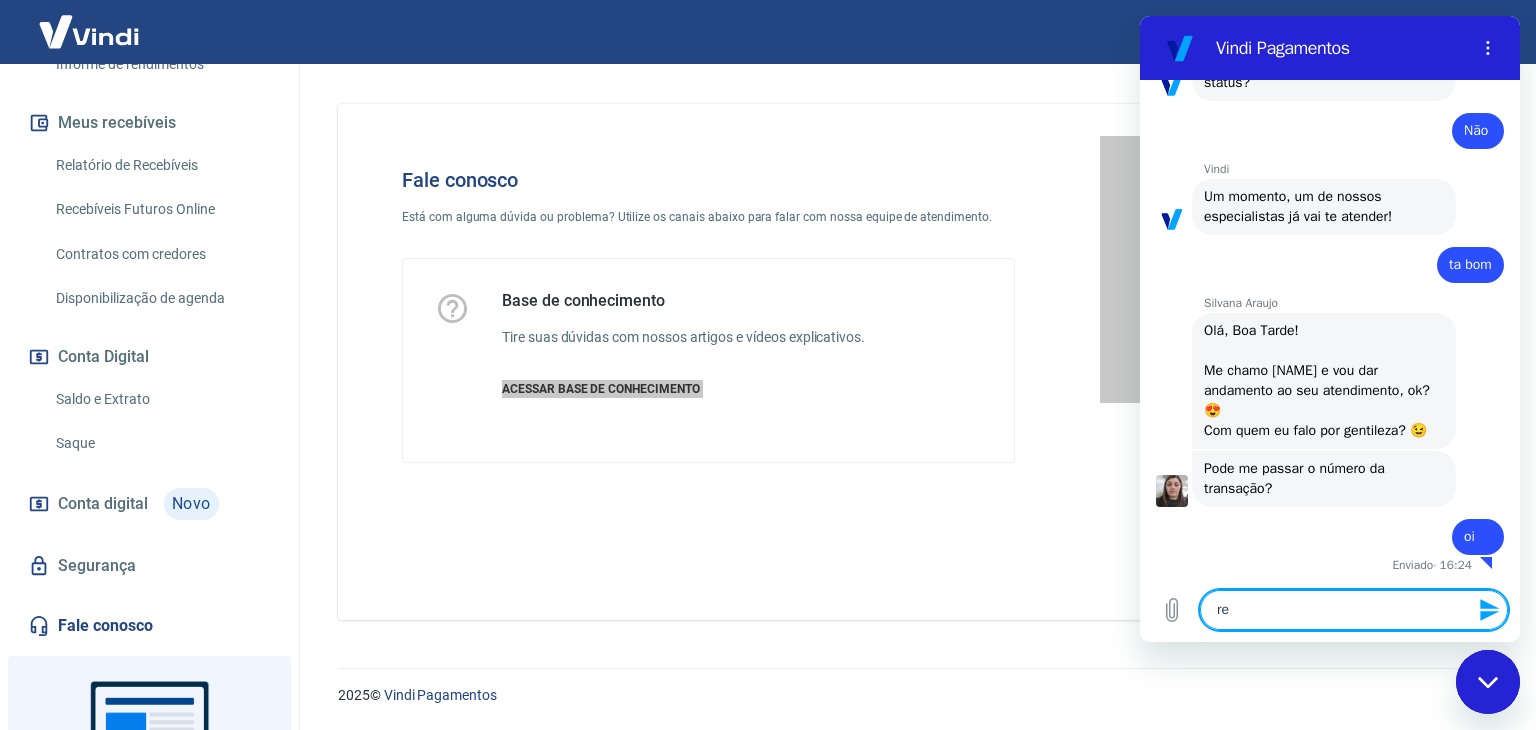 type on "r" 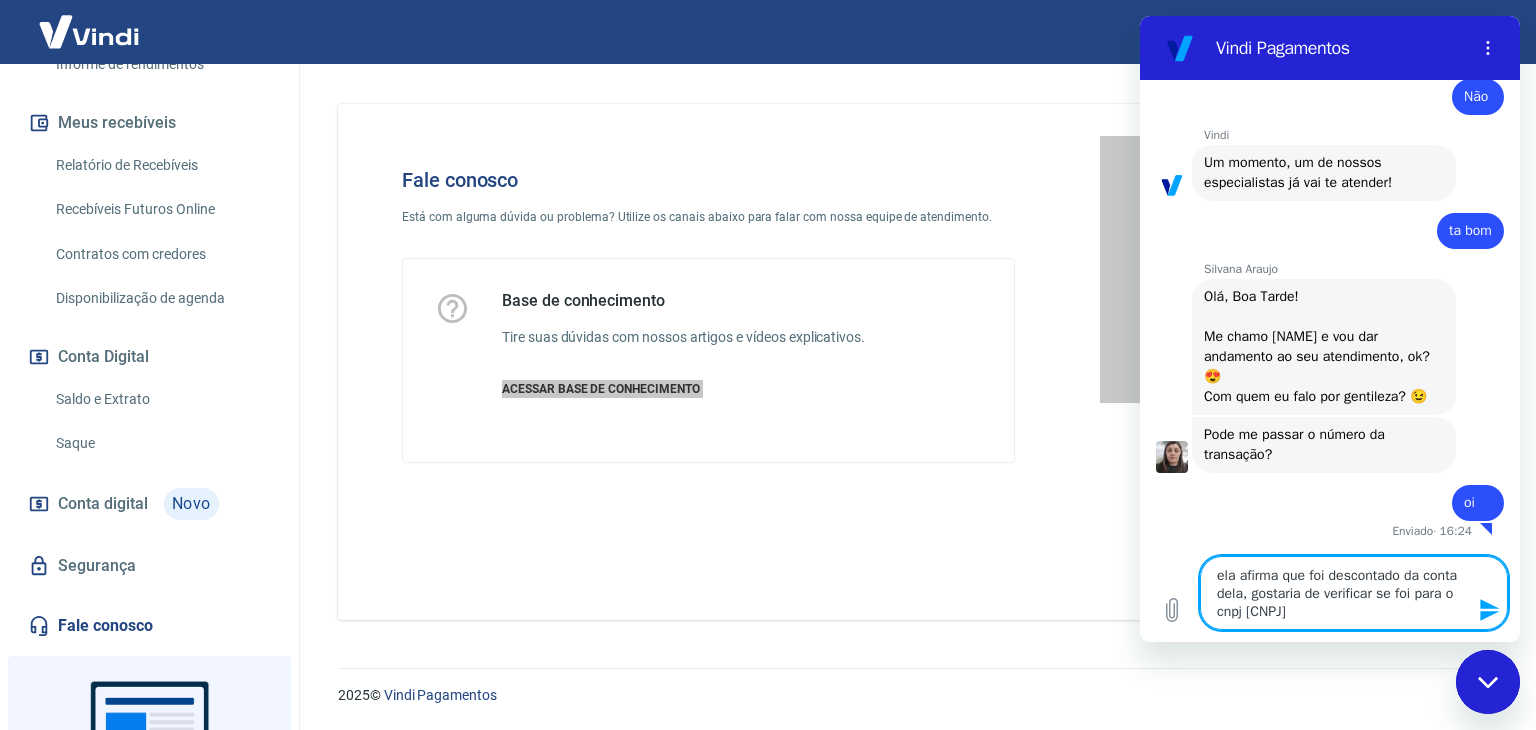type on "ela afirma que foi descontado da conta dela, gostaria de verificar se foi para o cnpj [CNPJ]" 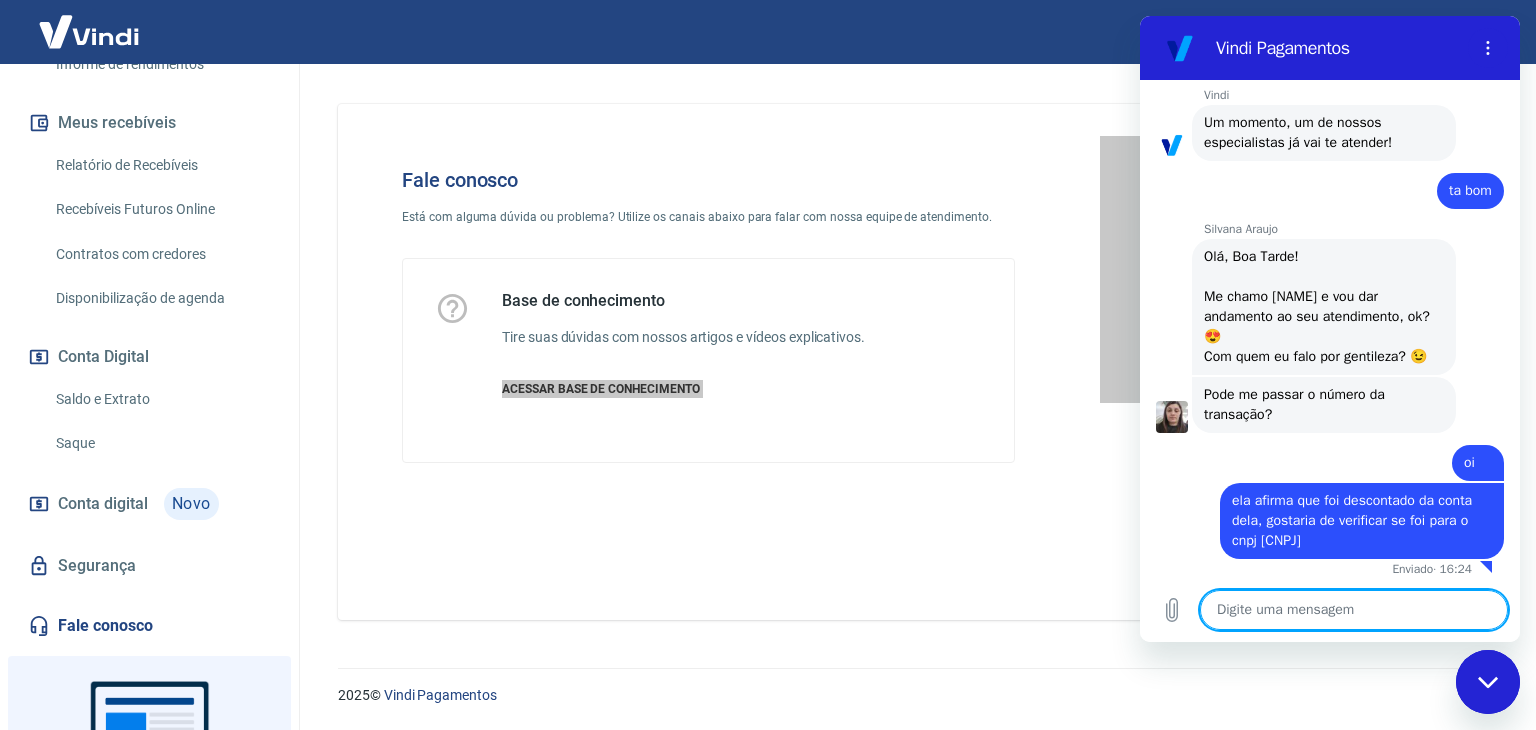 scroll, scrollTop: 6904, scrollLeft: 0, axis: vertical 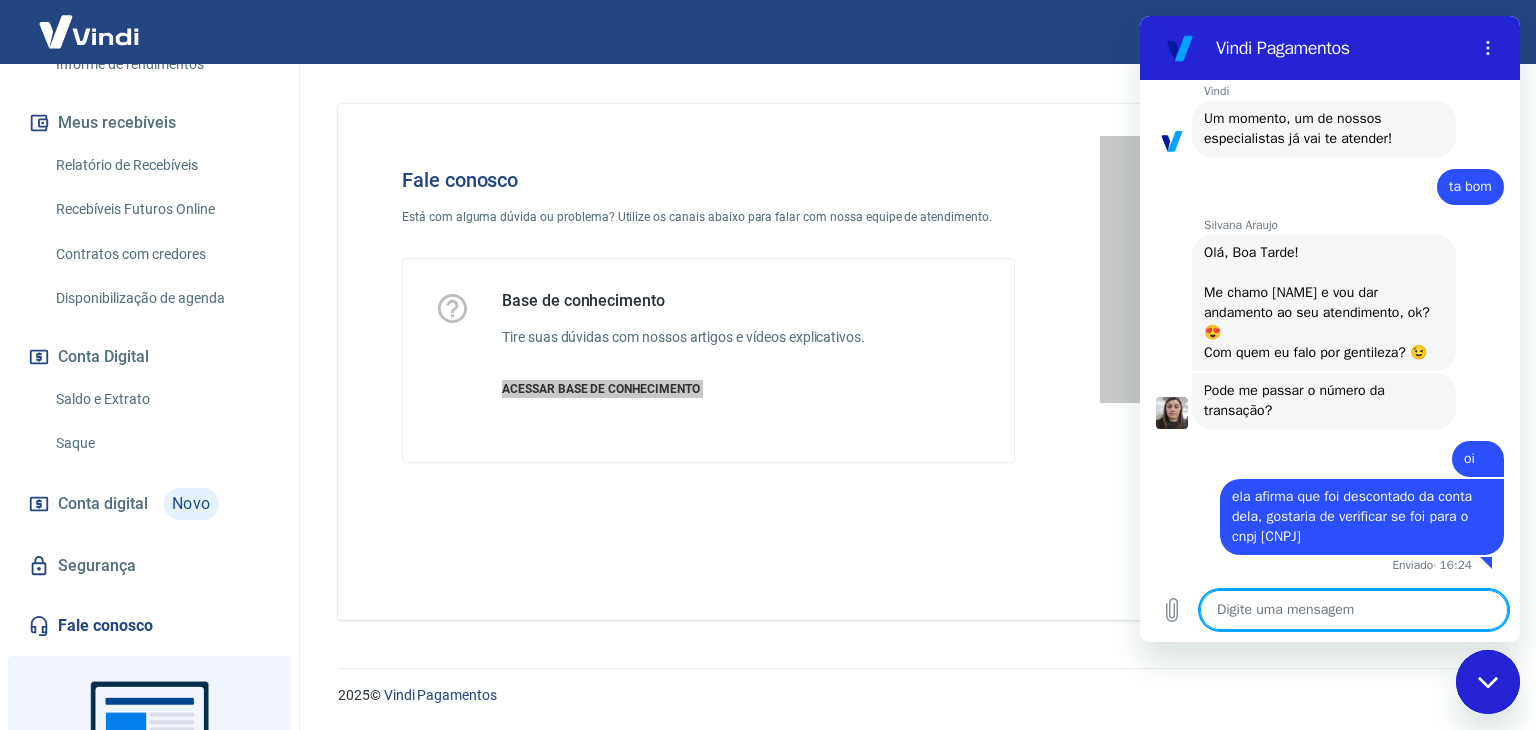 type 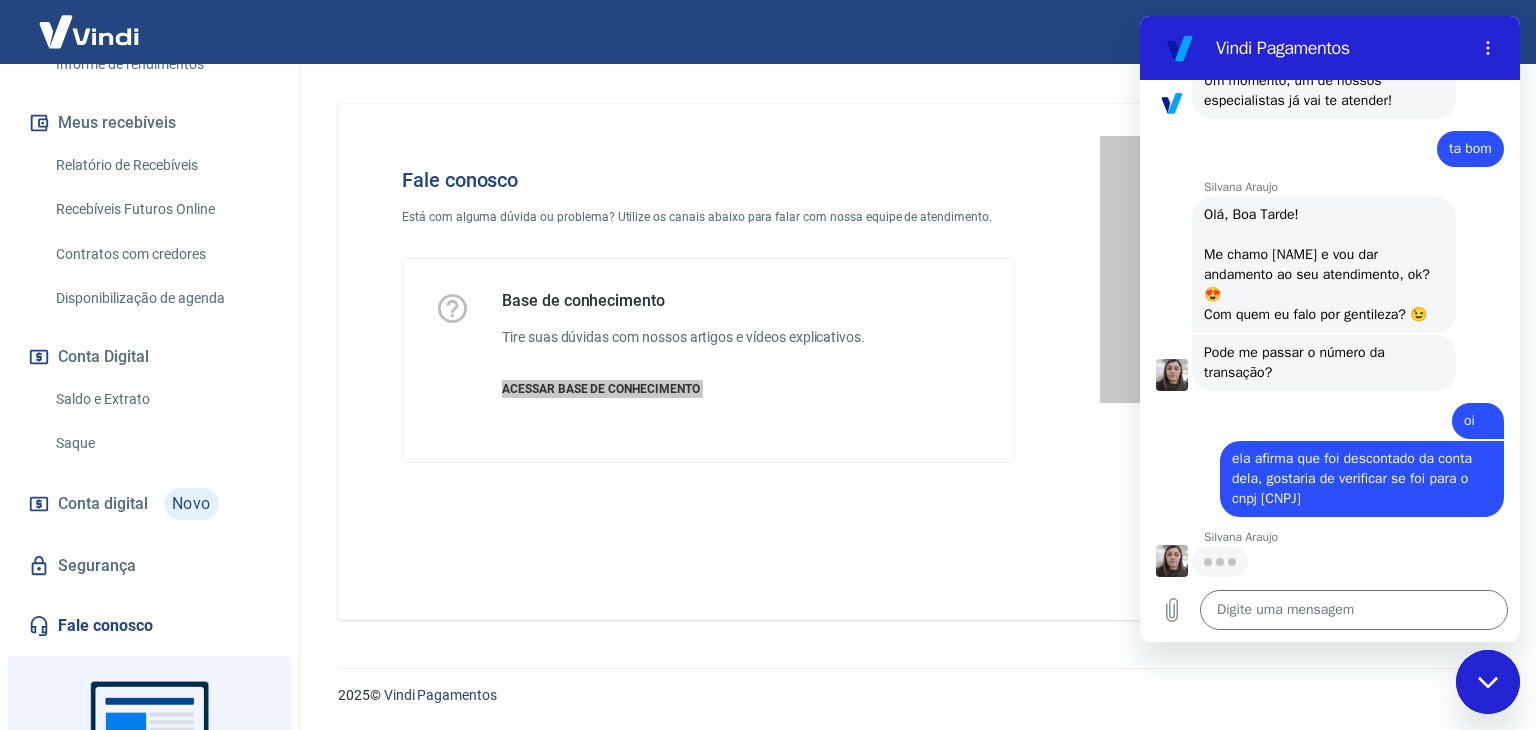scroll, scrollTop: 6941, scrollLeft: 0, axis: vertical 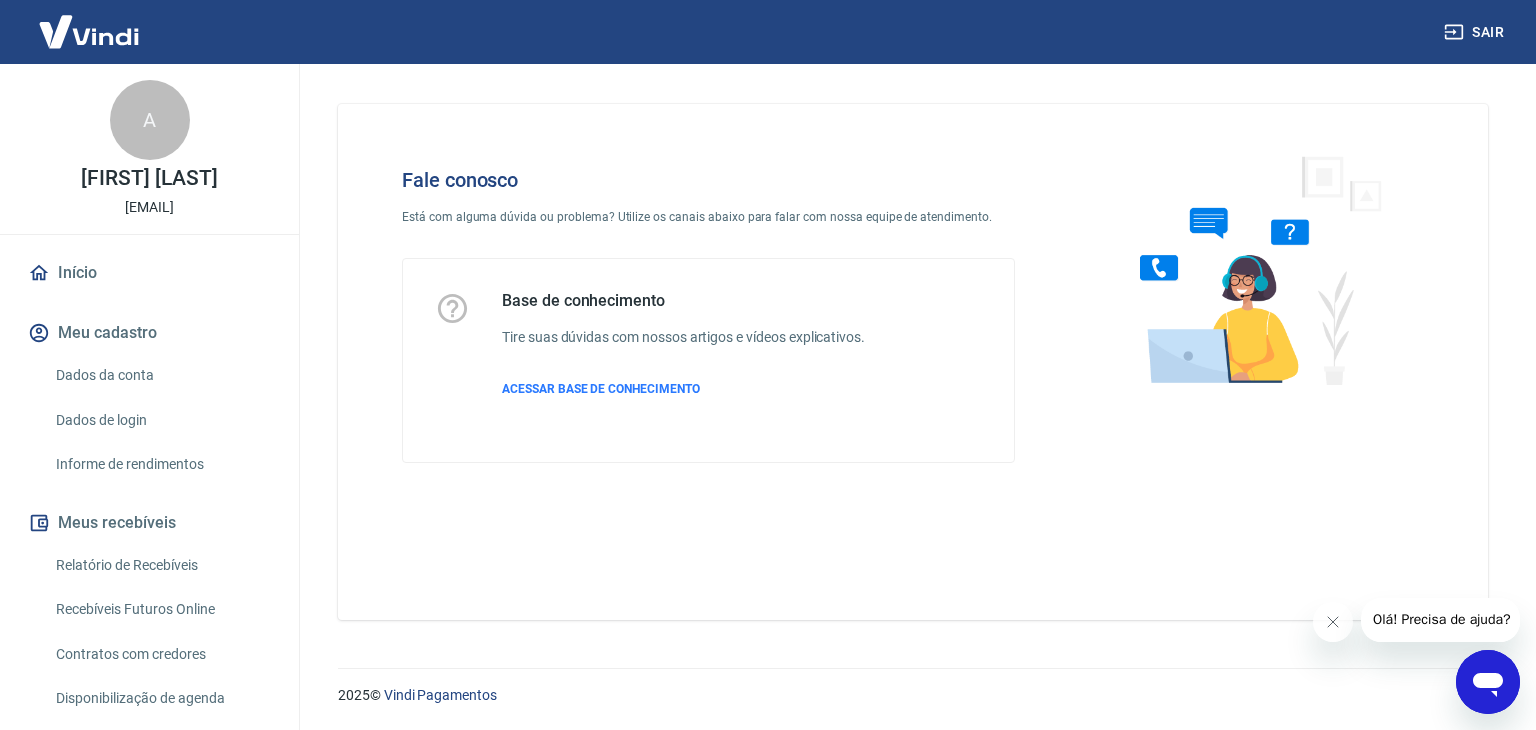 click 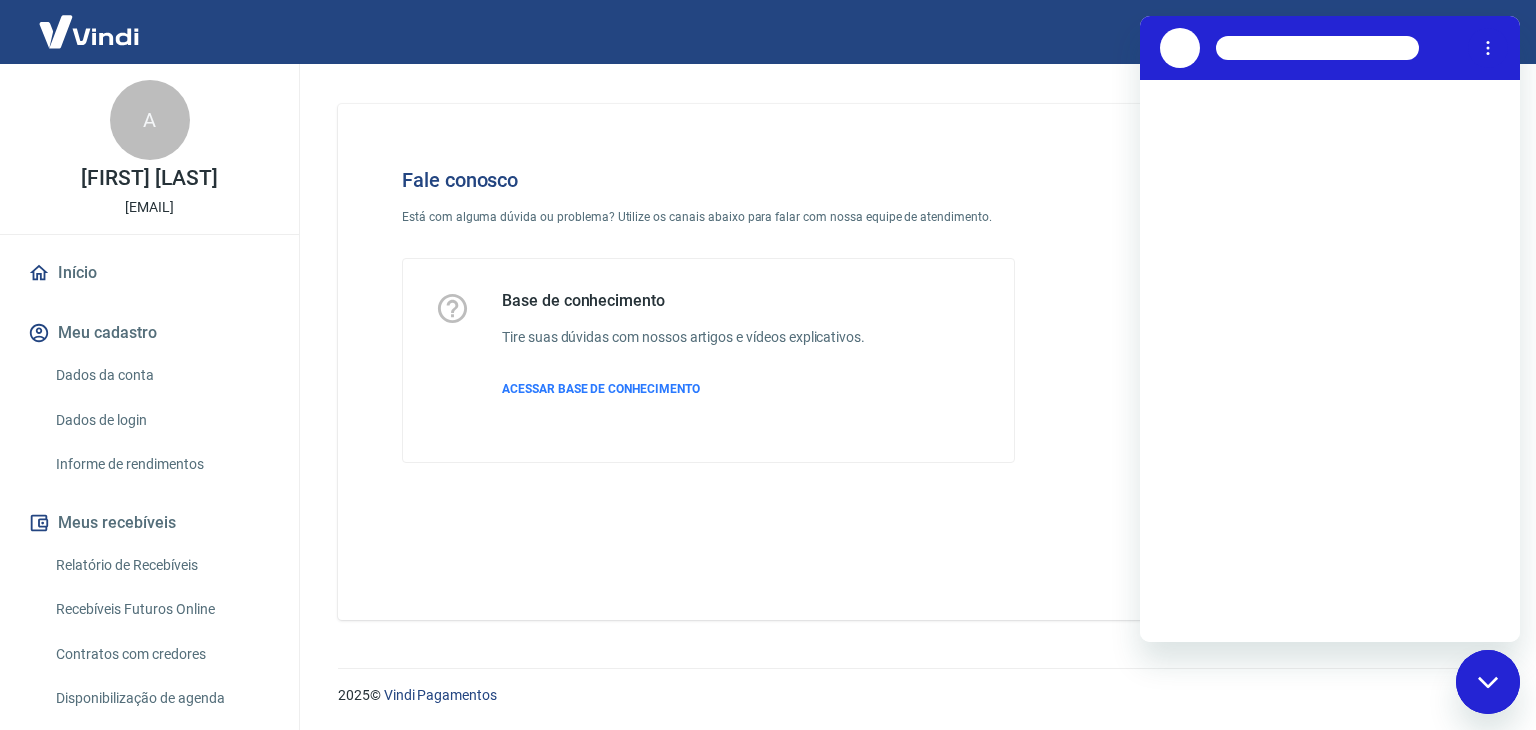 scroll, scrollTop: 0, scrollLeft: 0, axis: both 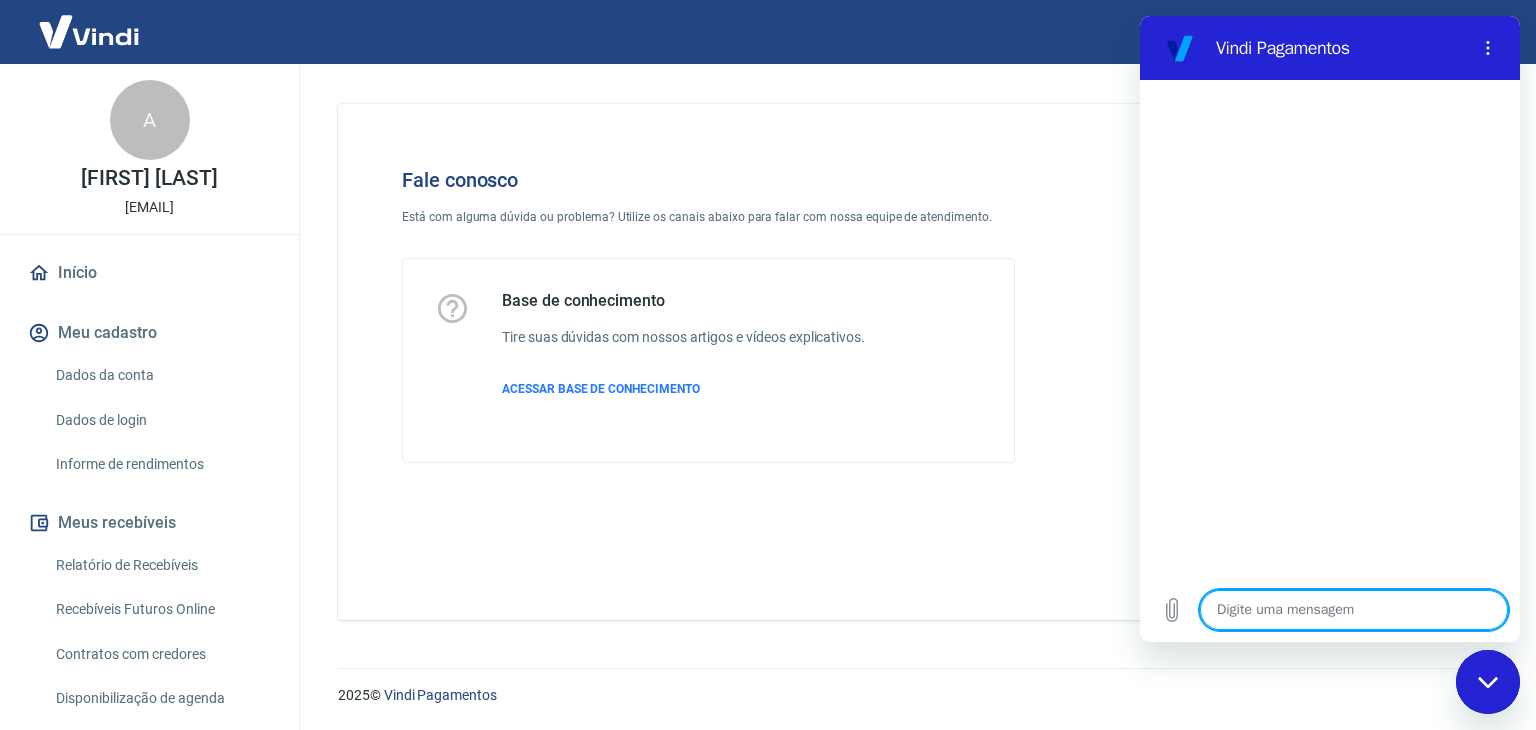 type on "o" 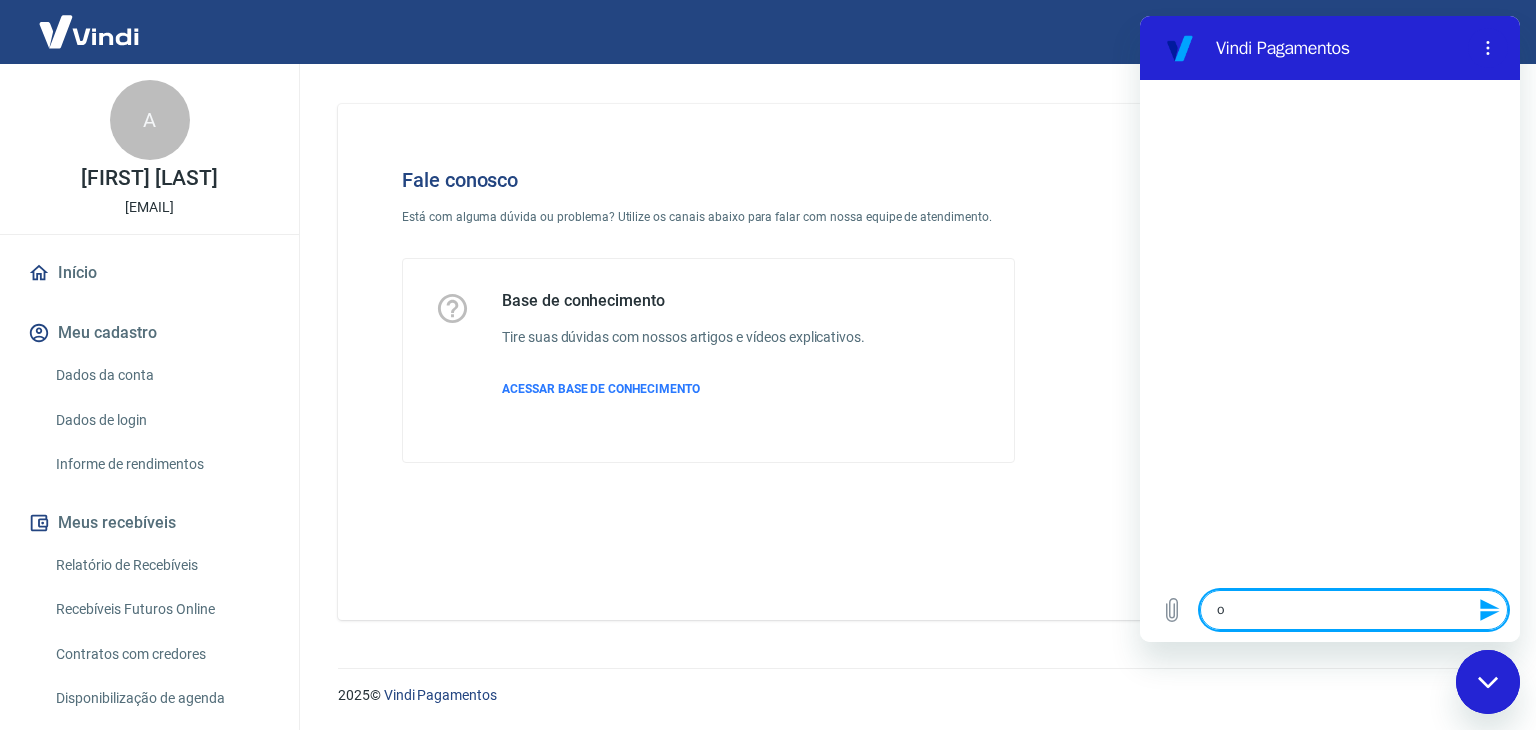 type on "oi" 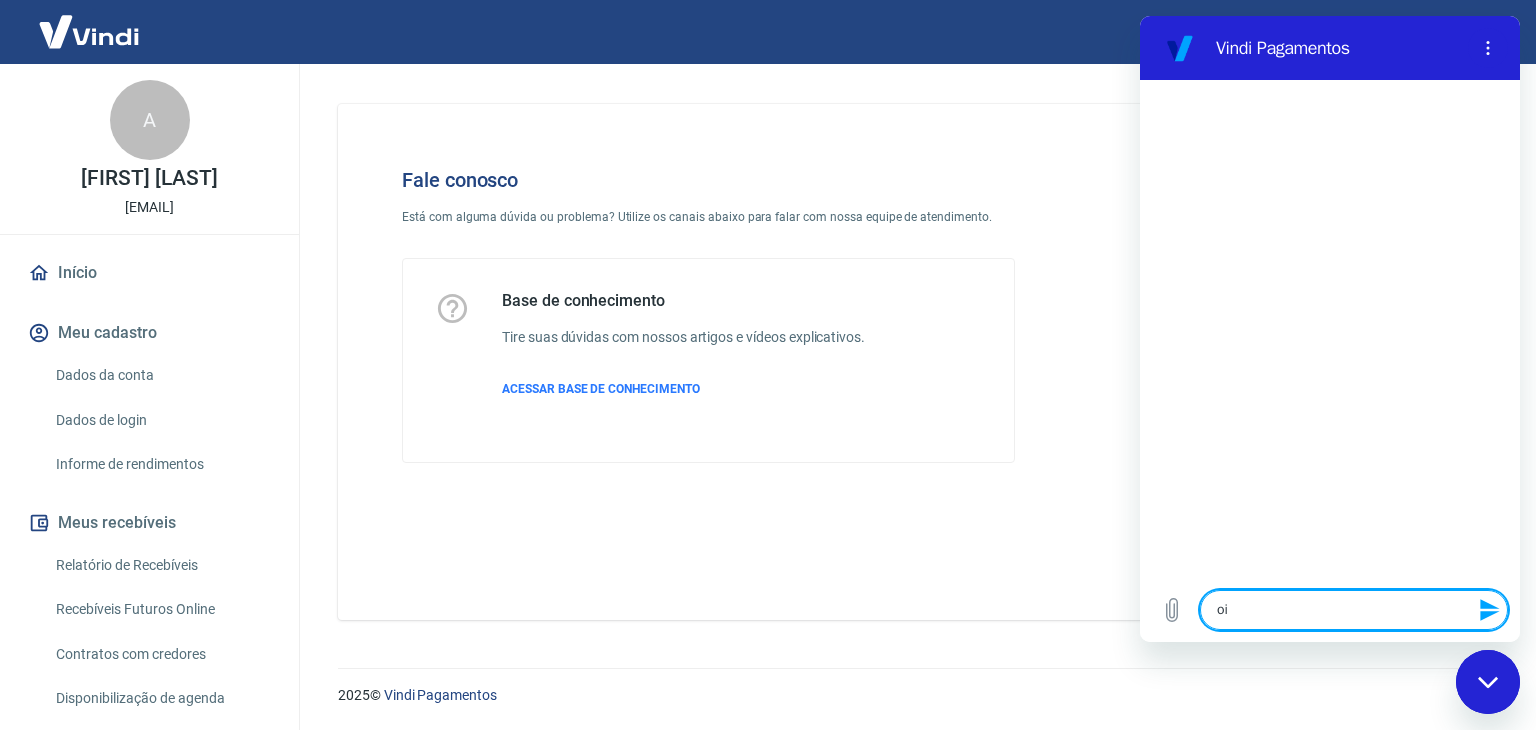 type 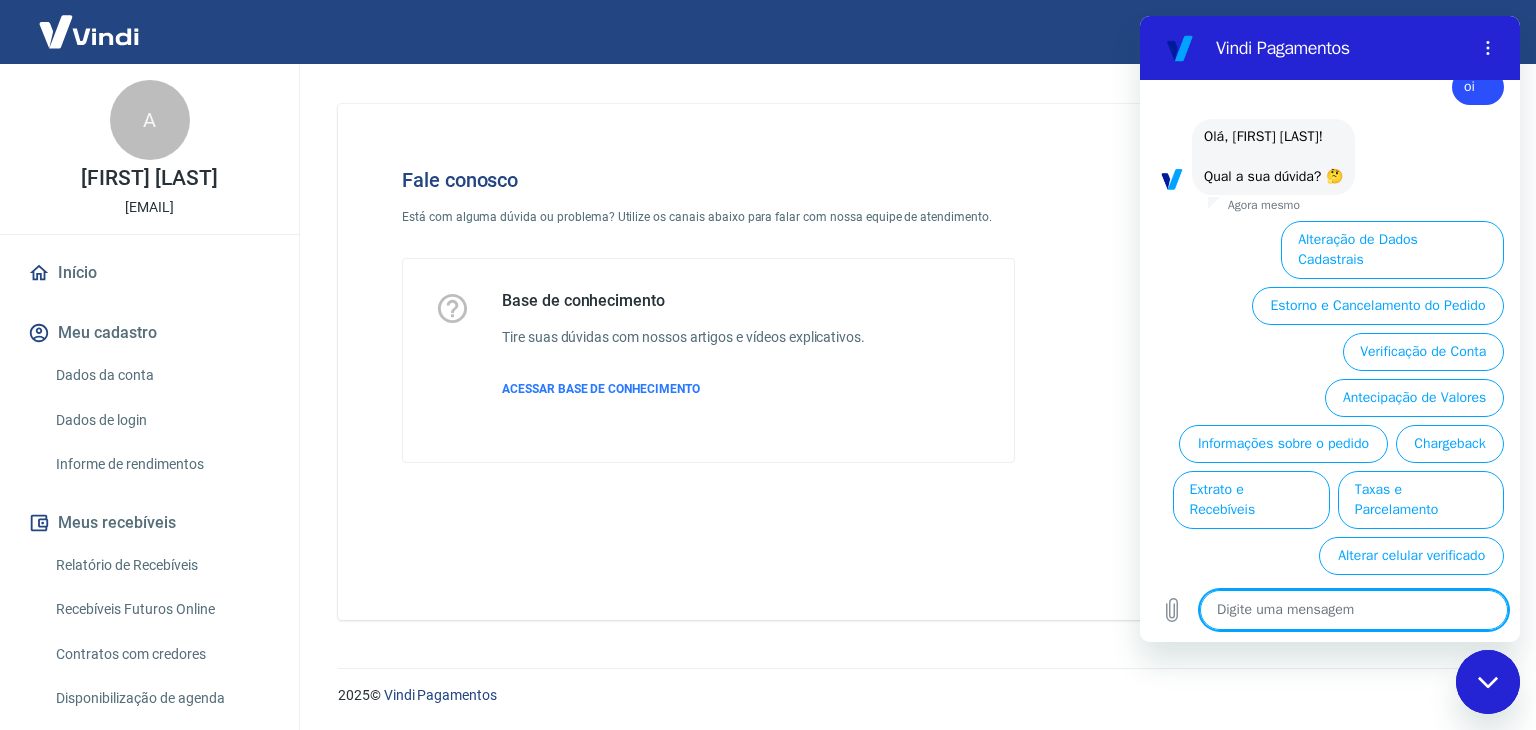 scroll, scrollTop: 56, scrollLeft: 0, axis: vertical 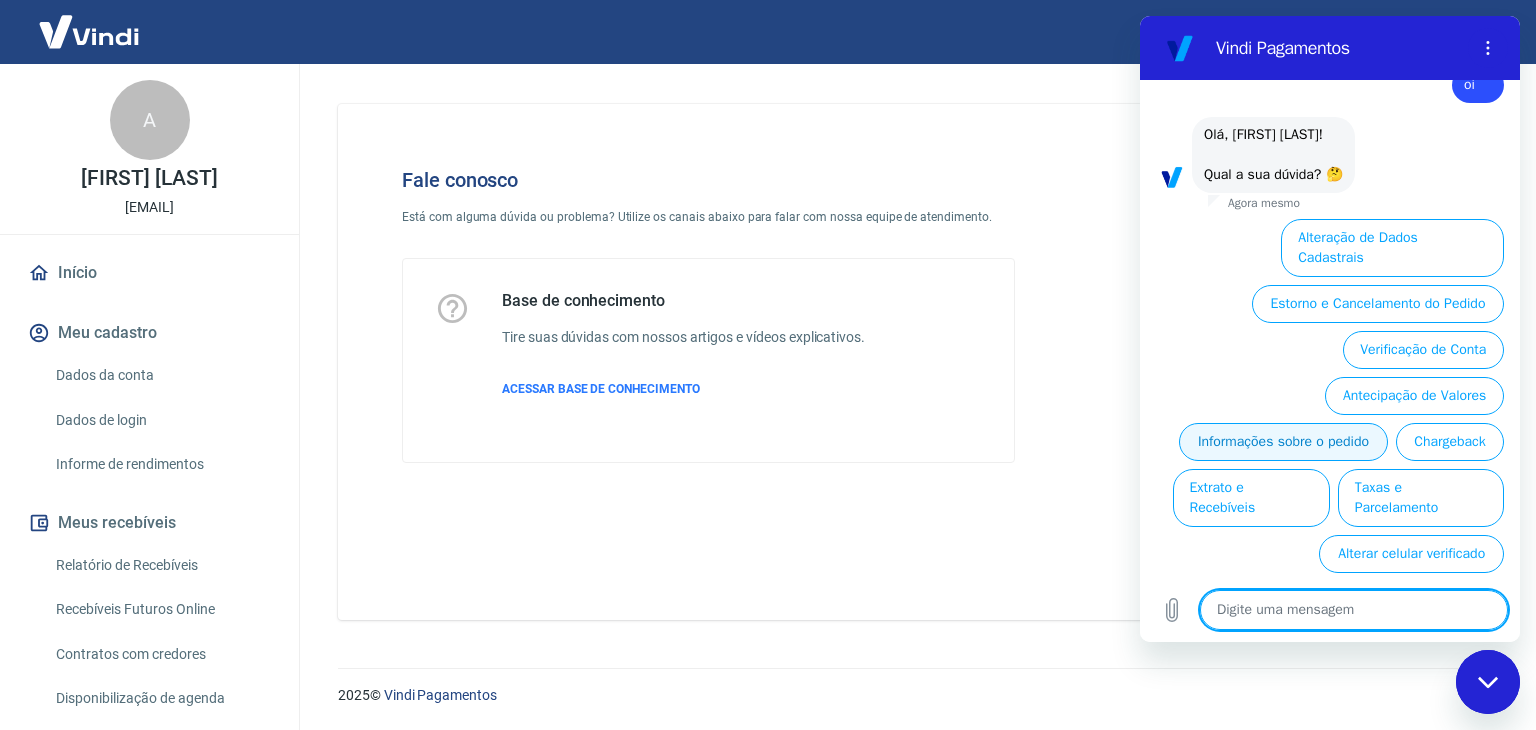 click on "Informações sobre o pedido" at bounding box center [1283, 442] 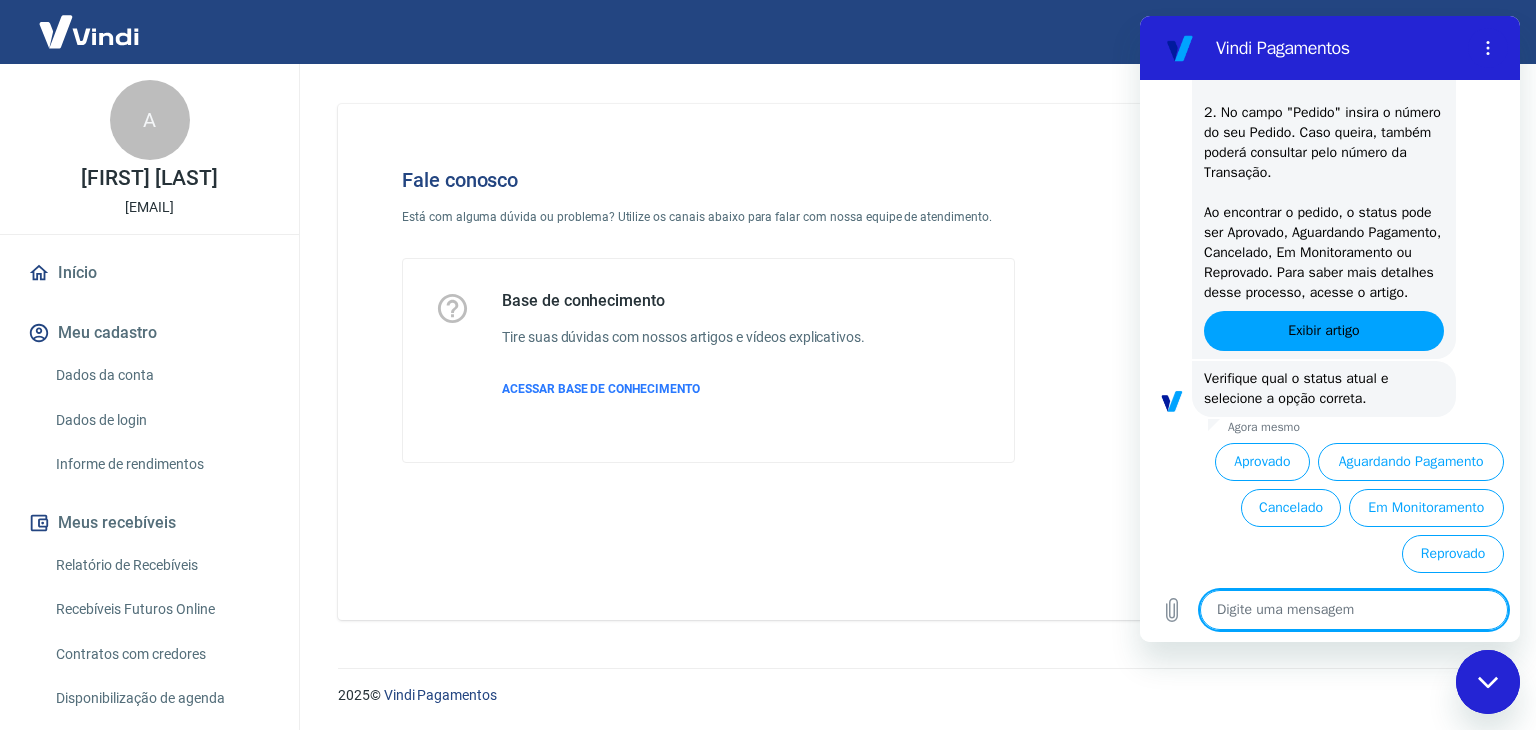 scroll, scrollTop: 448, scrollLeft: 0, axis: vertical 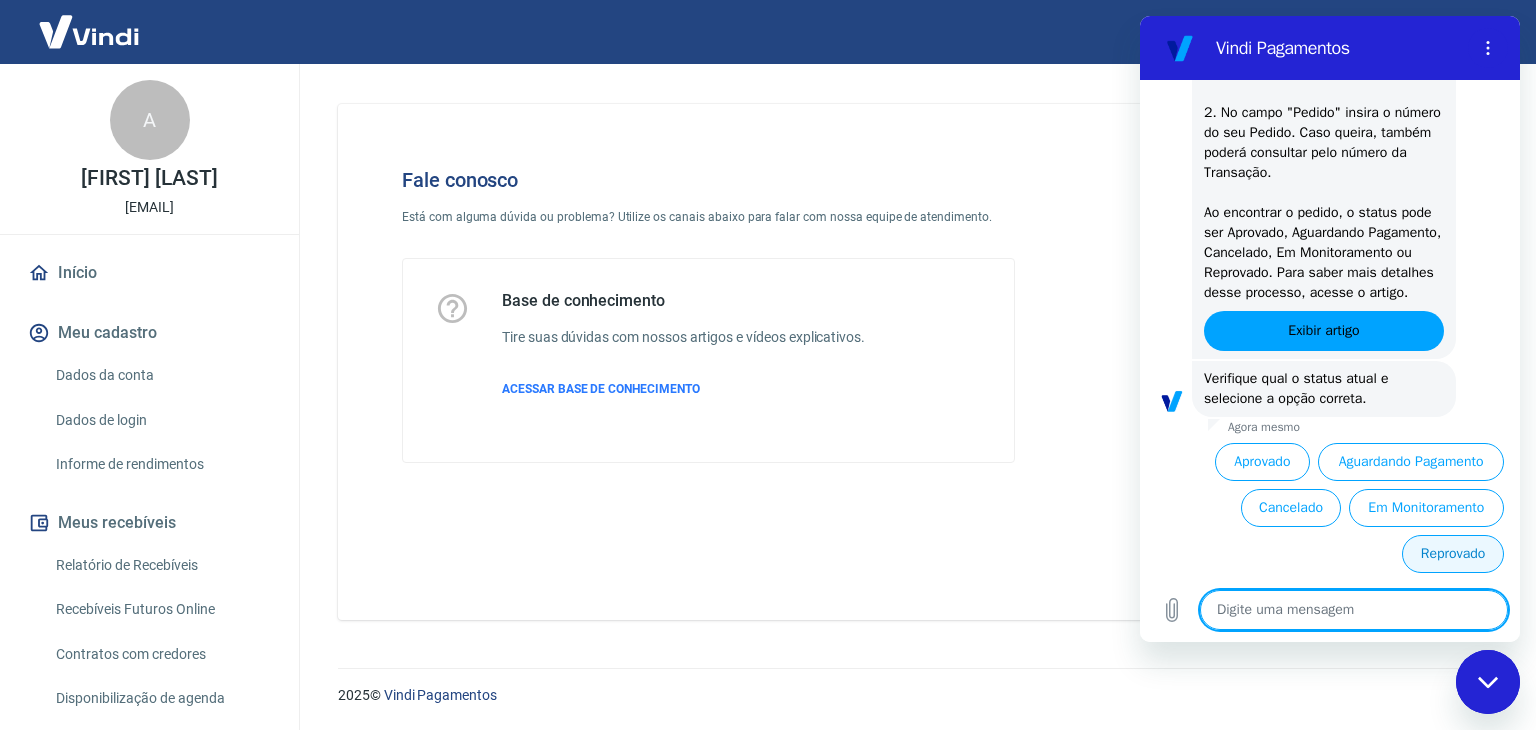 click on "Reprovado" at bounding box center [1453, 554] 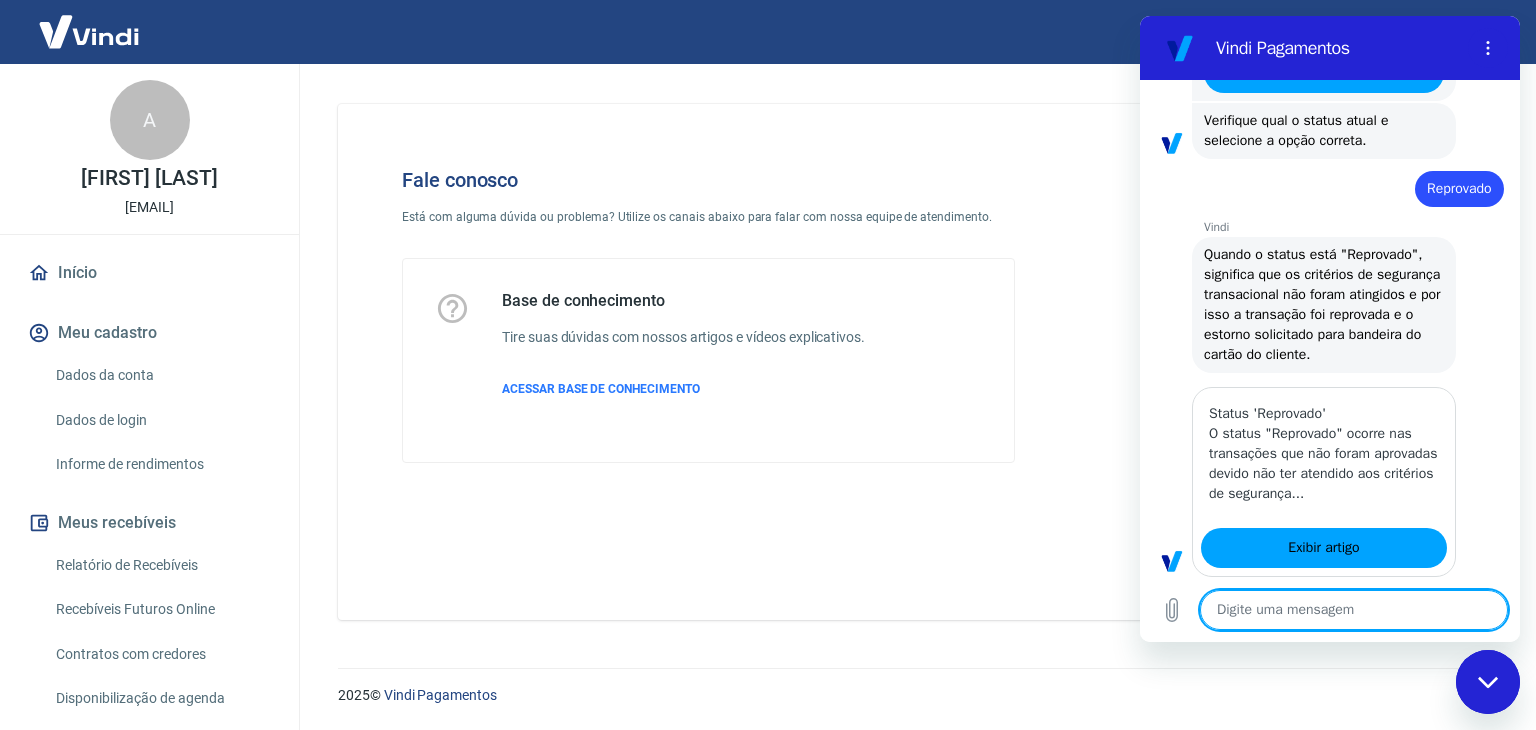 scroll, scrollTop: 724, scrollLeft: 0, axis: vertical 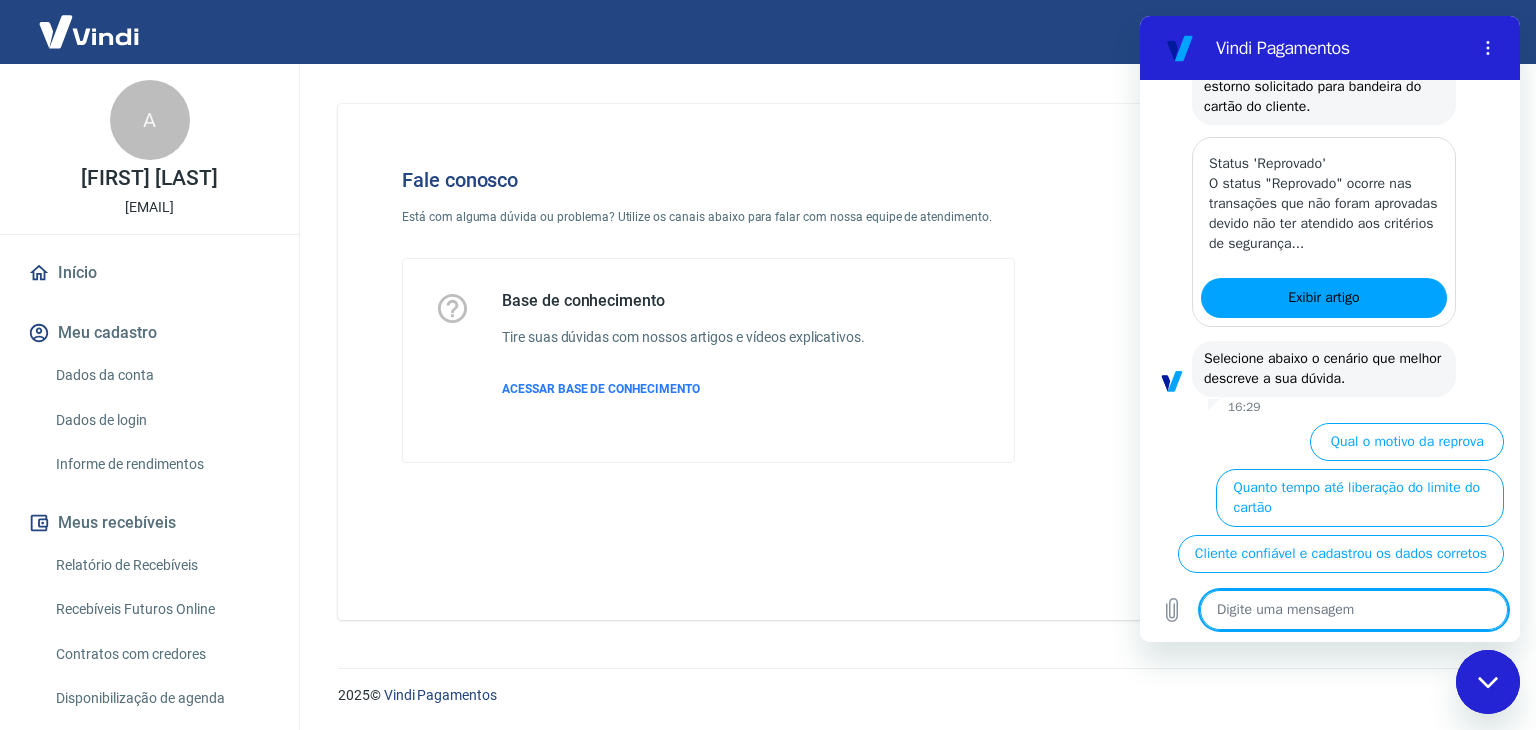 type on "x" 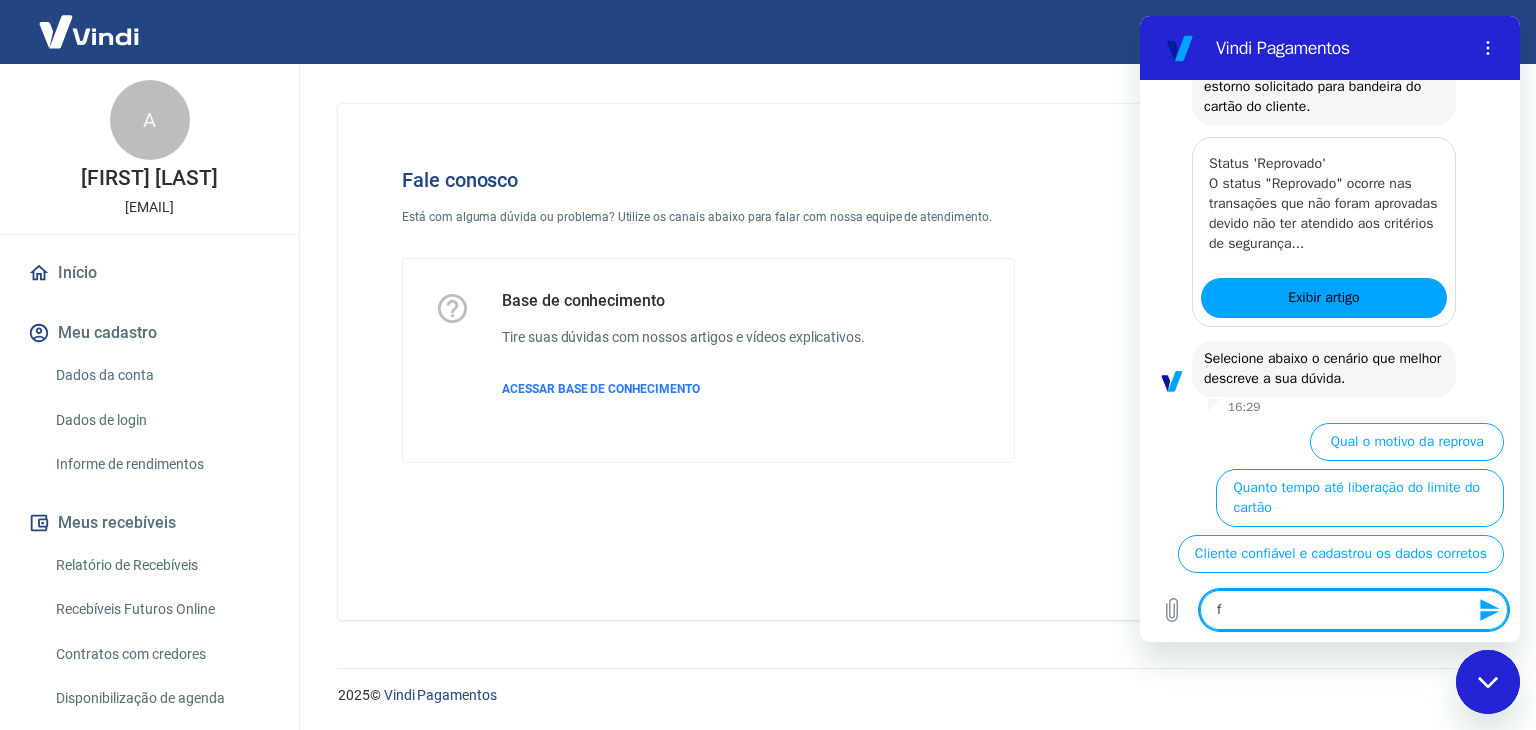 type on "fa" 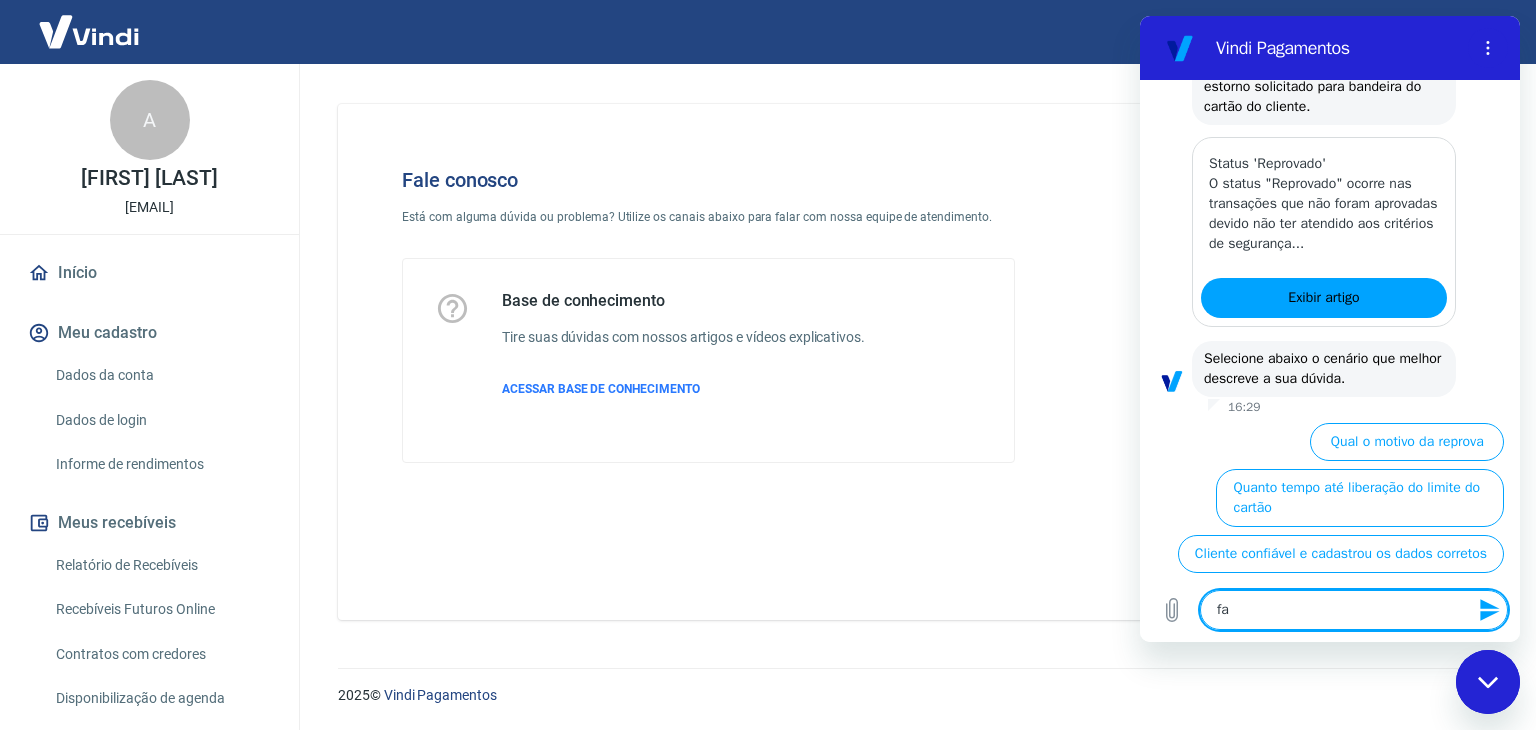 type on "fal" 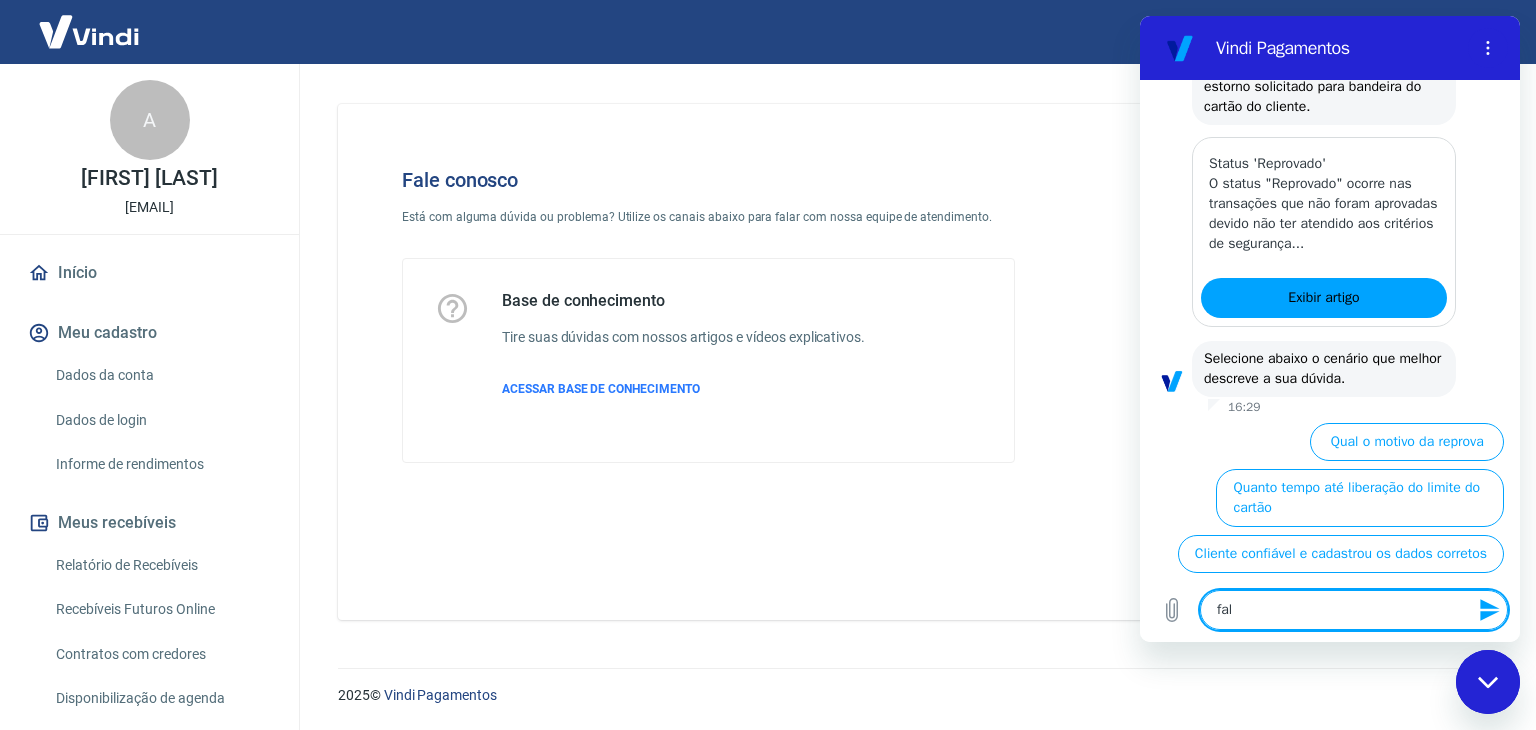 type on "fala" 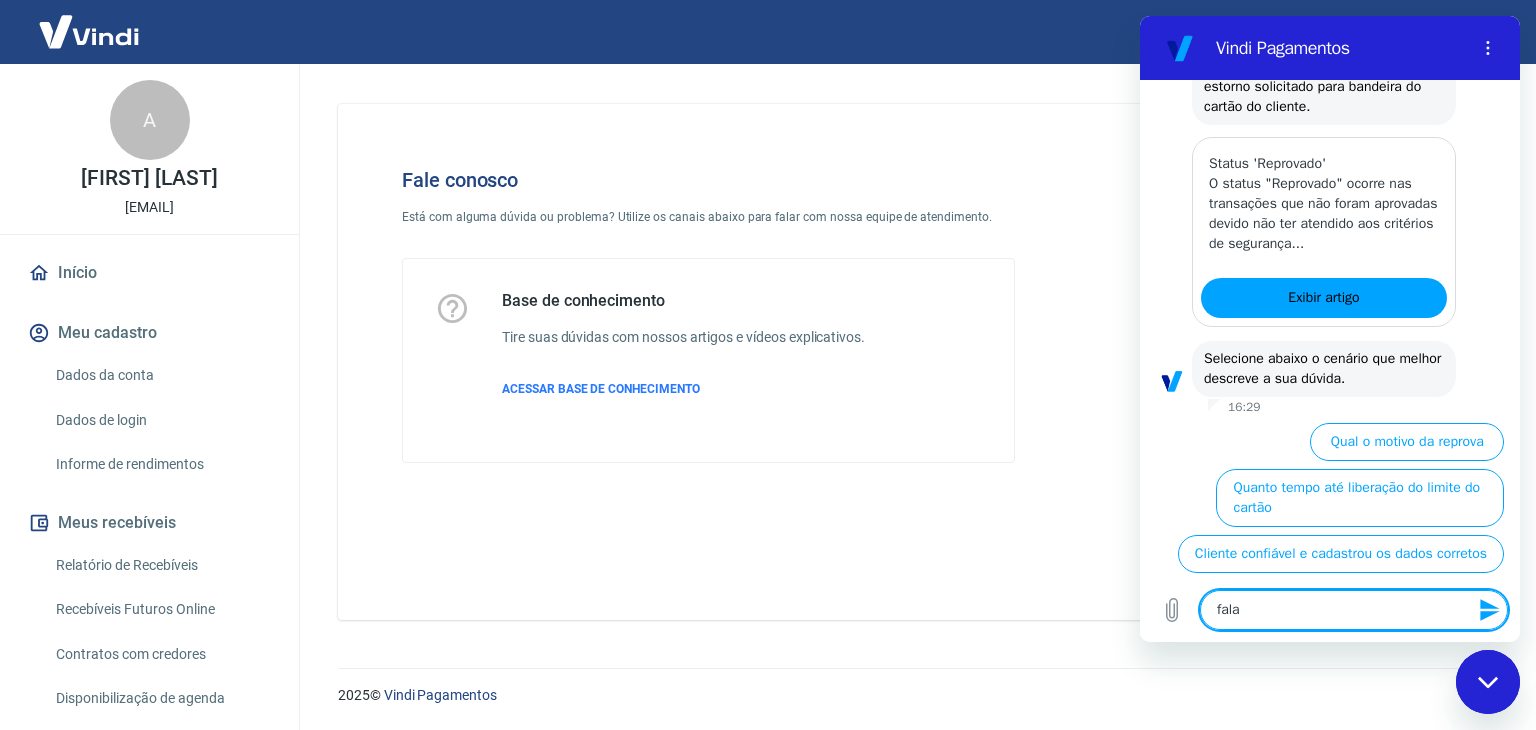 type on "falar" 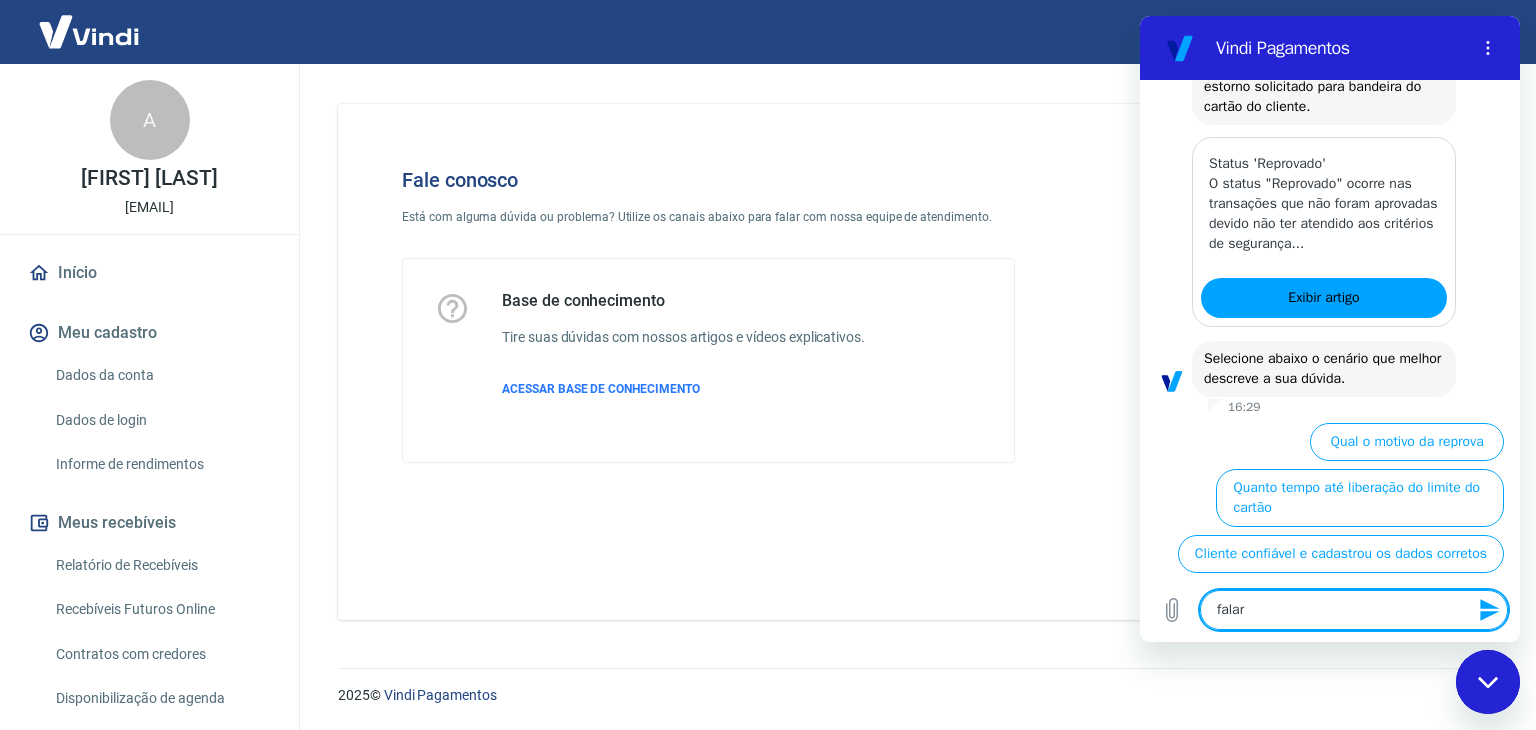 type on "falar" 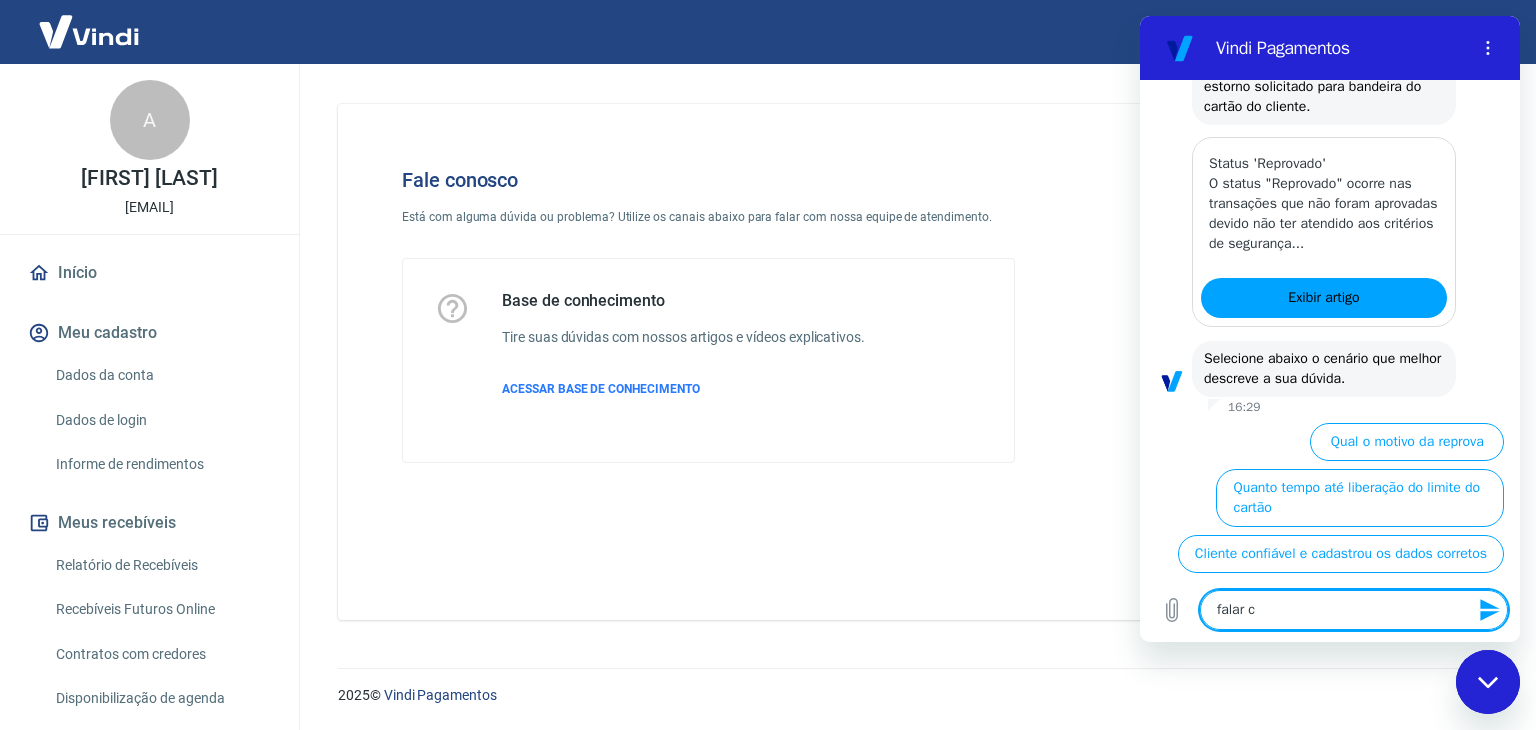type on "falar co" 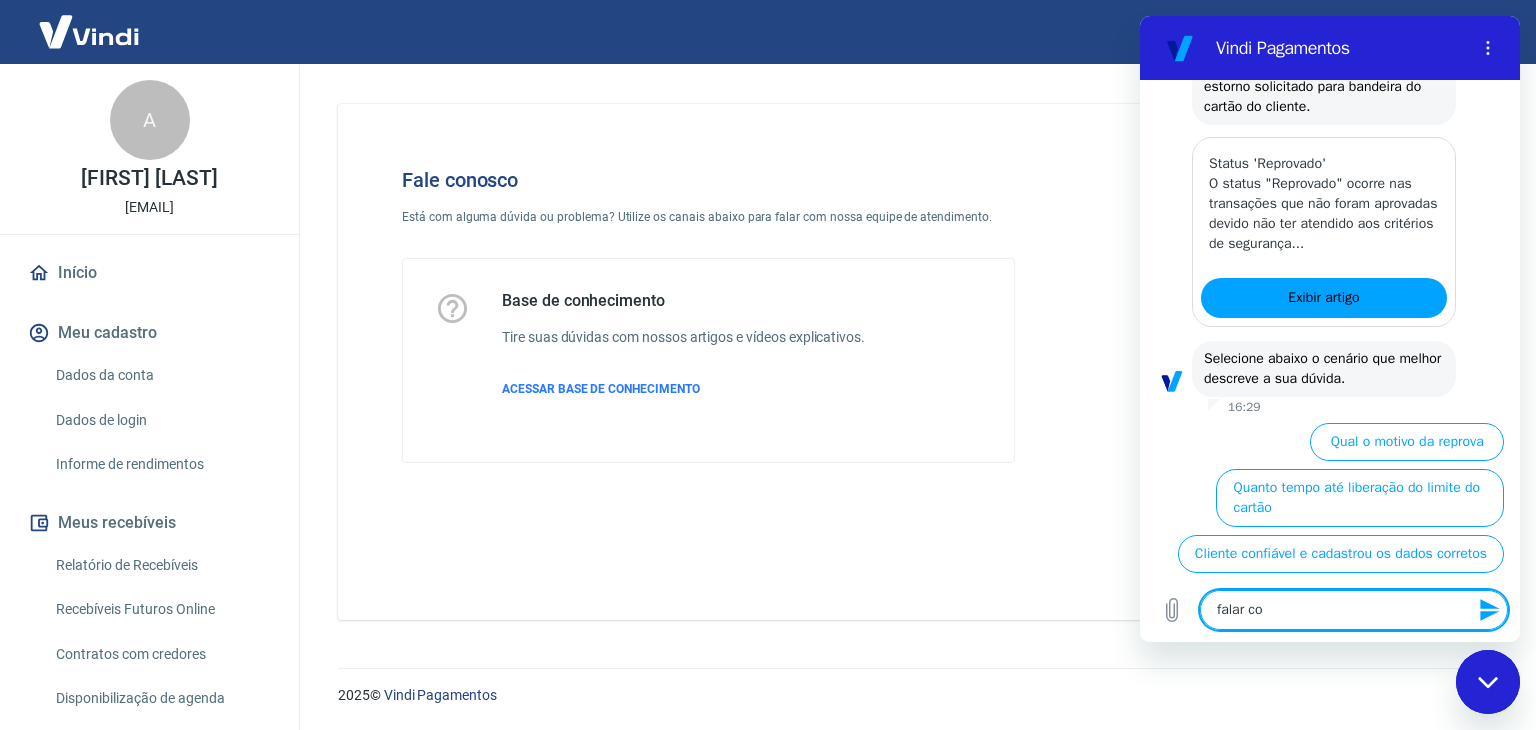 type on "falar com" 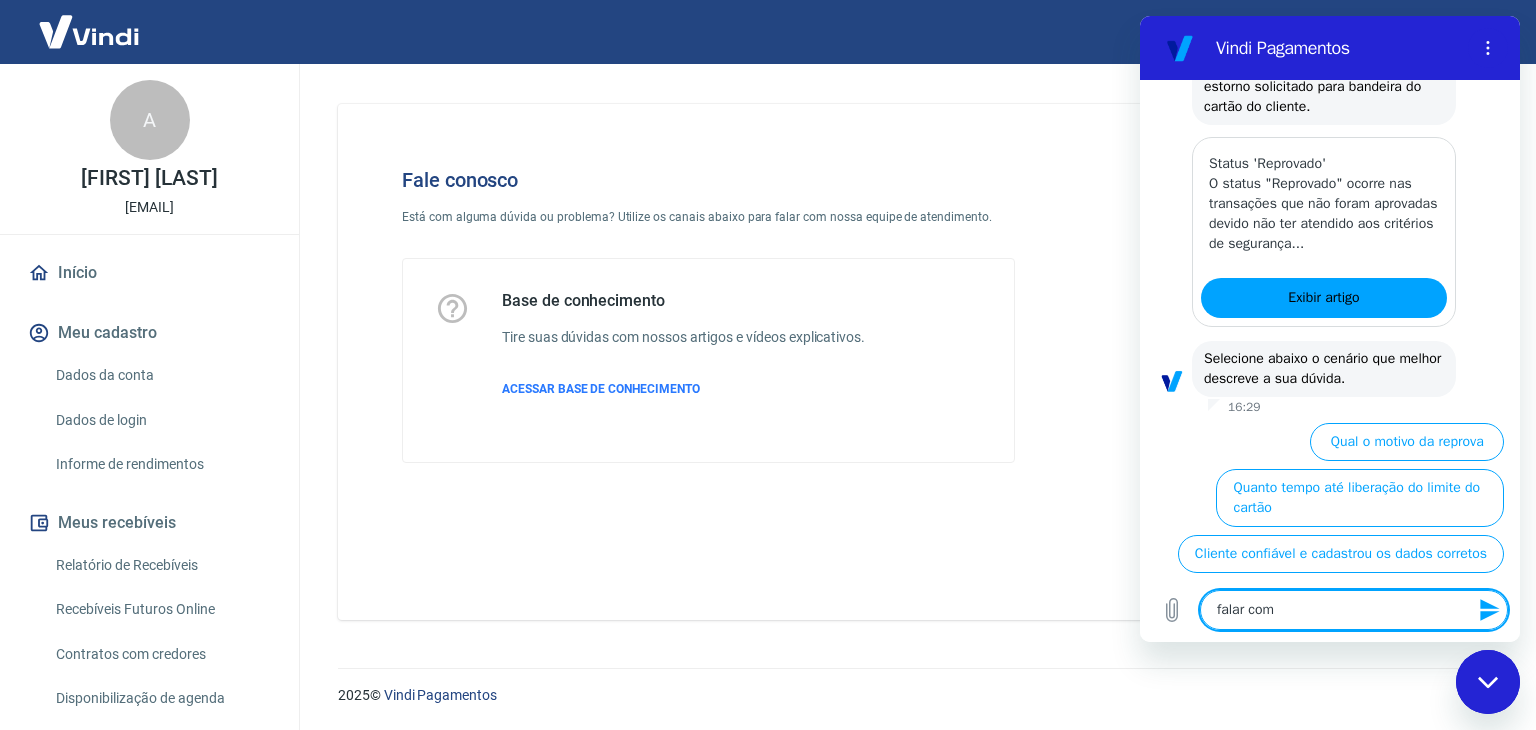 type on "falar com" 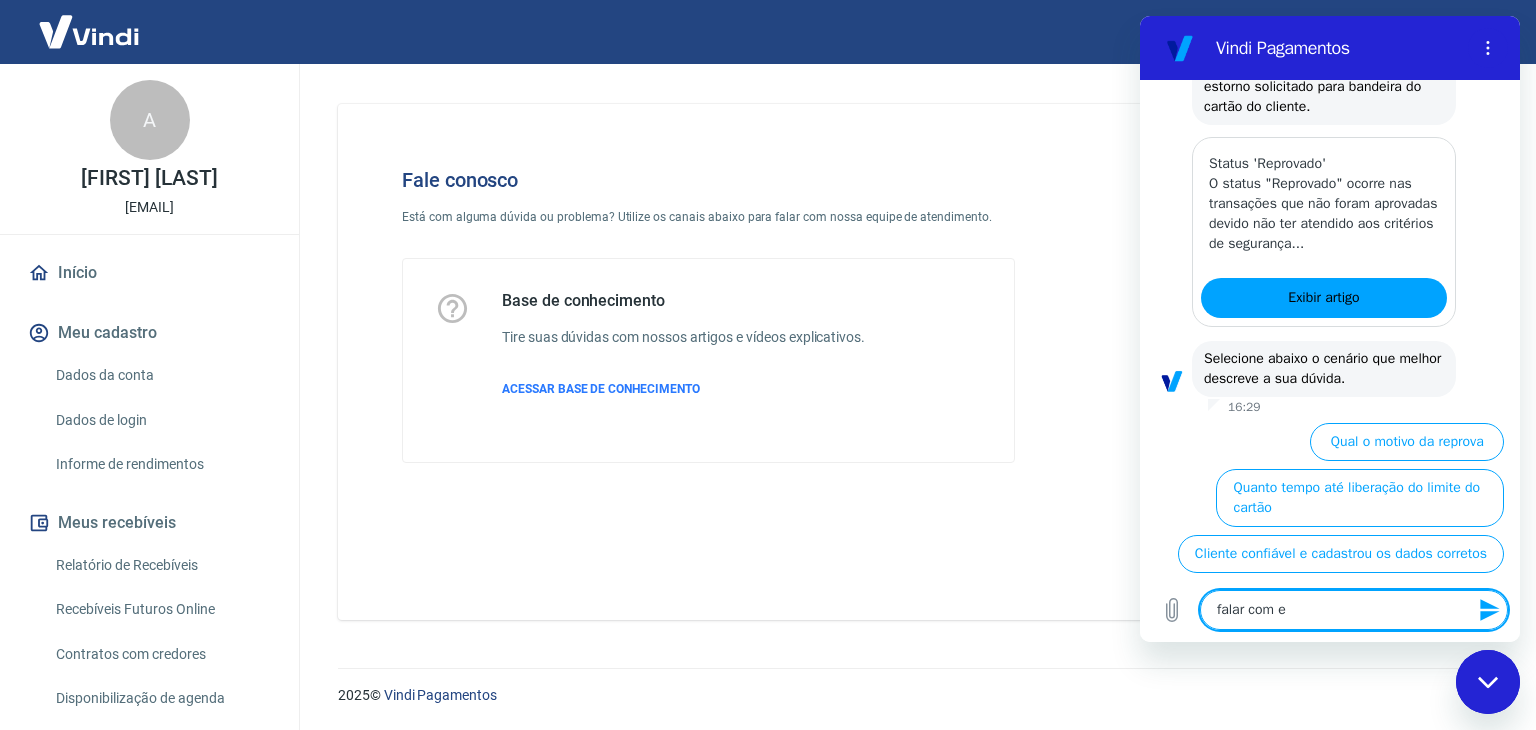type on "x" 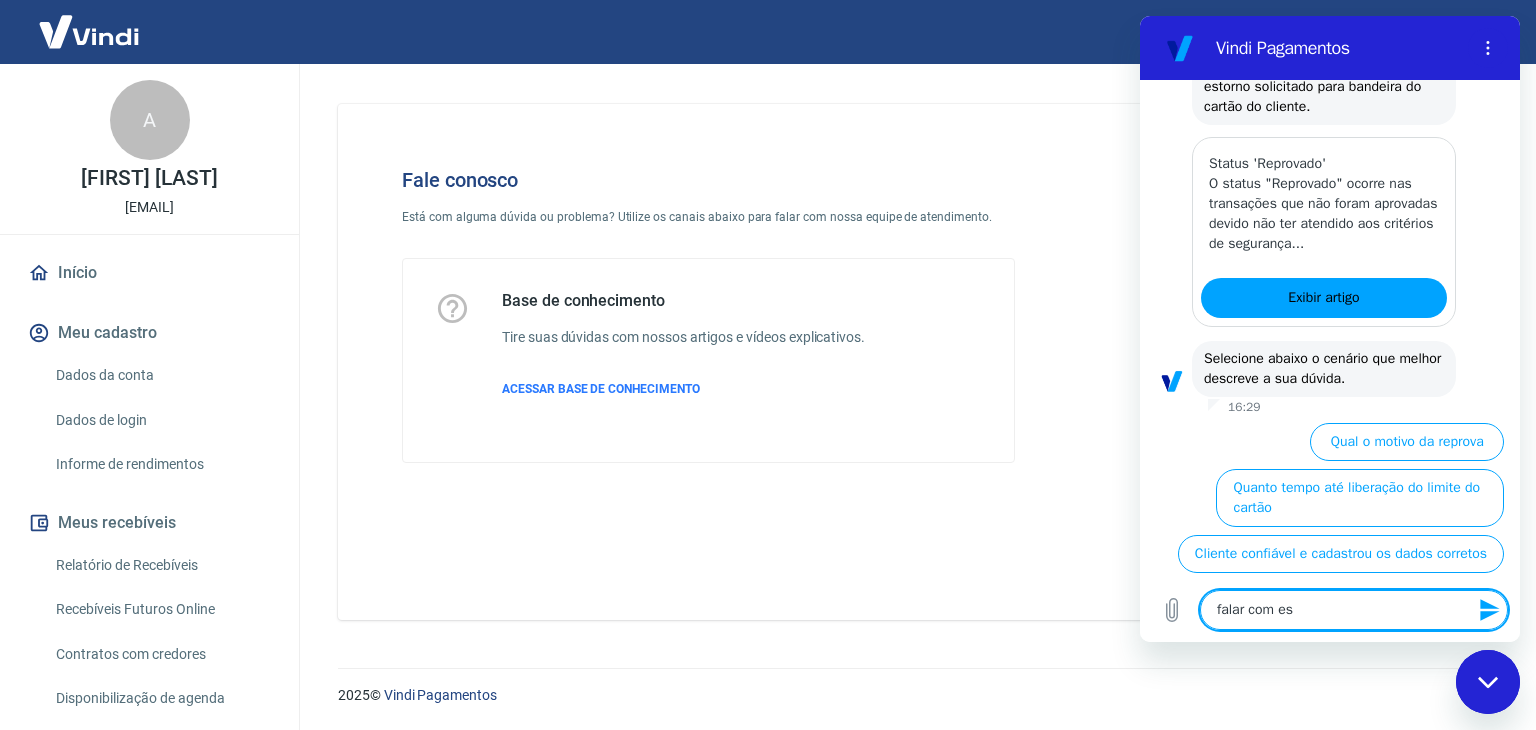 type on "falar com esp" 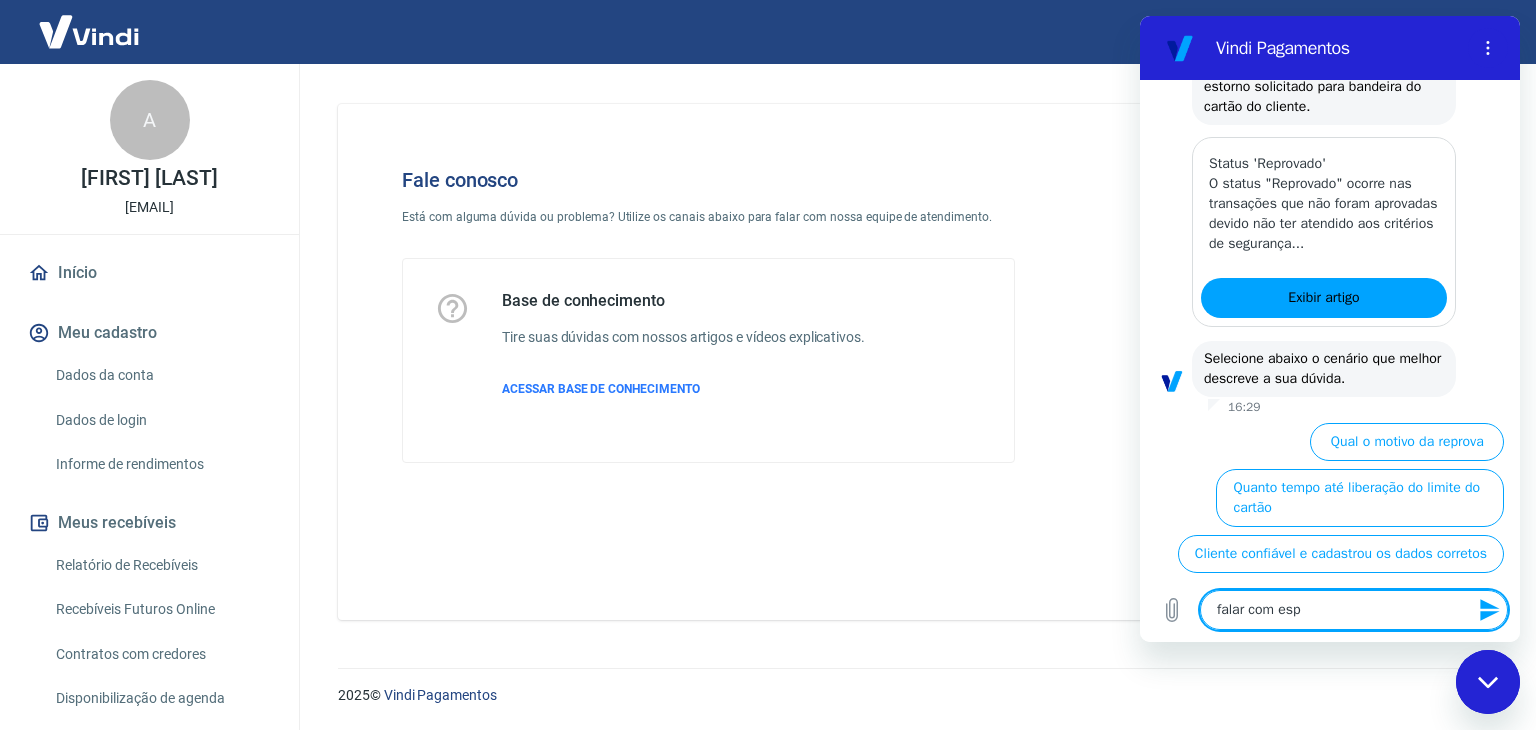 type on "falar com espe" 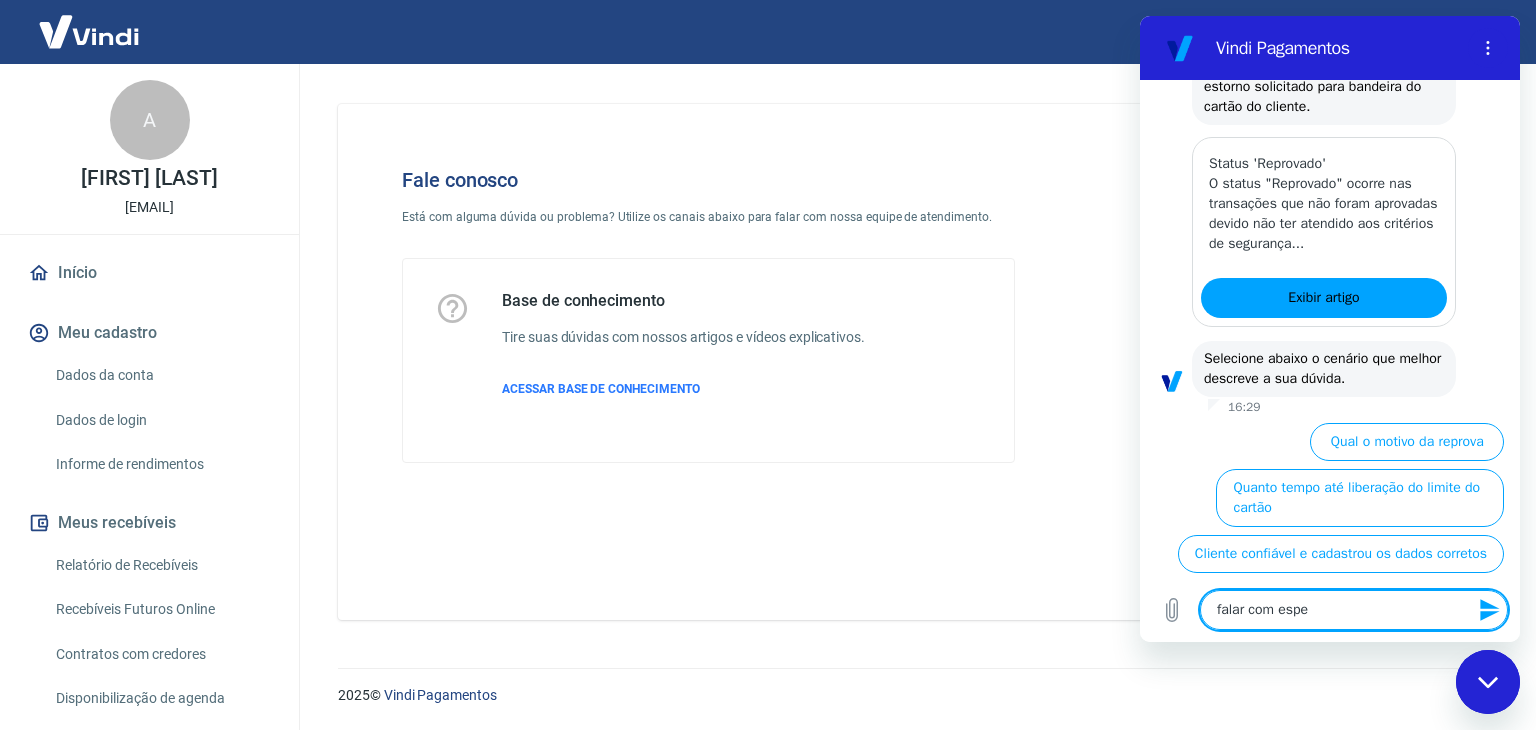 type on "x" 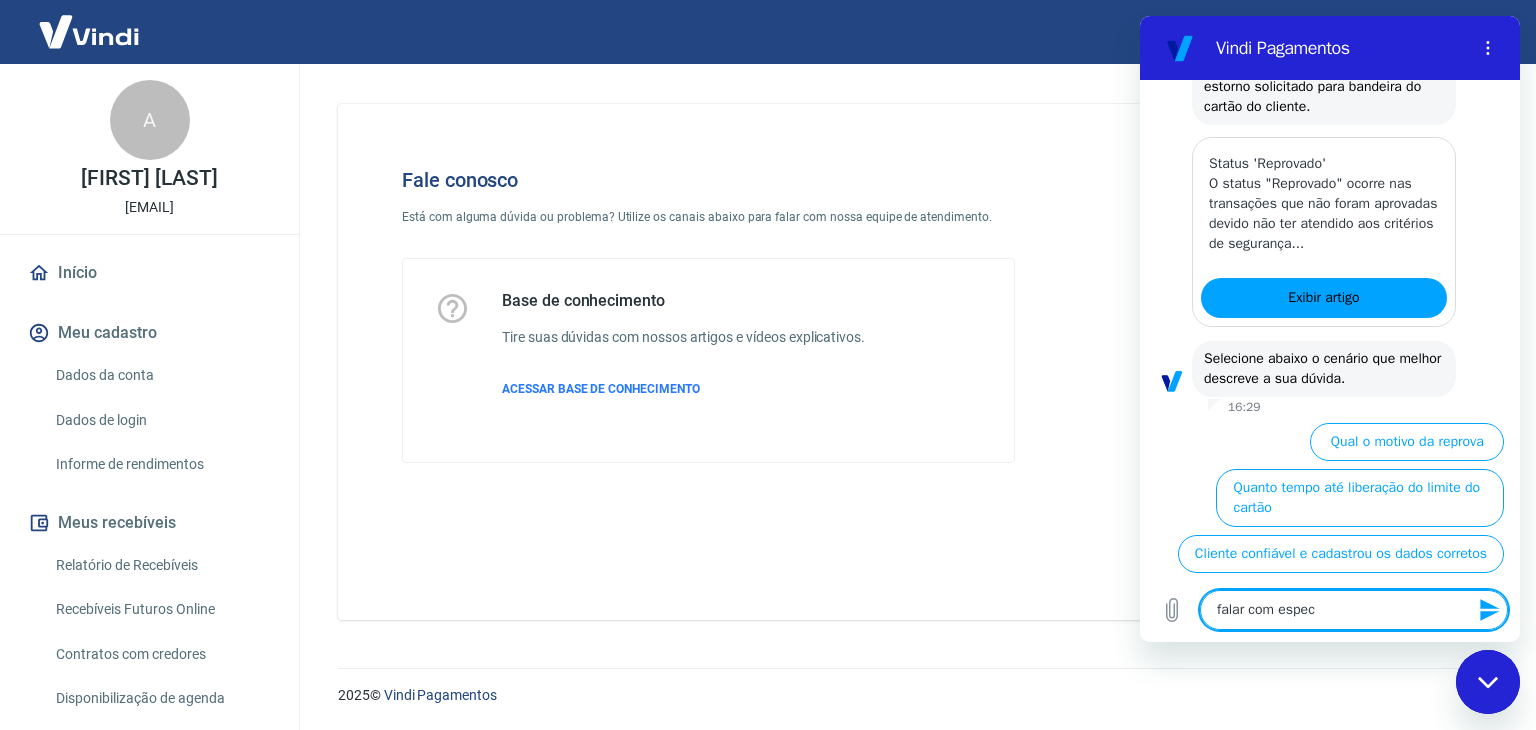 type on "falar com especi" 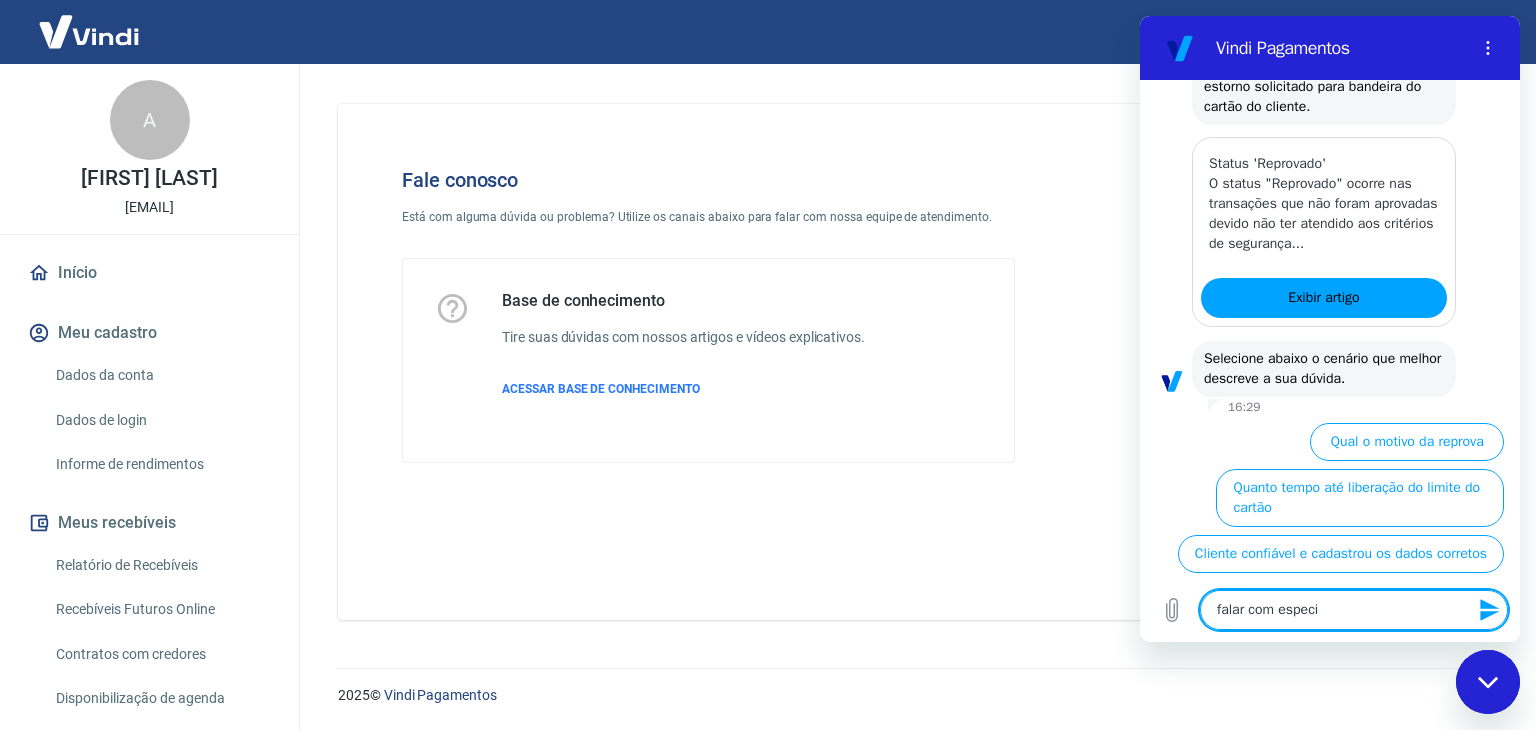 type on "falar com especia" 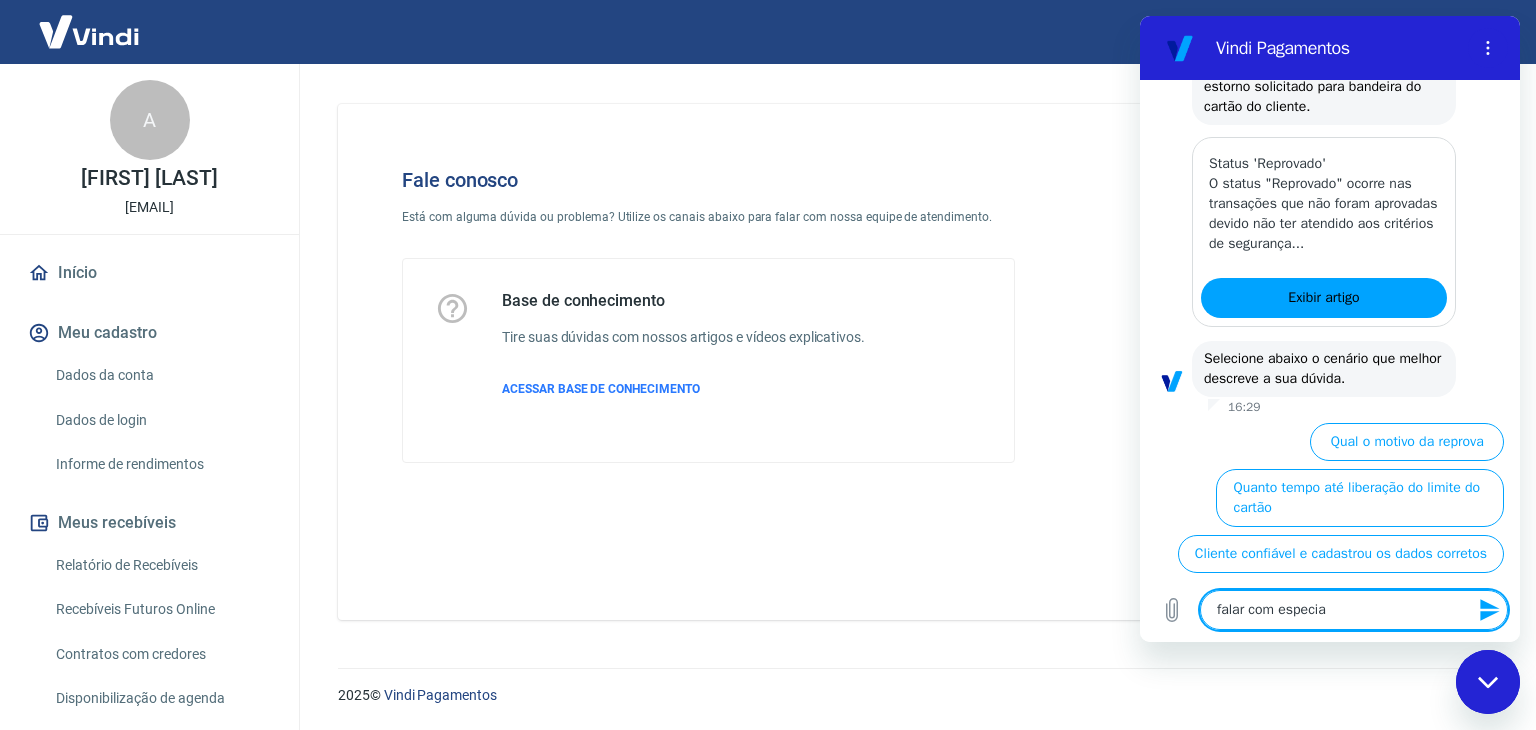 type on "falar com especial" 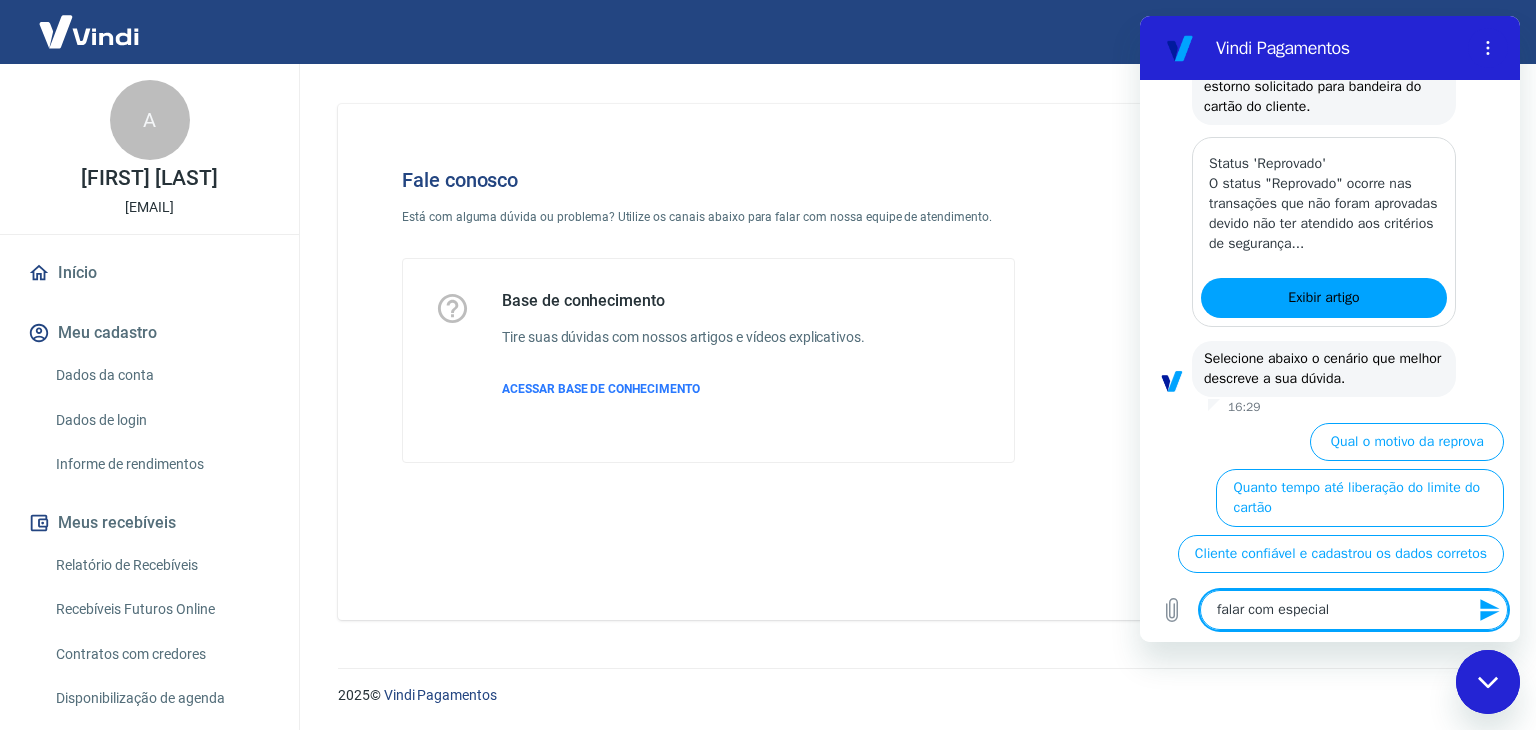 type on "falar com especiali" 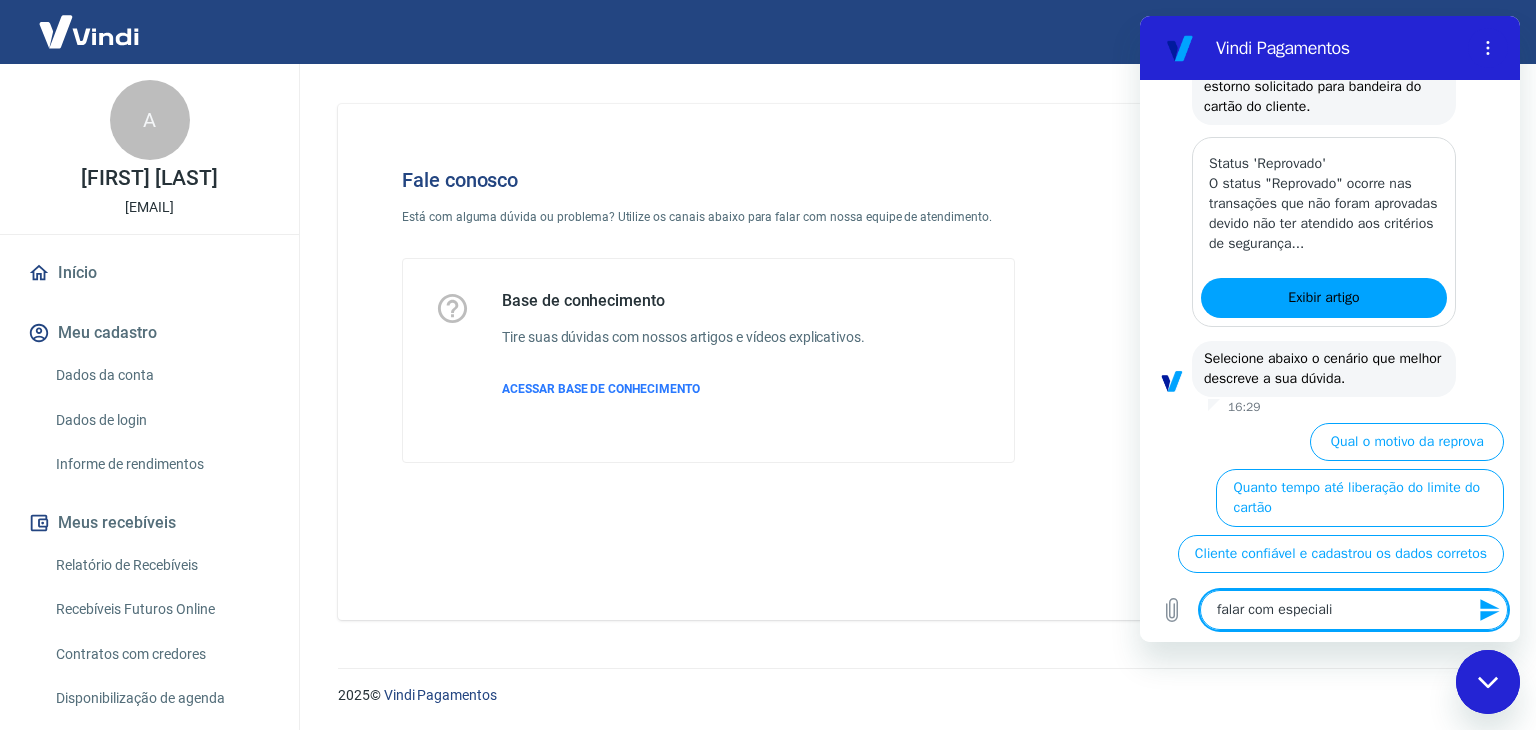 type on "falar com especialis" 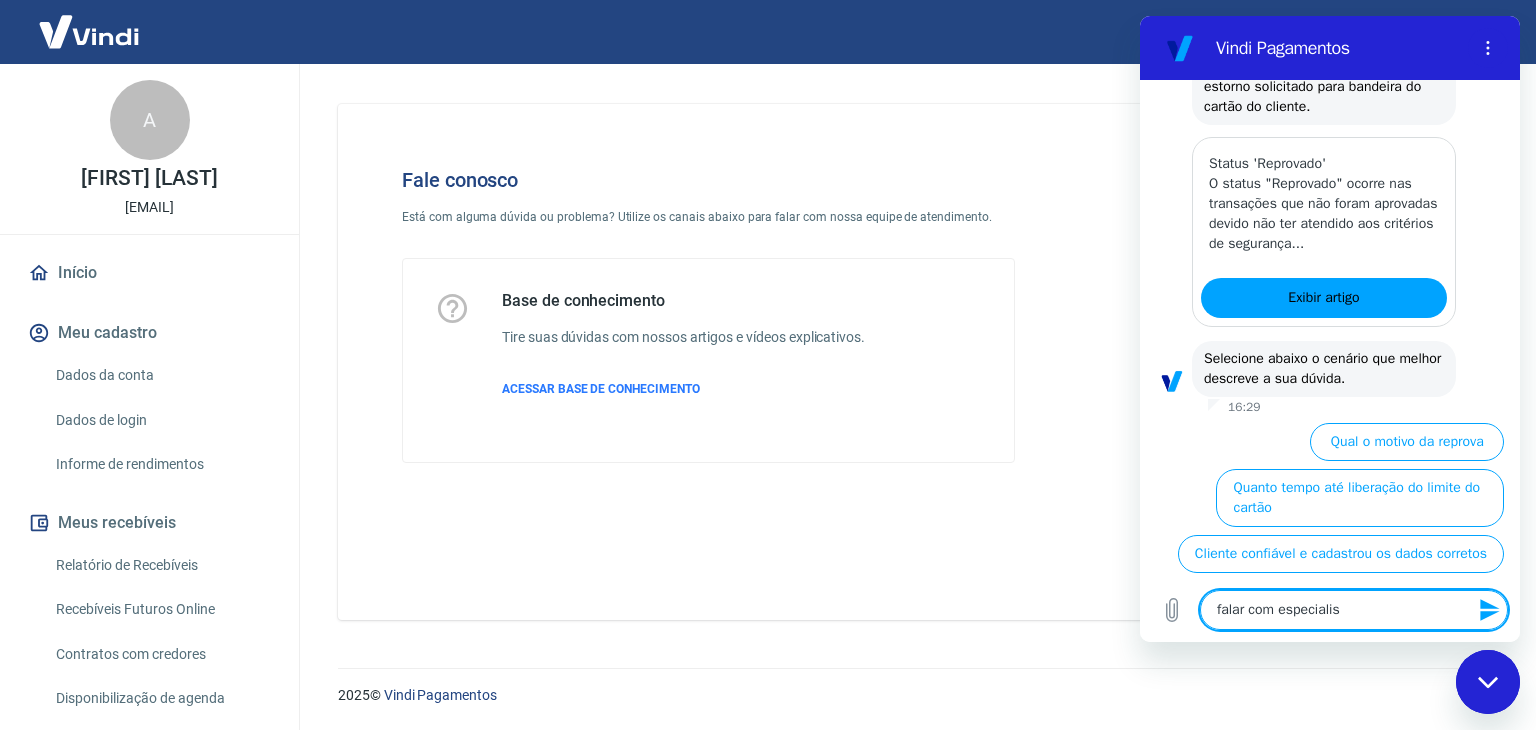 type on "falar com especialist" 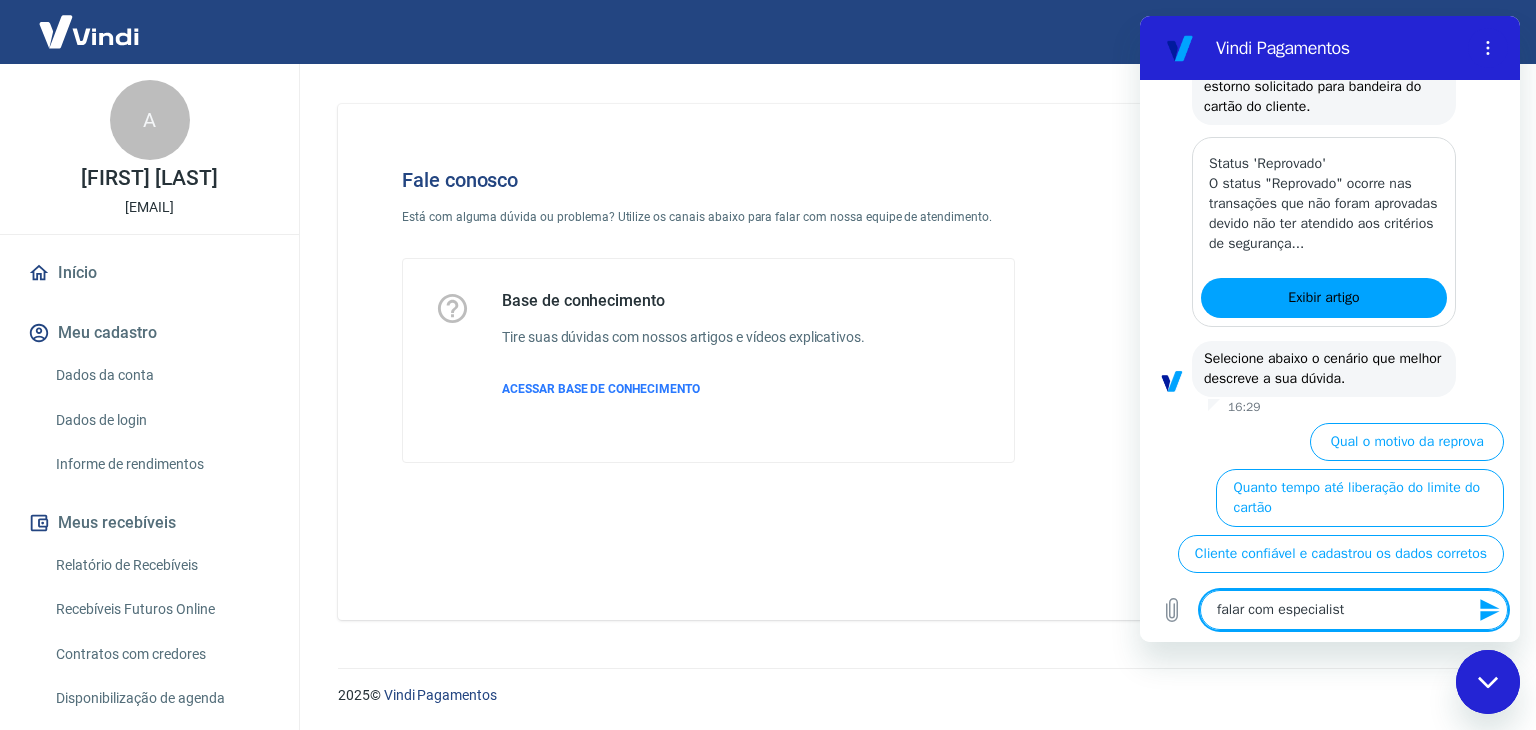 type on "falar com especialista" 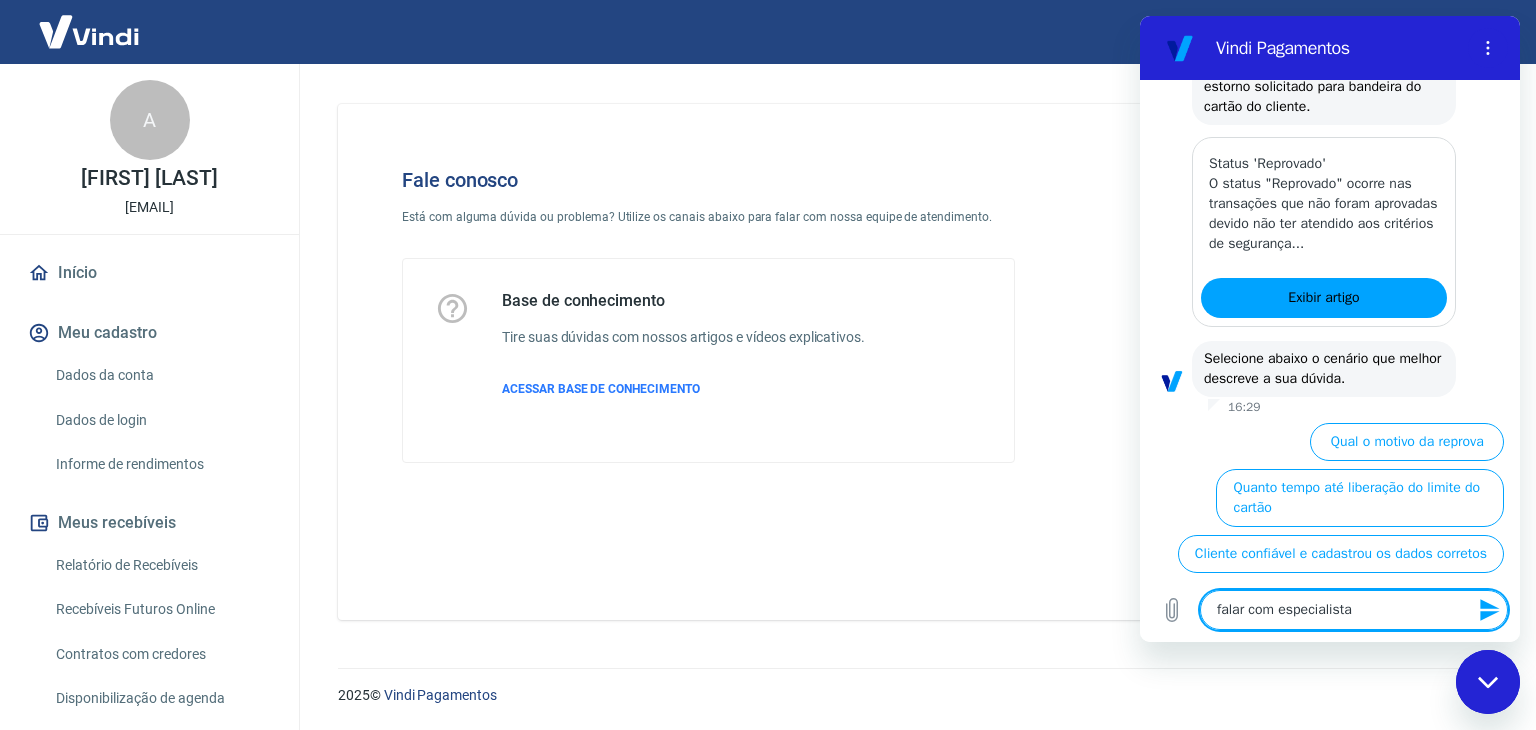 type 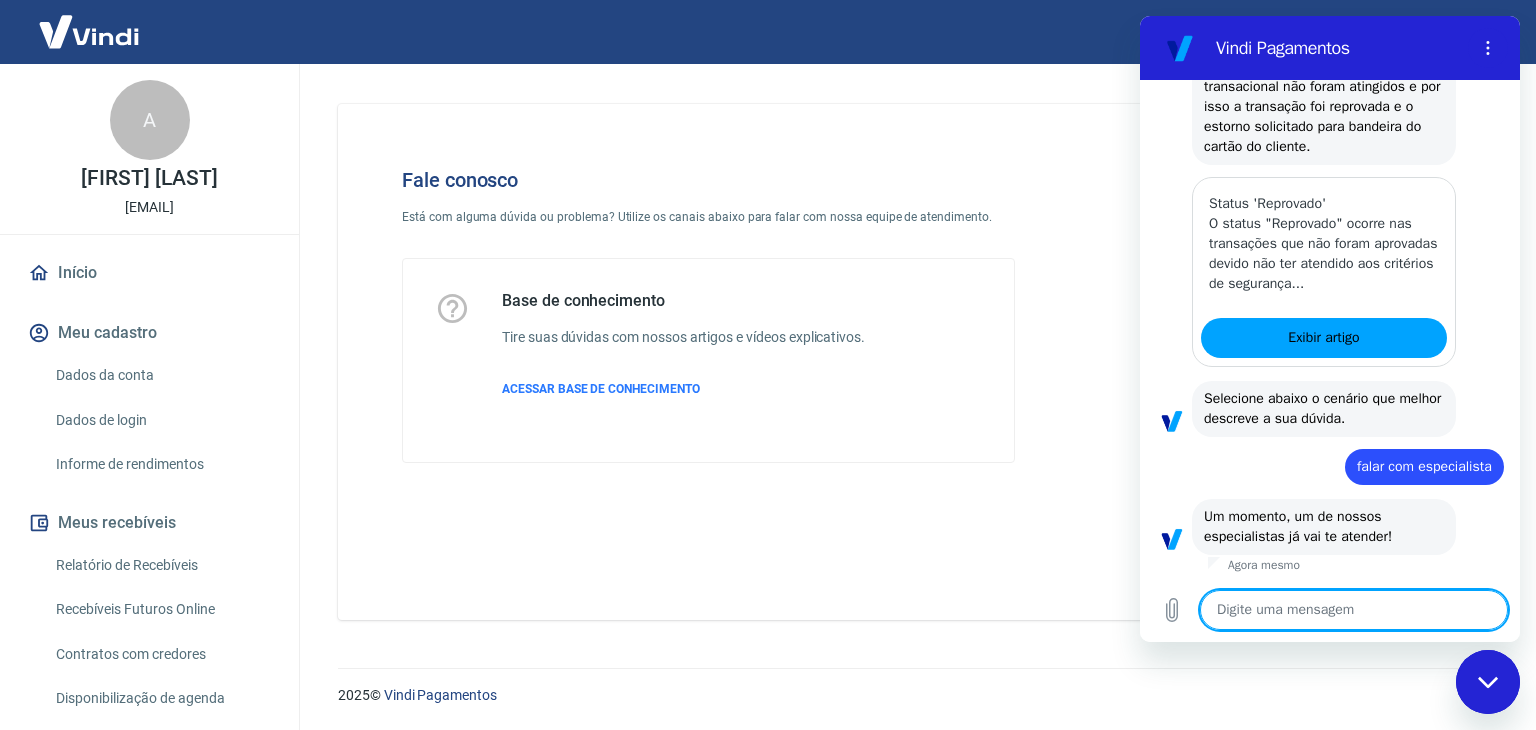 scroll, scrollTop: 935, scrollLeft: 0, axis: vertical 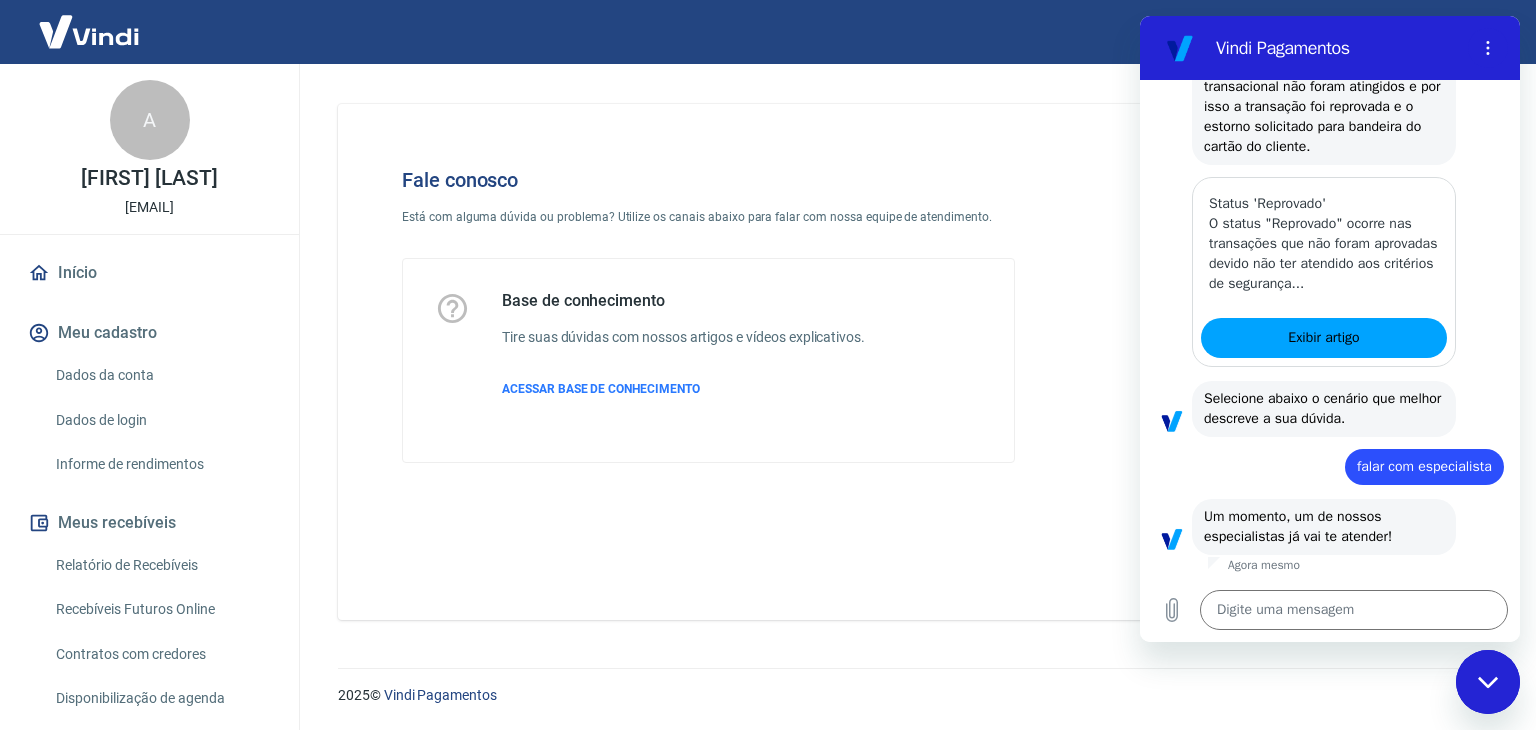 drag, startPoint x: 227, startPoint y: 603, endPoint x: 1107, endPoint y: 608, distance: 880.0142 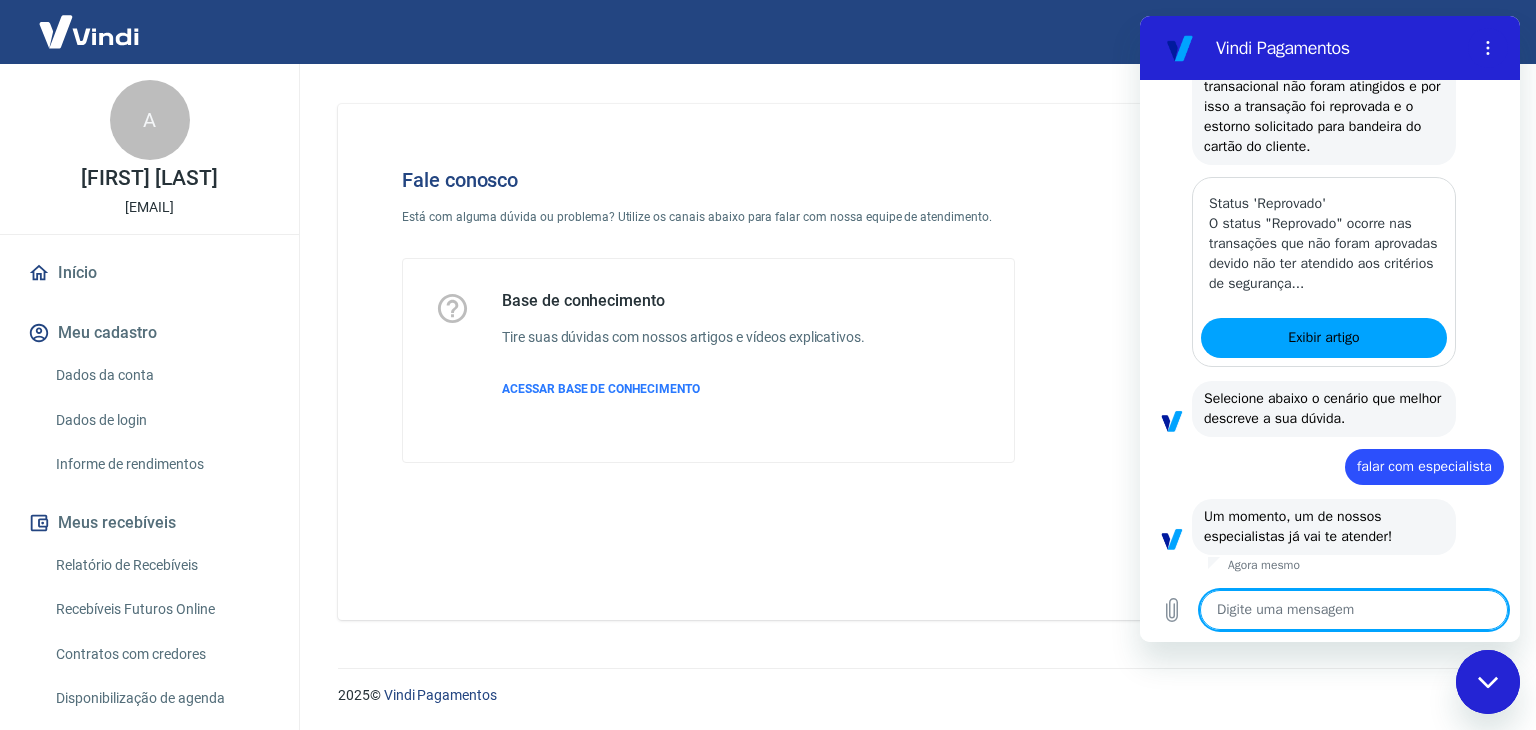 click at bounding box center [1354, 610] 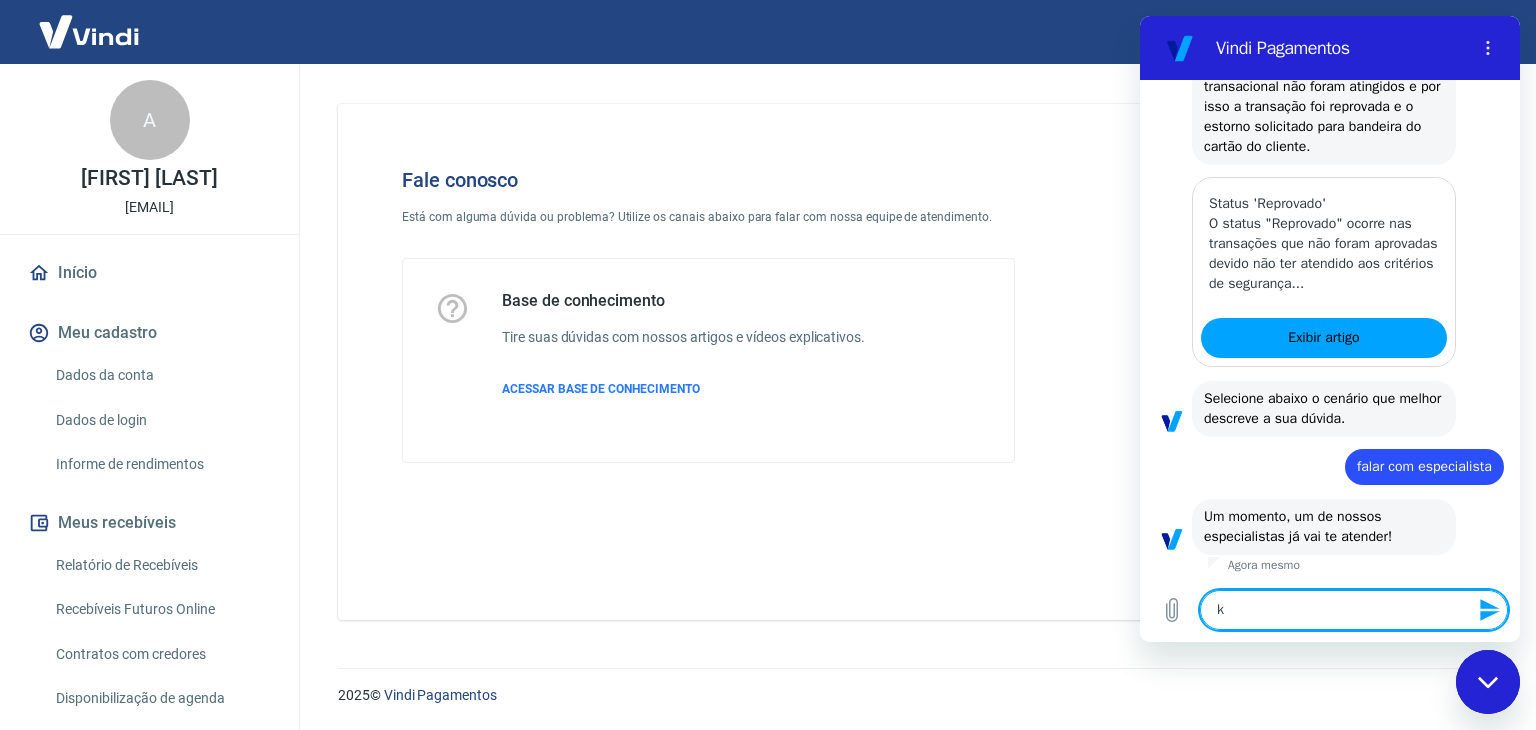 type 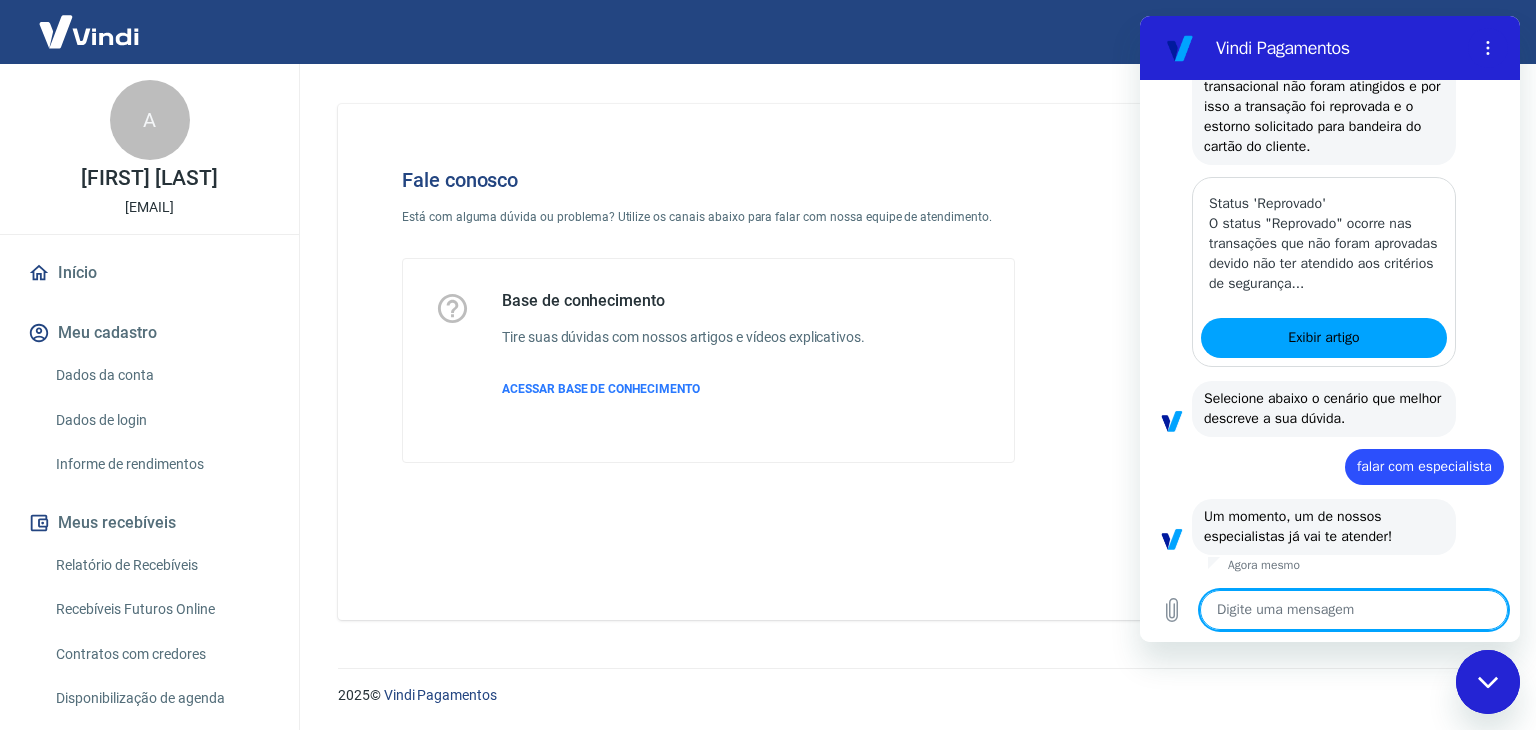 type on "o" 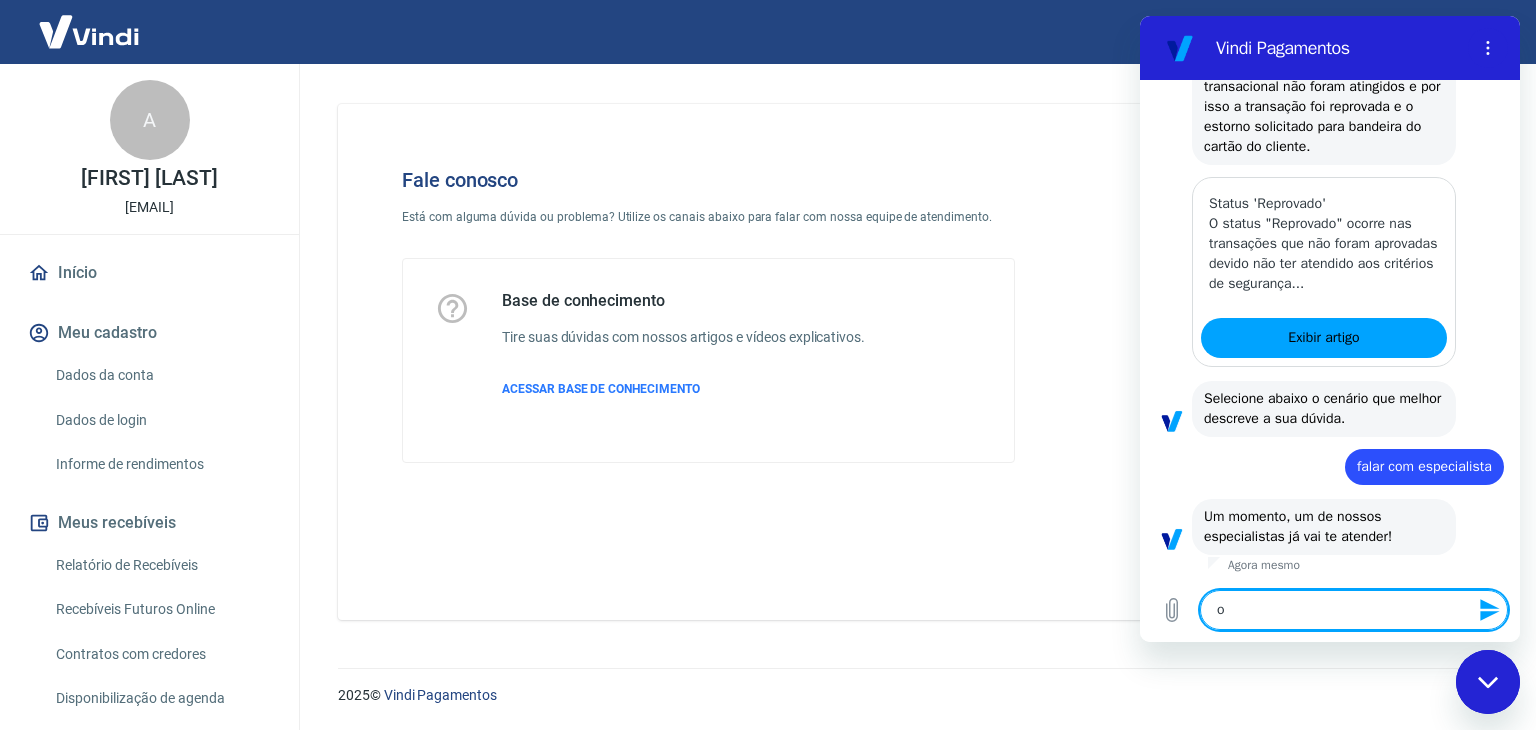 type on "ok" 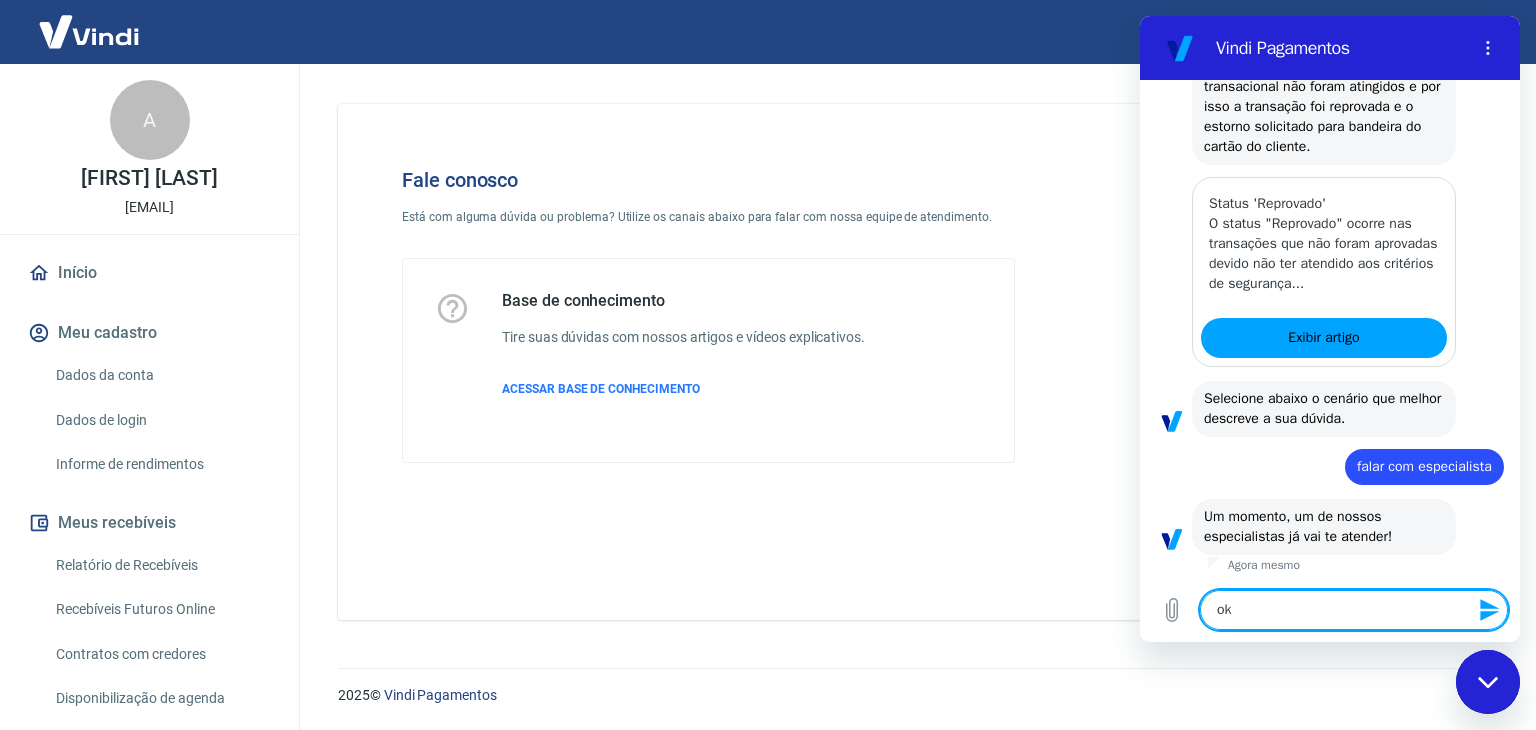 type 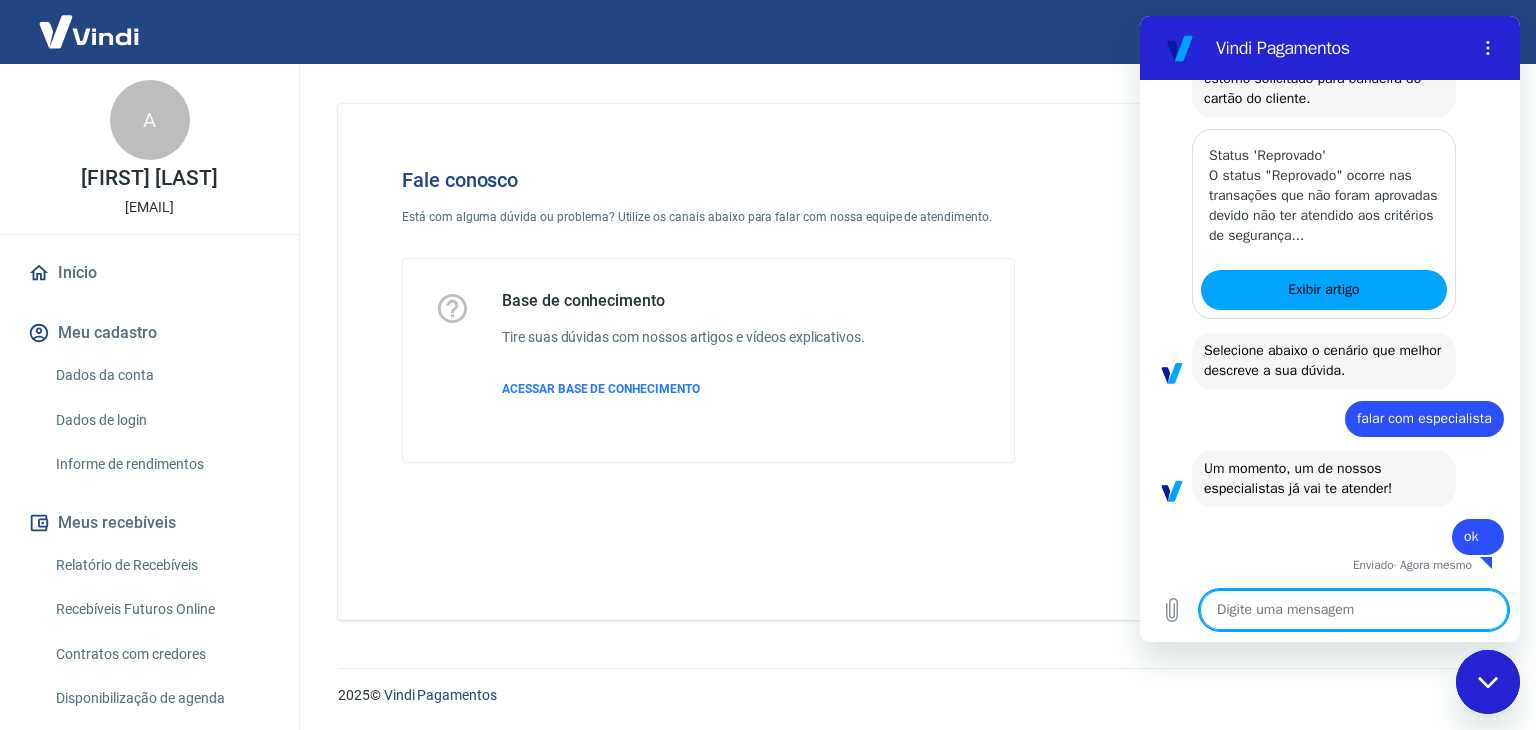 scroll, scrollTop: 983, scrollLeft: 0, axis: vertical 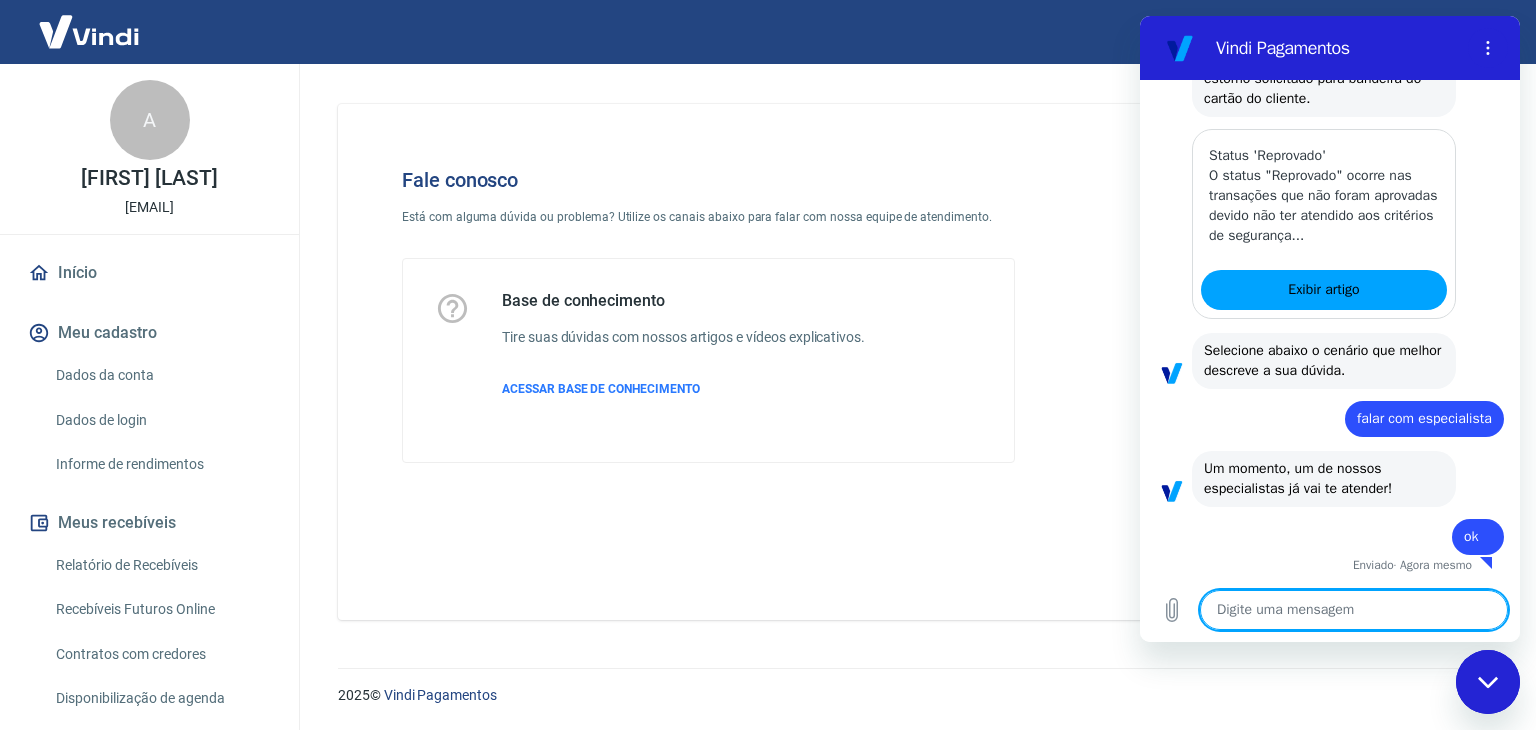 click at bounding box center [1354, 610] 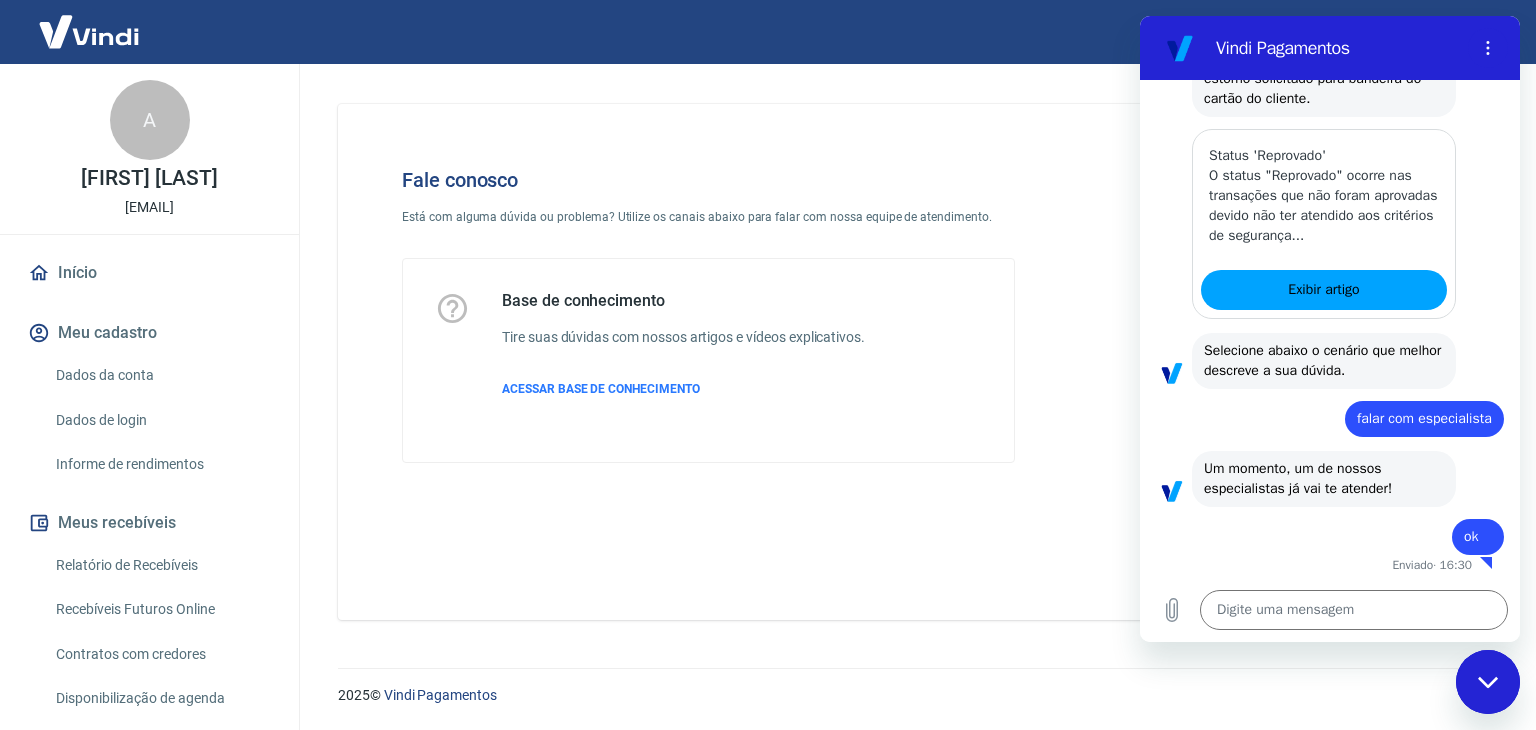 click on "Fale conosco Está com alguma dúvida ou problema? Utilize os canais abaixo para falar com nossa equipe de atendimento. Base de conhecimento Tire suas dúvidas com nossos artigos e vídeos explicativos. ACESSAR BASE DE CONHECIMENTO" at bounding box center [913, 362] 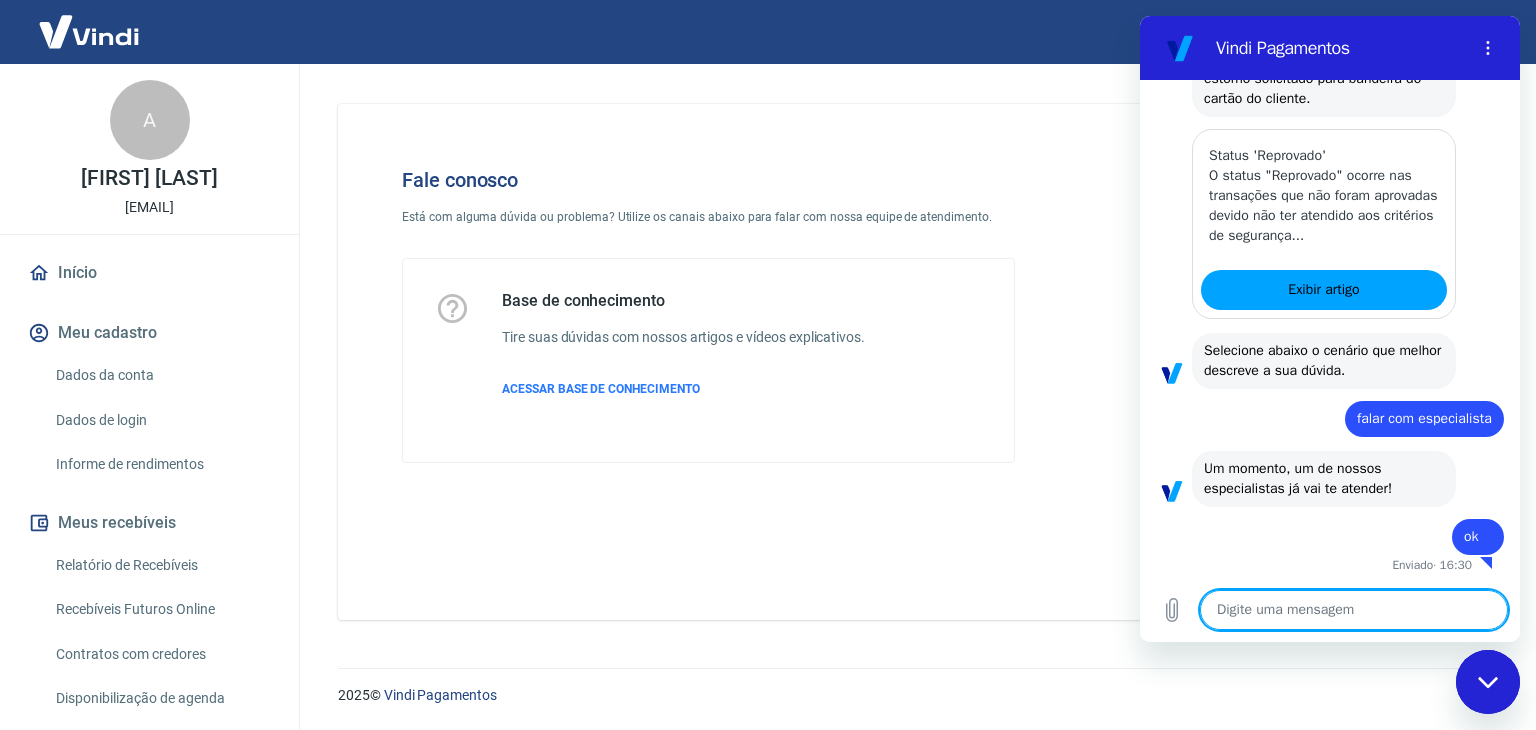 click at bounding box center [1354, 610] 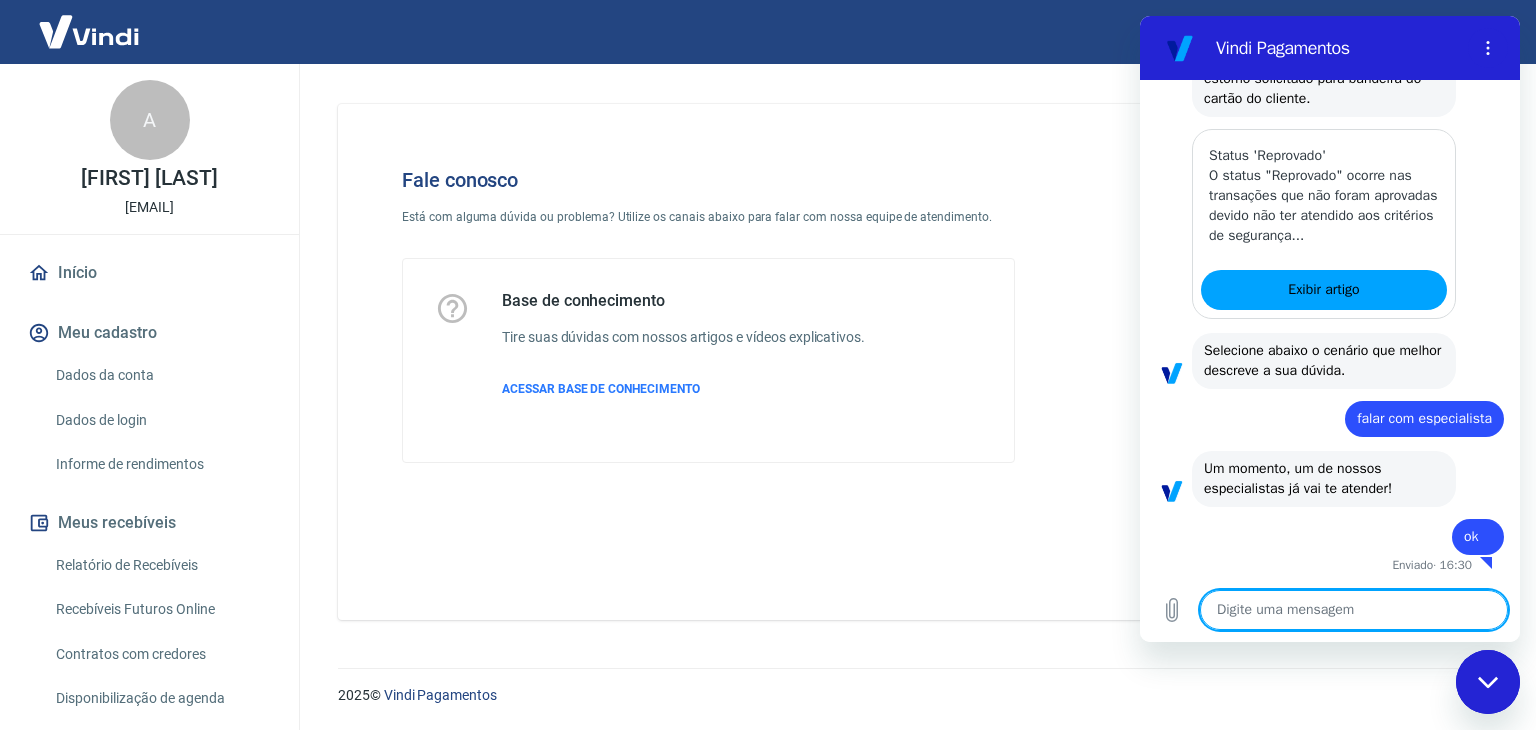 type on "x" 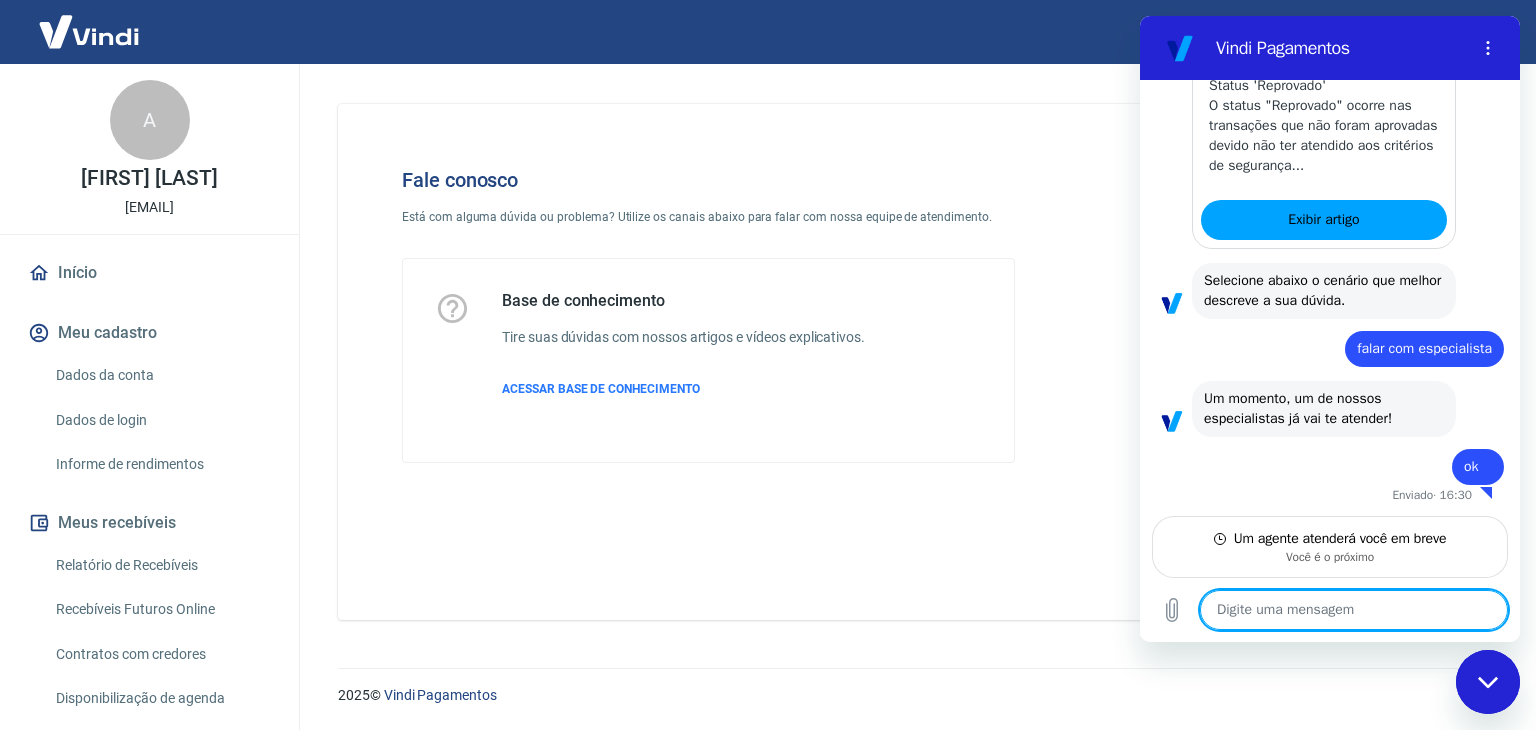 scroll, scrollTop: 1052, scrollLeft: 0, axis: vertical 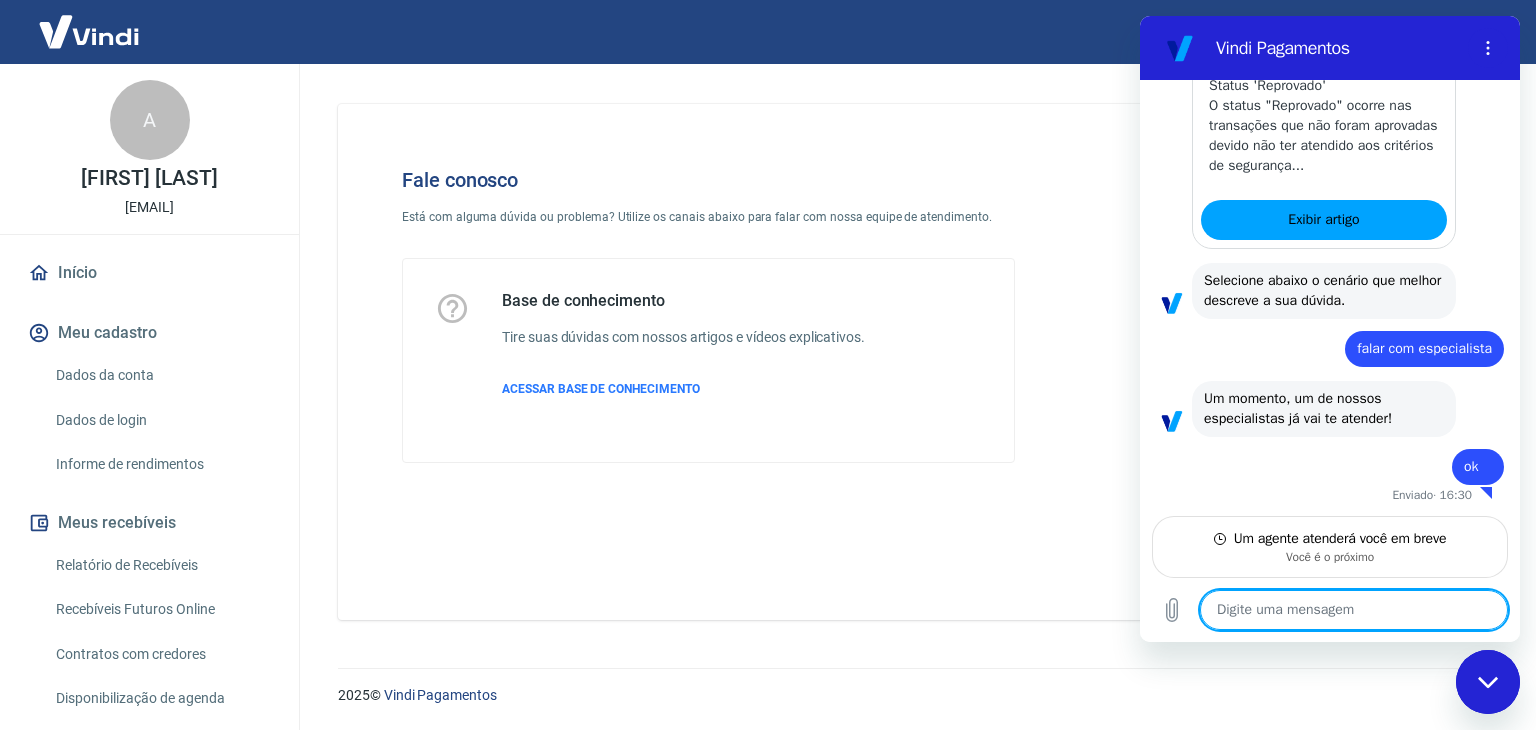 click at bounding box center (1354, 610) 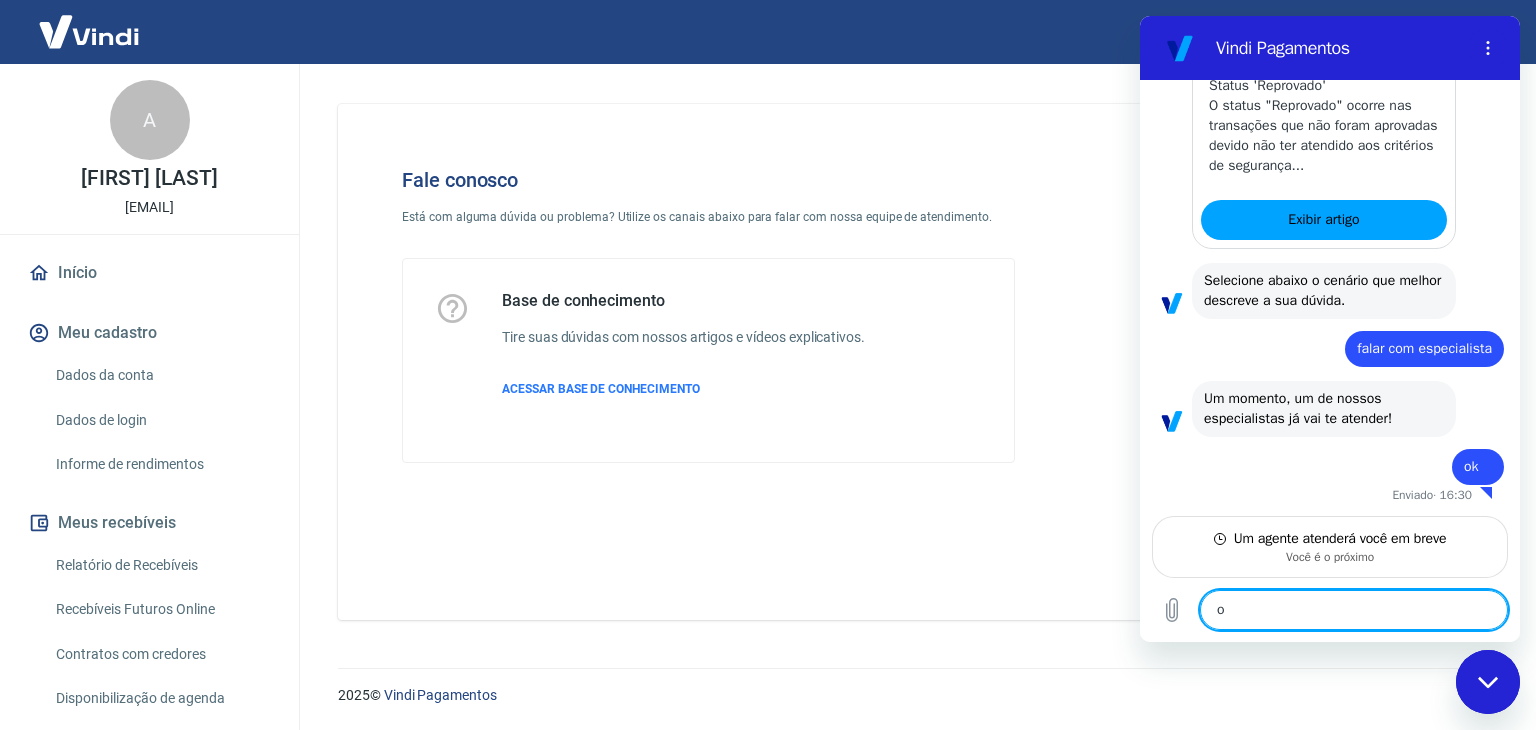 type on "ok" 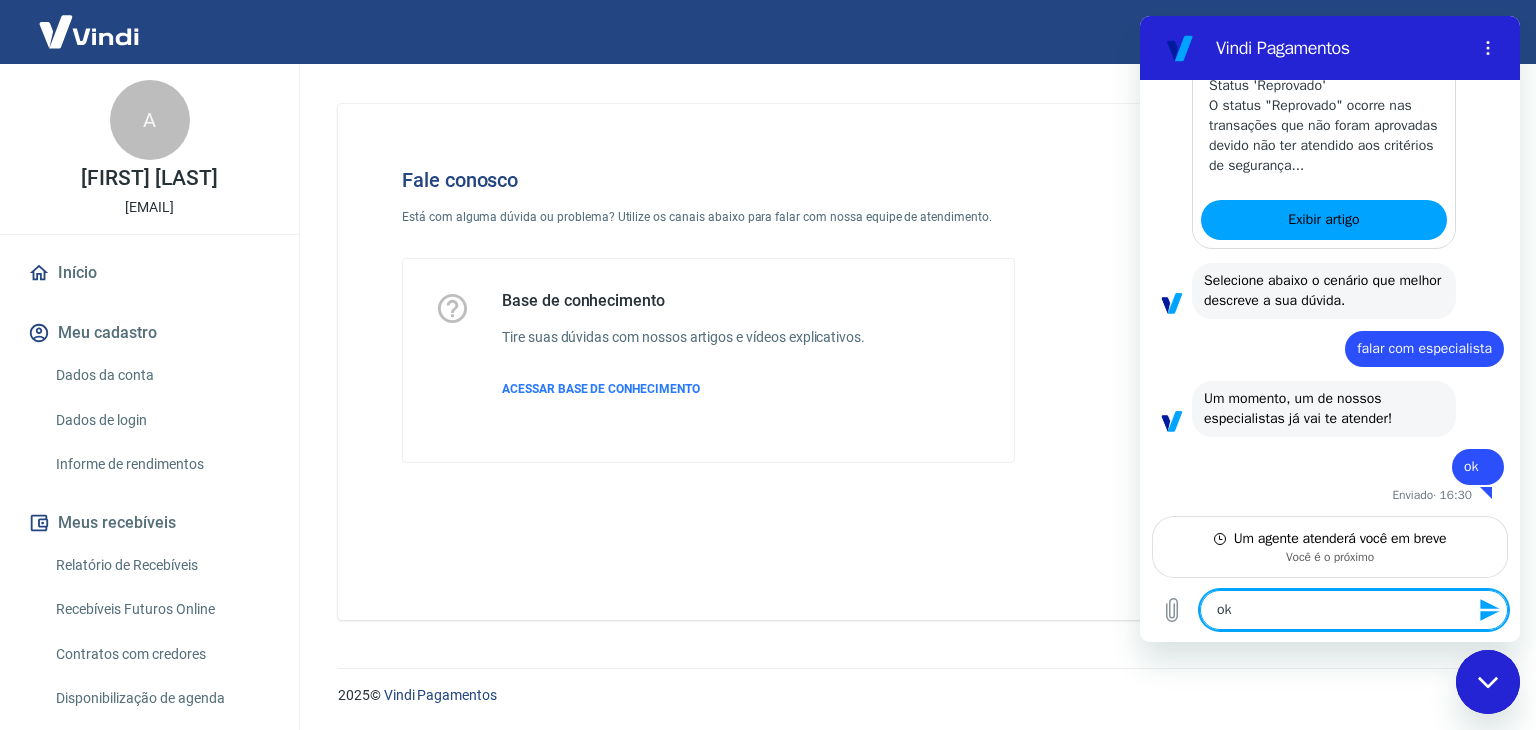 type 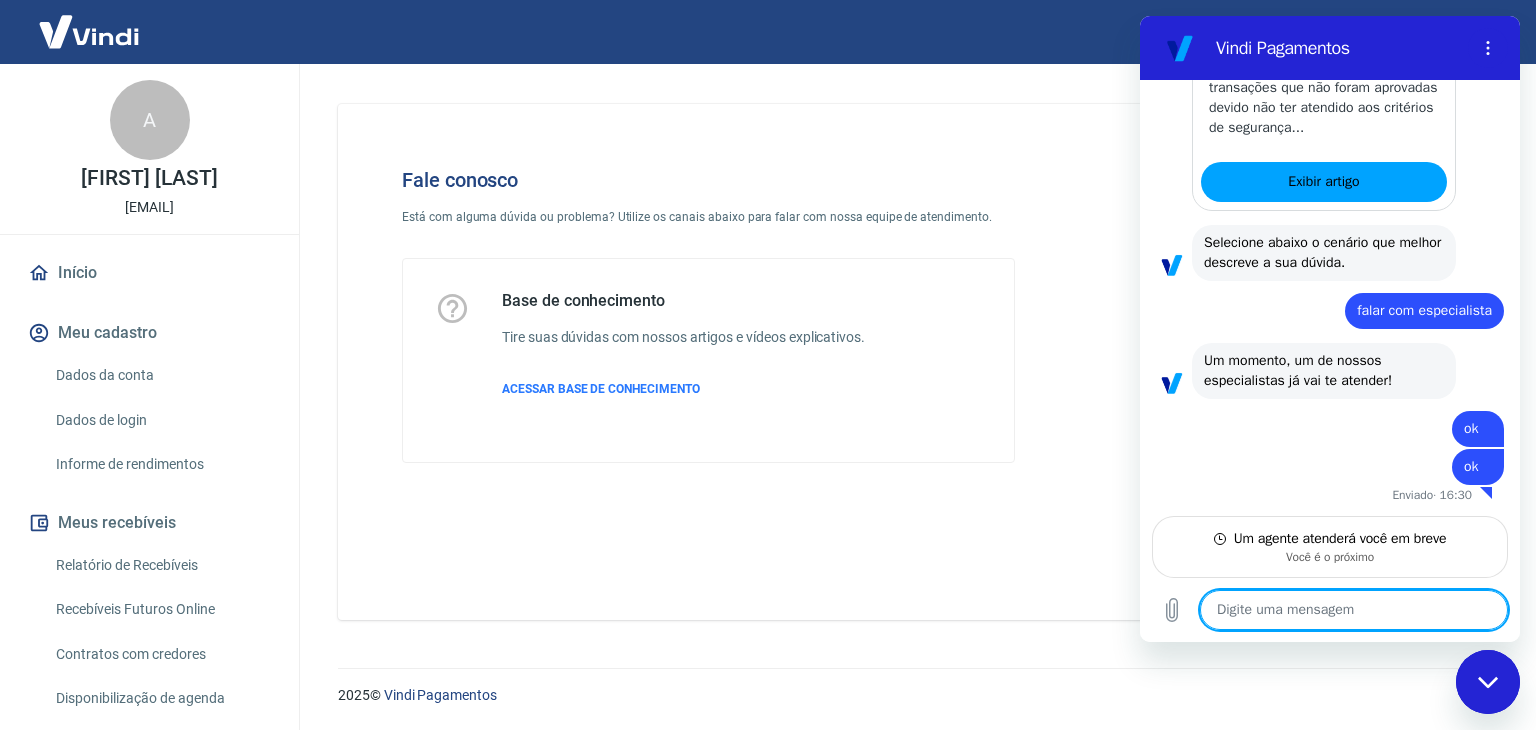 scroll, scrollTop: 1090, scrollLeft: 0, axis: vertical 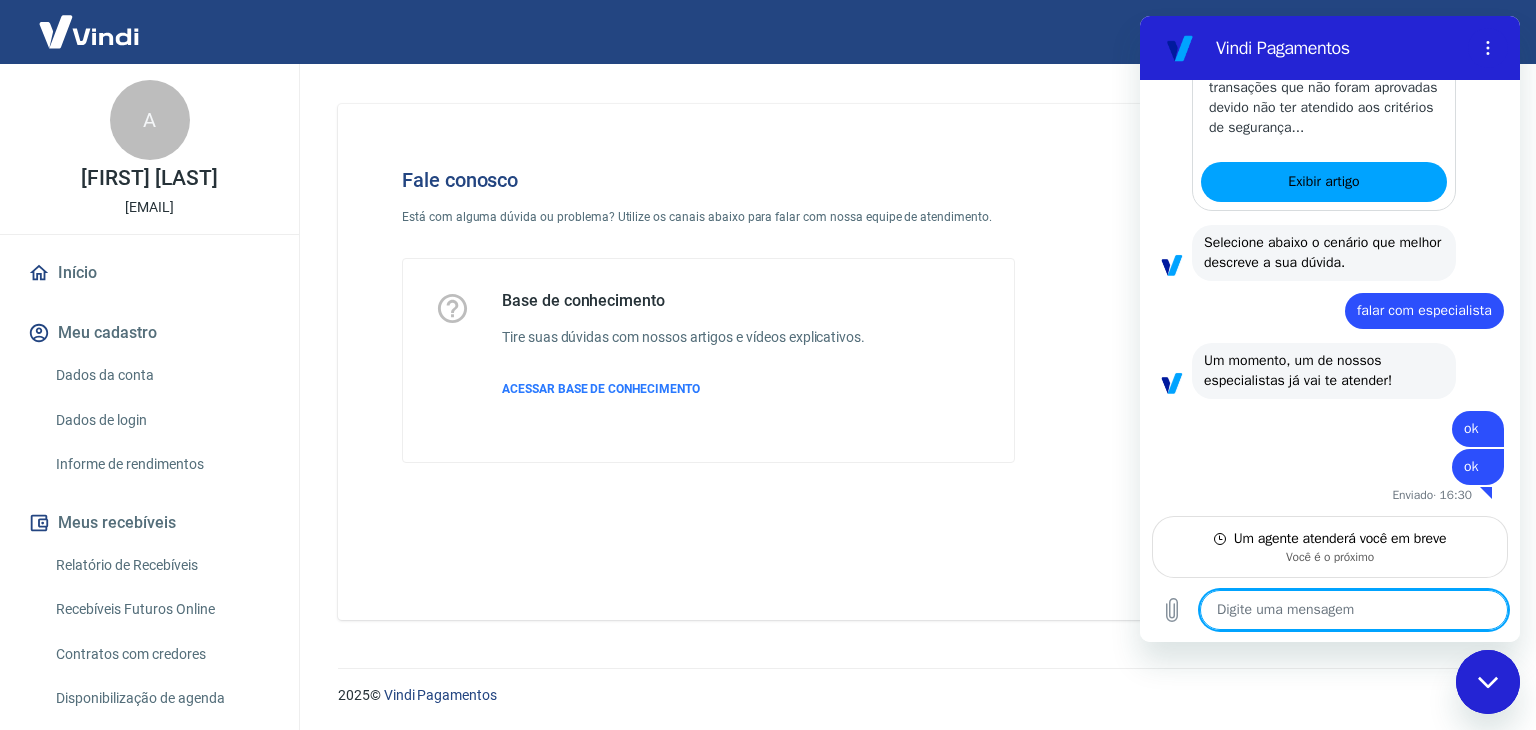 click on "Fale conosco Está com alguma dúvida ou problema? Utilize os canais abaixo para falar com nossa equipe de atendimento. Base de conhecimento Tire suas dúvidas com nossos artigos e vídeos explicativos. ACESSAR BASE DE CONHECIMENTO" at bounding box center (913, 354) 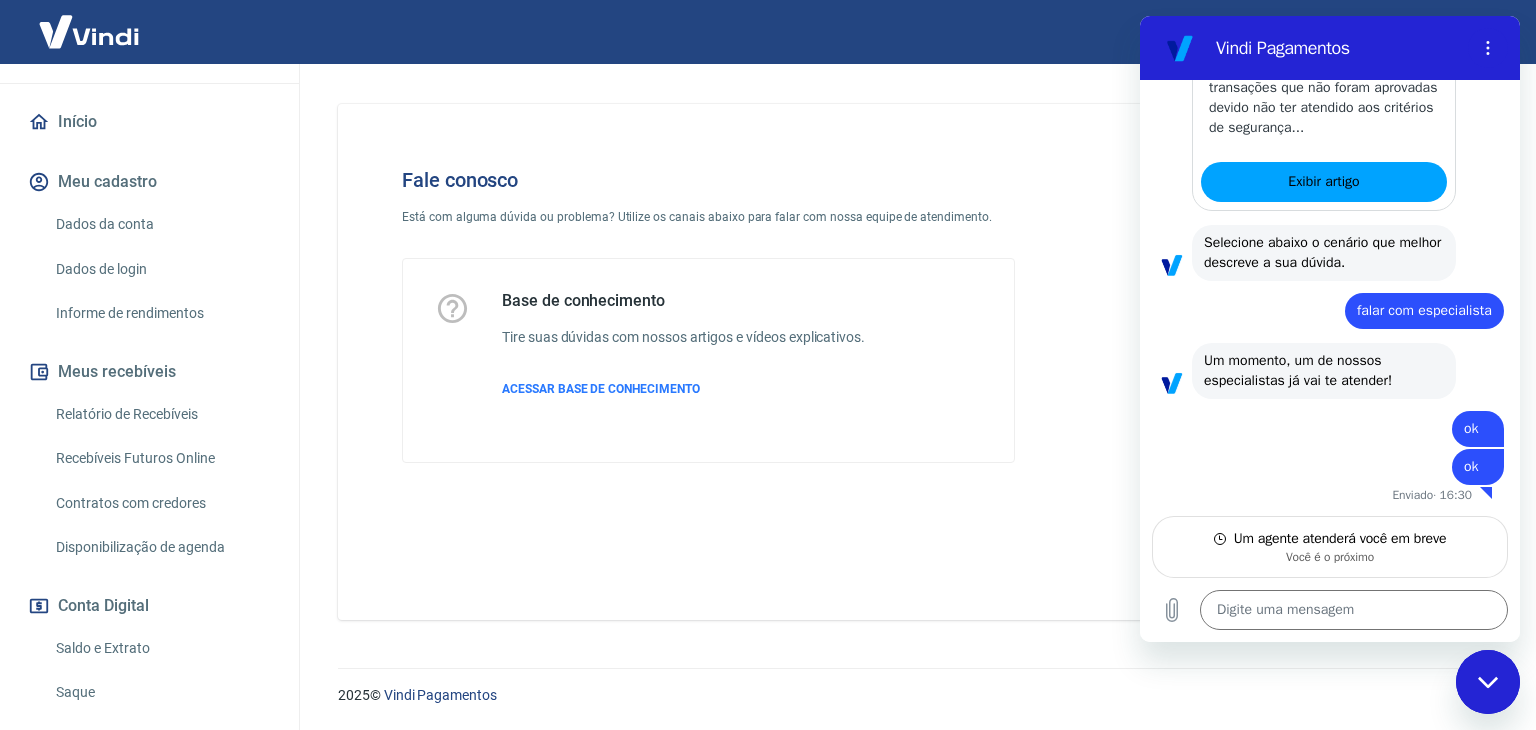 scroll, scrollTop: 0, scrollLeft: 0, axis: both 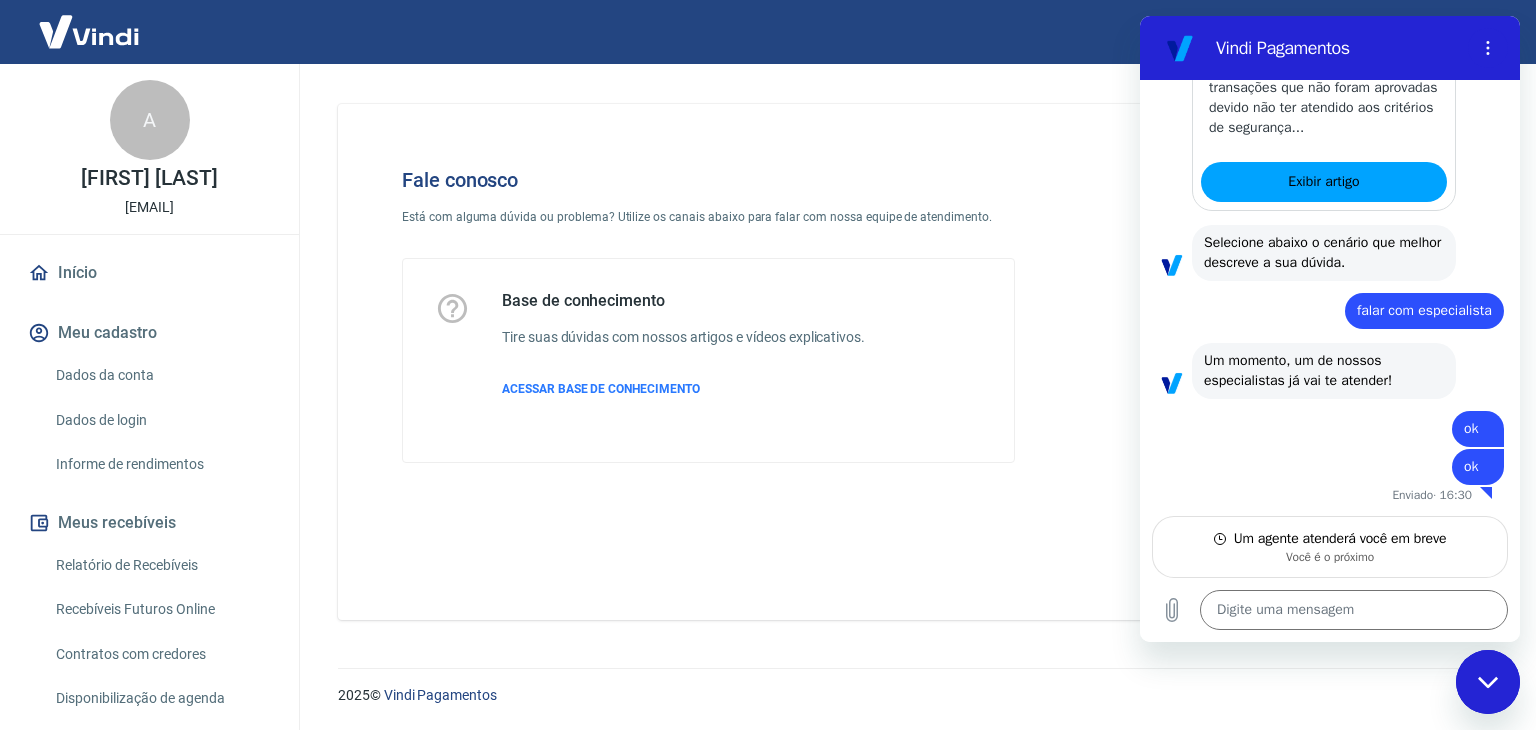 click on "Fale conosco Está com alguma dúvida ou problema? Utilize os canais abaixo para falar com nossa equipe de atendimento. Base de conhecimento Tire suas dúvidas com nossos artigos e vídeos explicativos. ACESSAR BASE DE CONHECIMENTO" at bounding box center (913, 354) 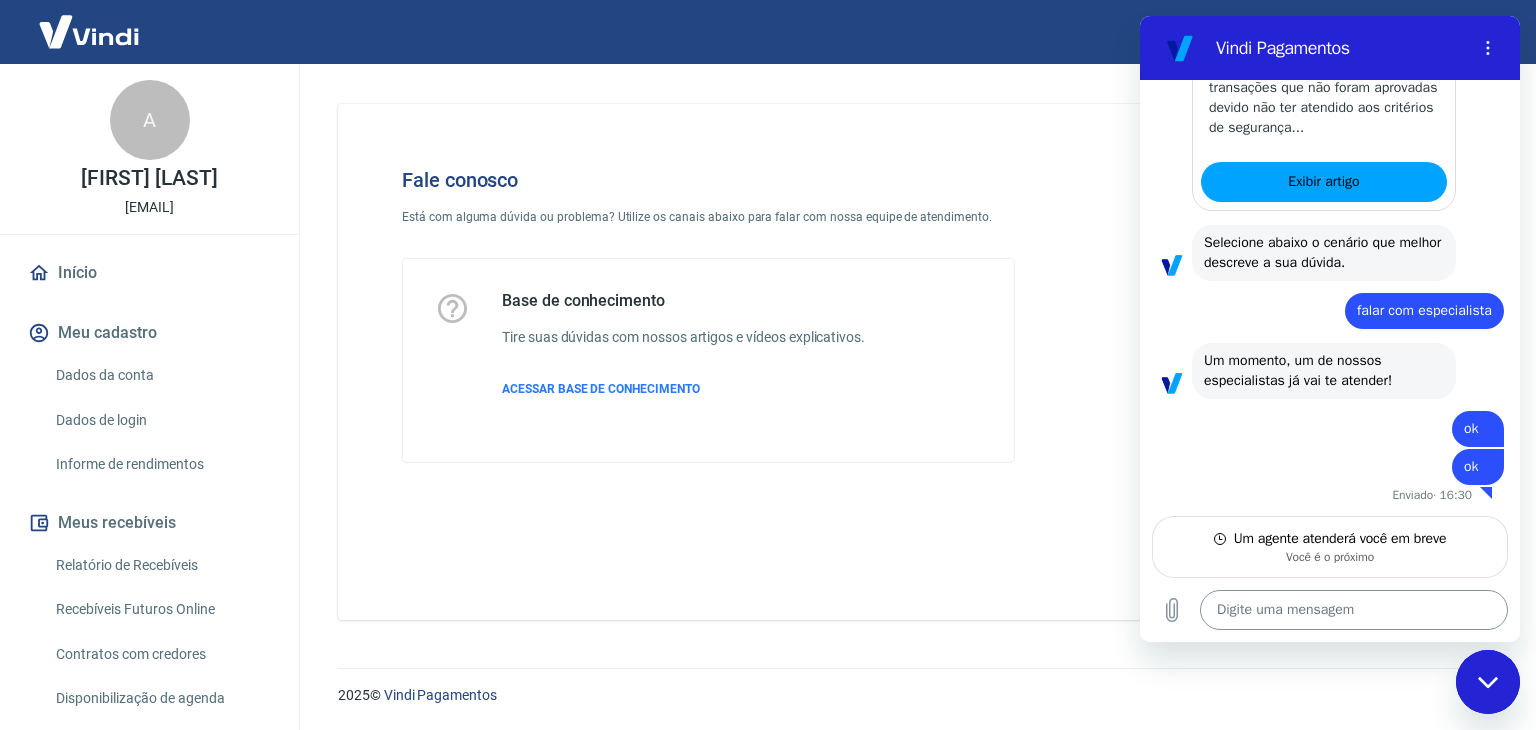 click at bounding box center (1354, 610) 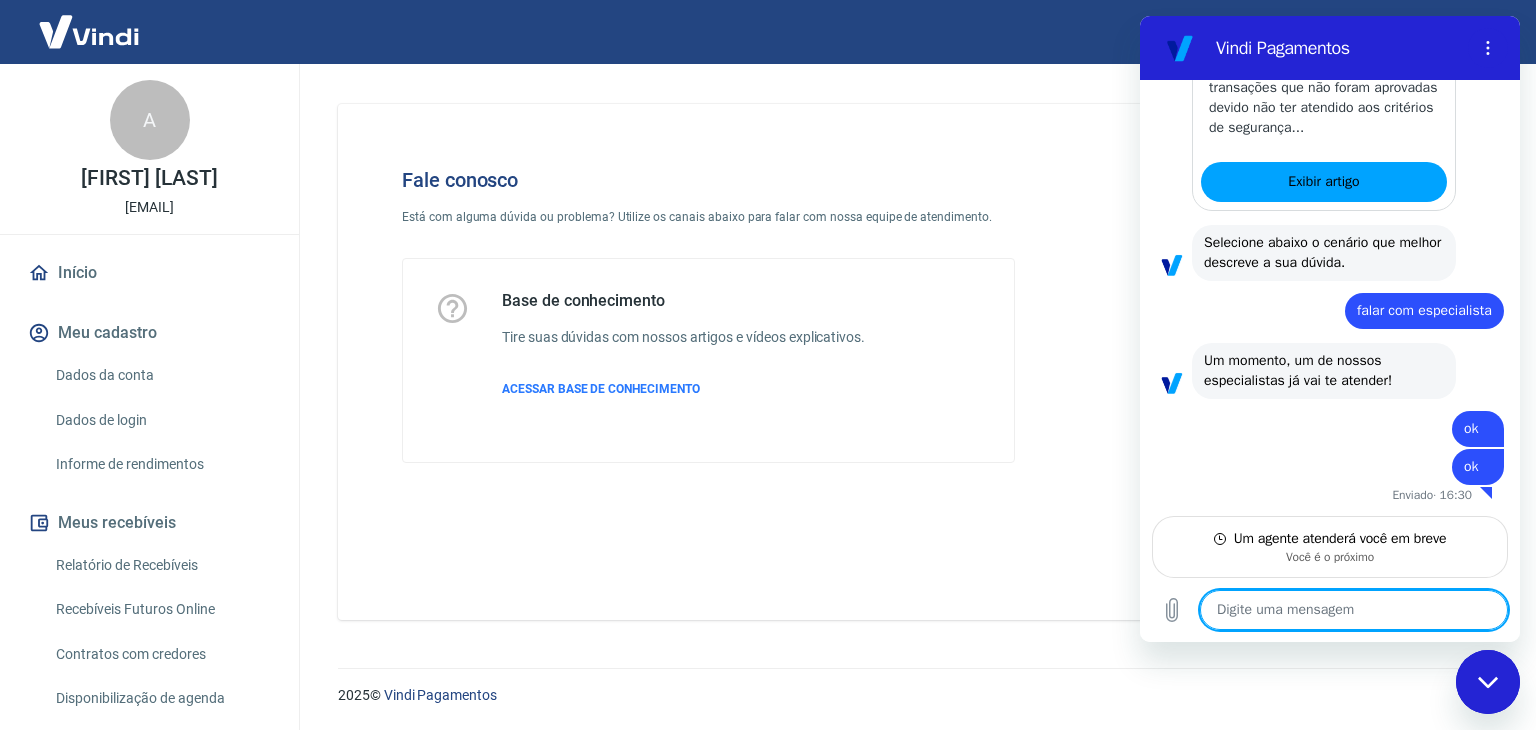 click at bounding box center [1354, 610] 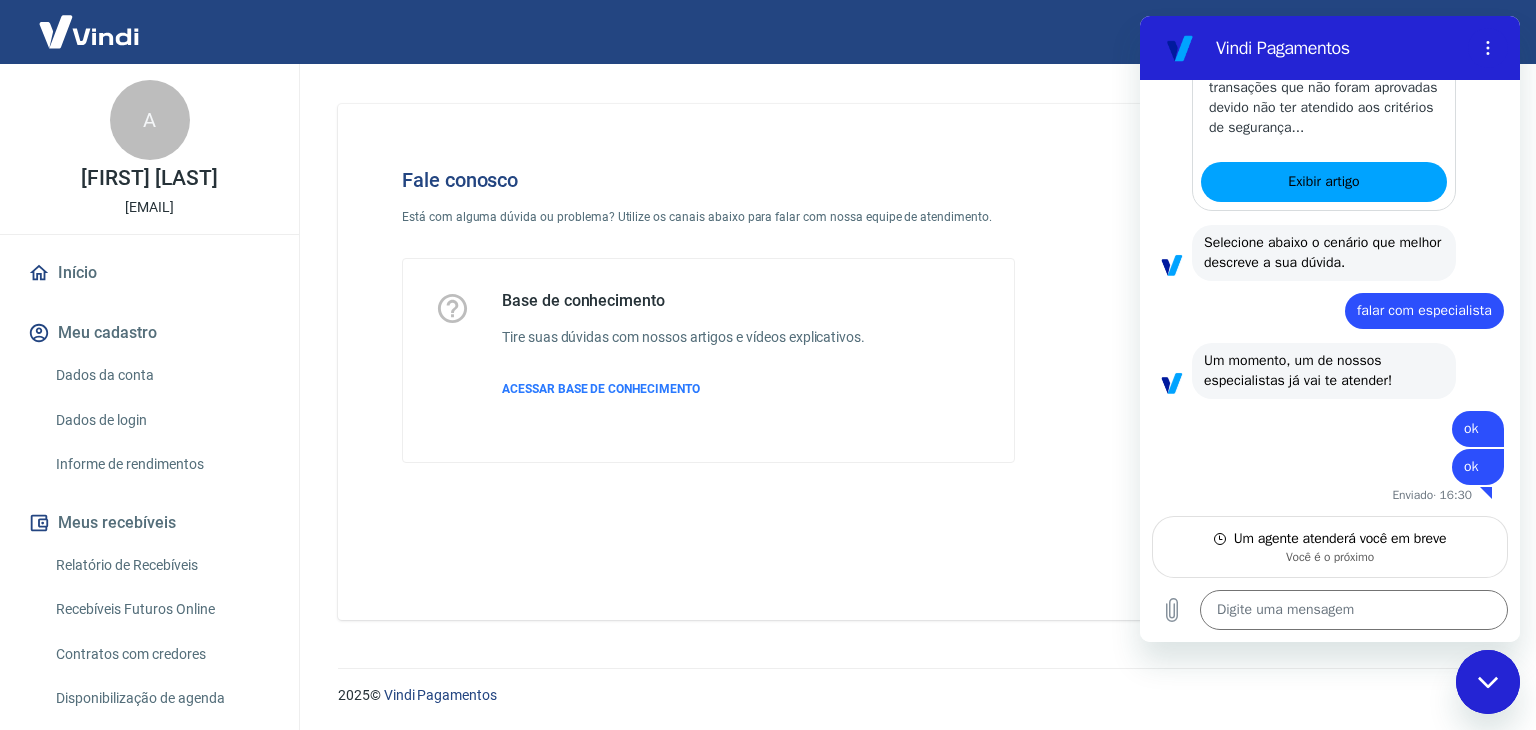 click on "Fale conosco Está com alguma dúvida ou problema? Utilize os canais abaixo para falar com nossa equipe de atendimento. Base de conhecimento Tire suas dúvidas com nossos artigos e vídeos explicativos. ACESSAR BASE DE CONHECIMENTO" at bounding box center [913, 362] 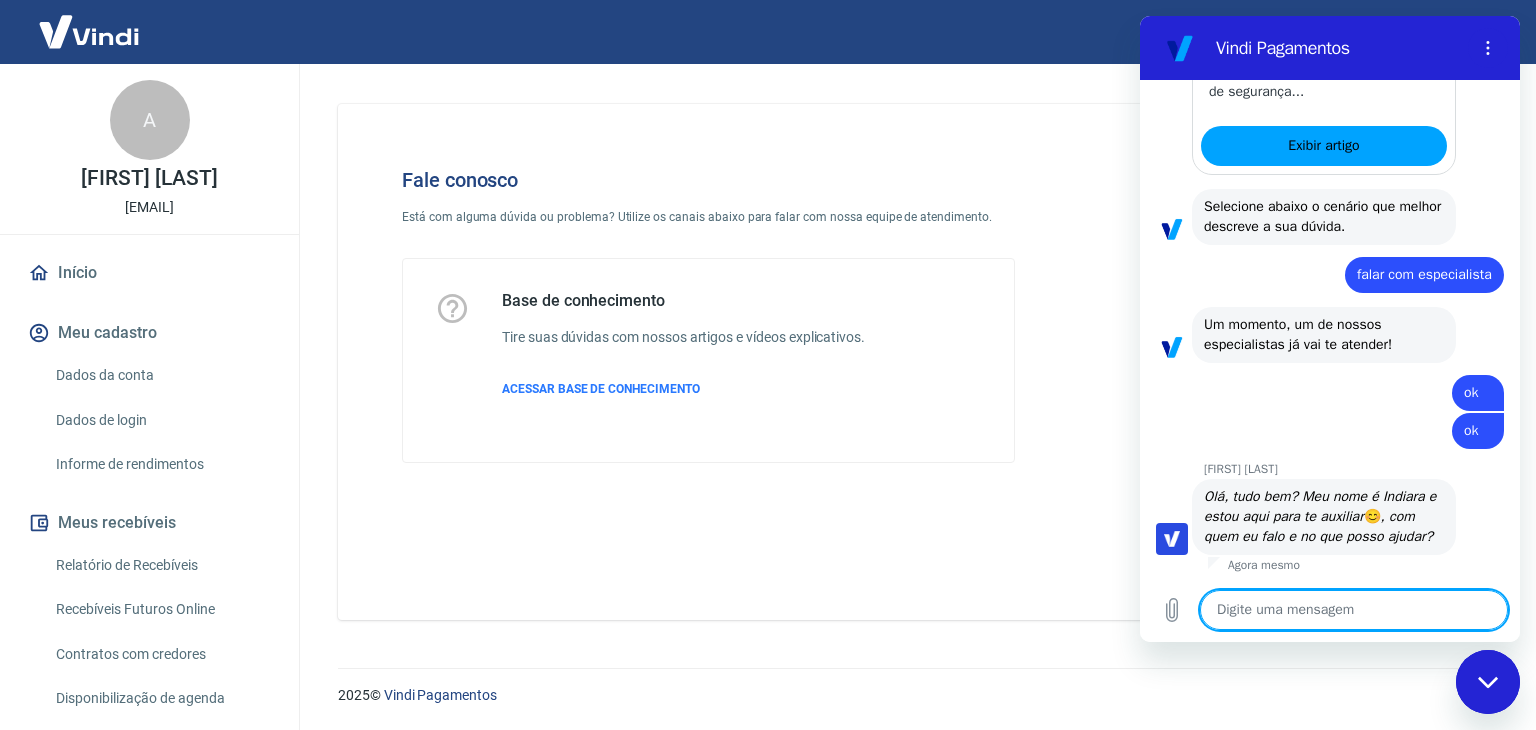 scroll, scrollTop: 1147, scrollLeft: 0, axis: vertical 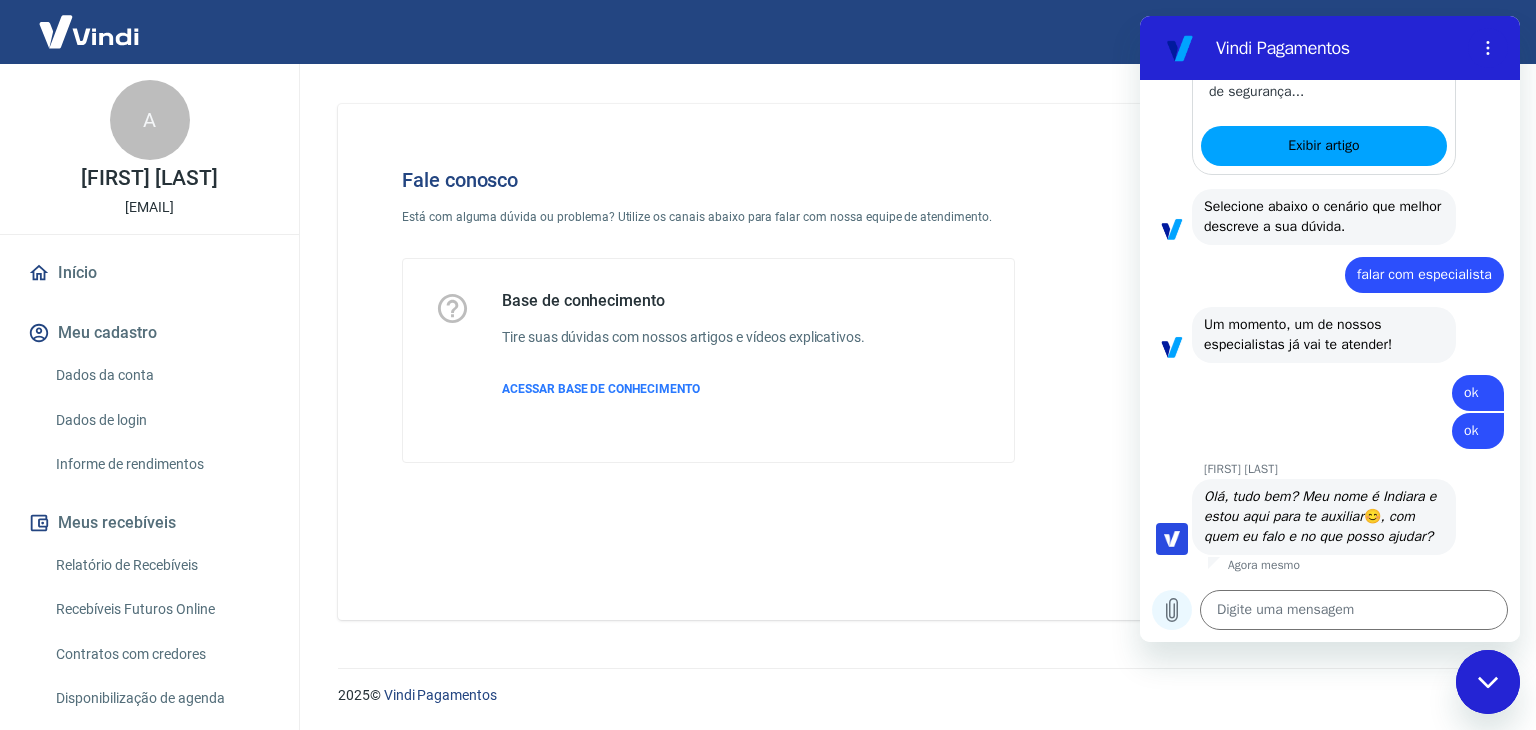 click 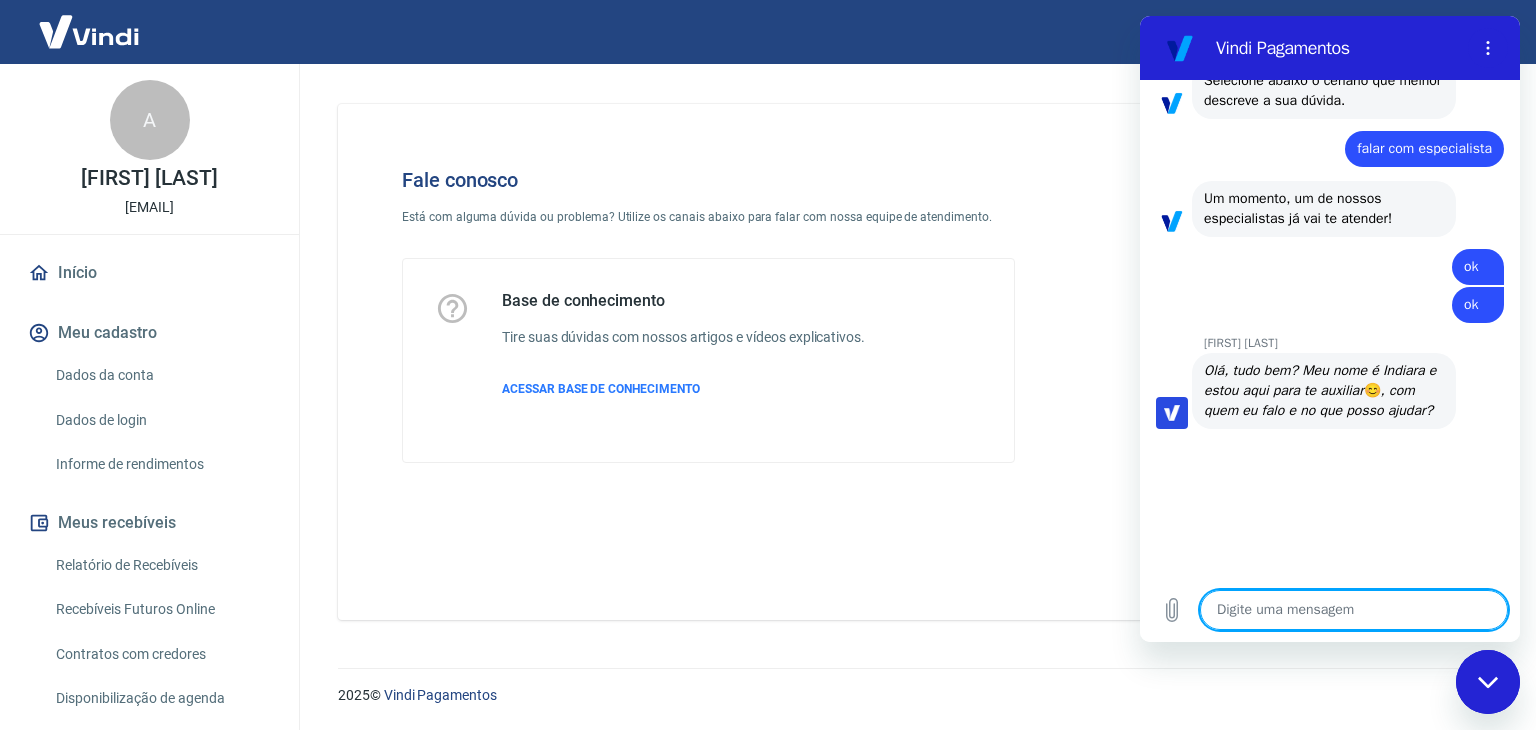 scroll, scrollTop: 1271, scrollLeft: 0, axis: vertical 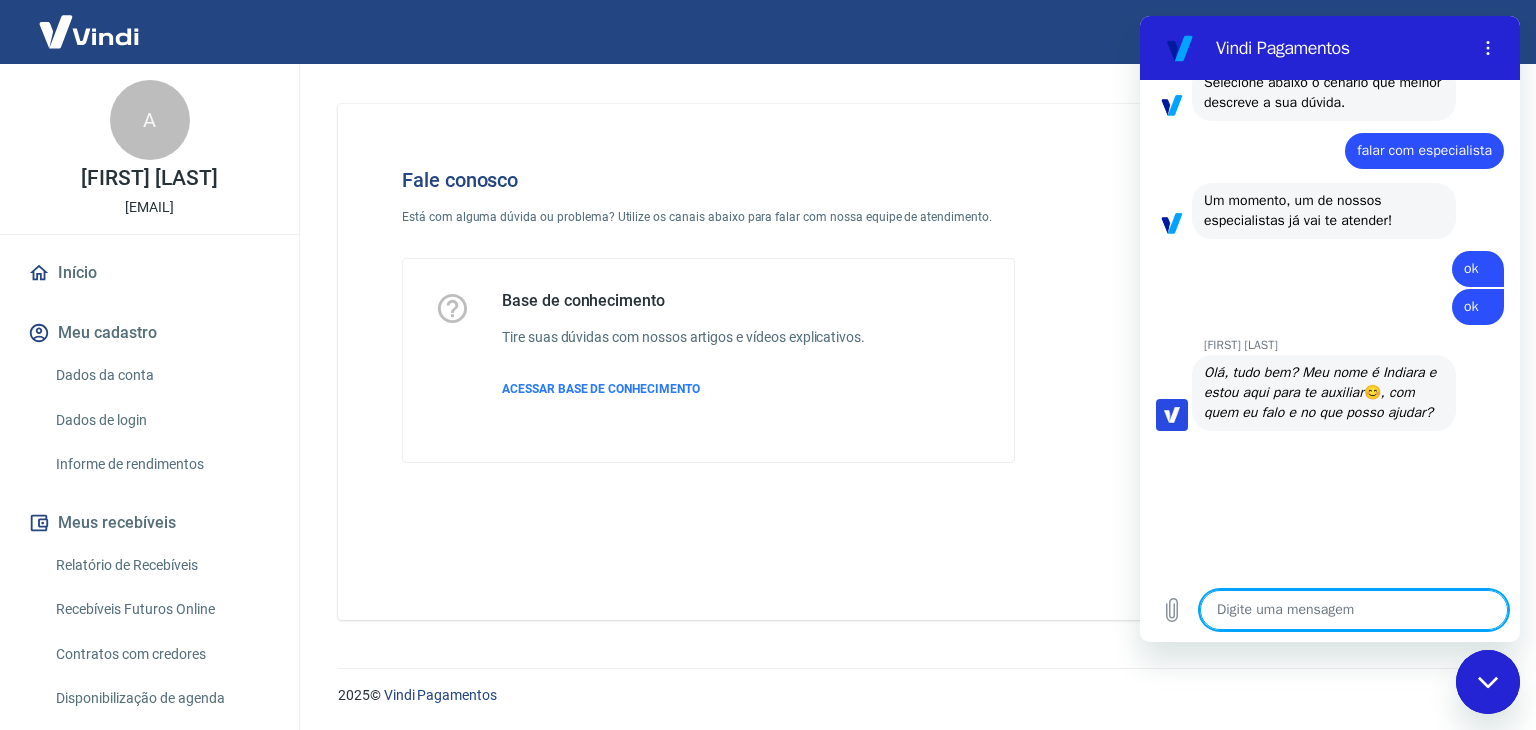 type on "x" 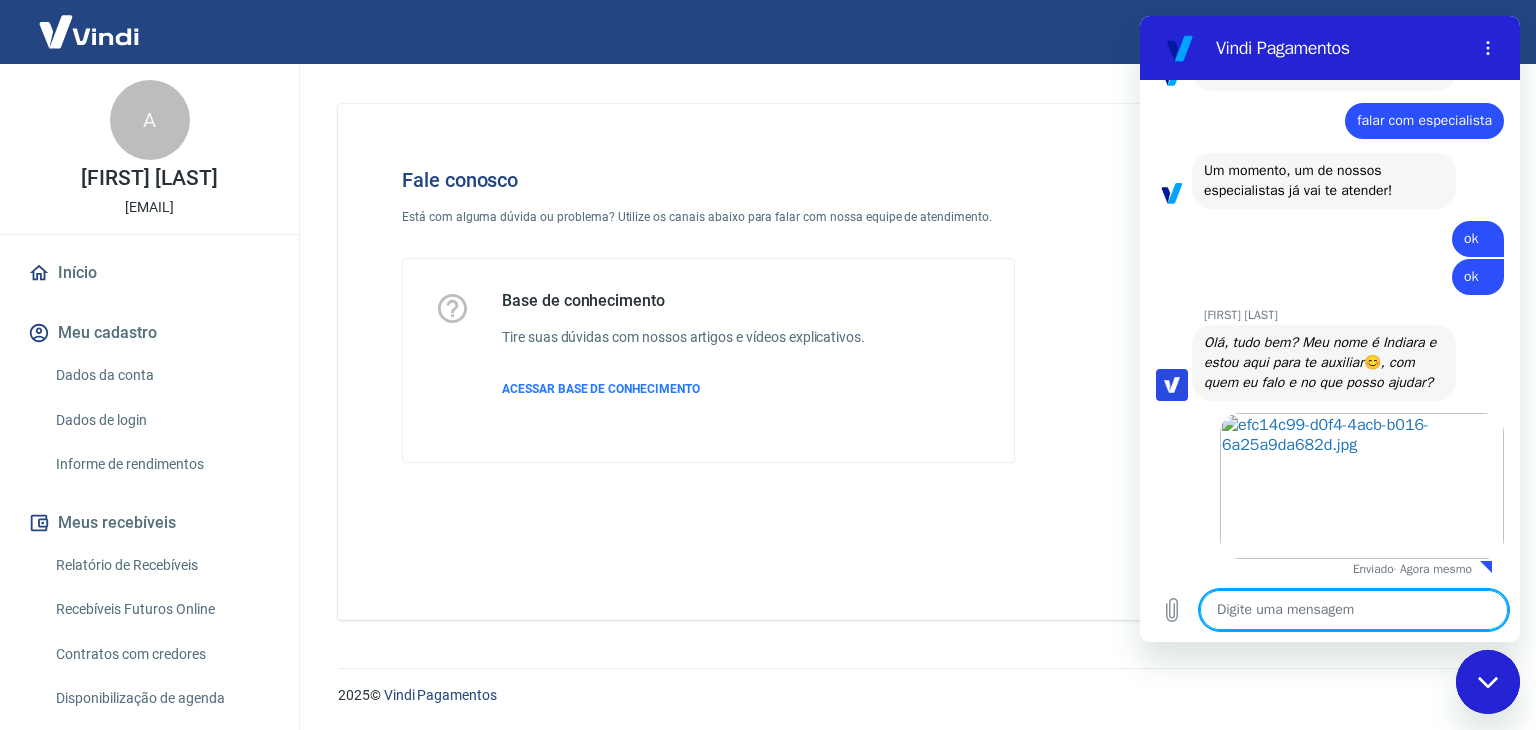 click at bounding box center [1354, 610] 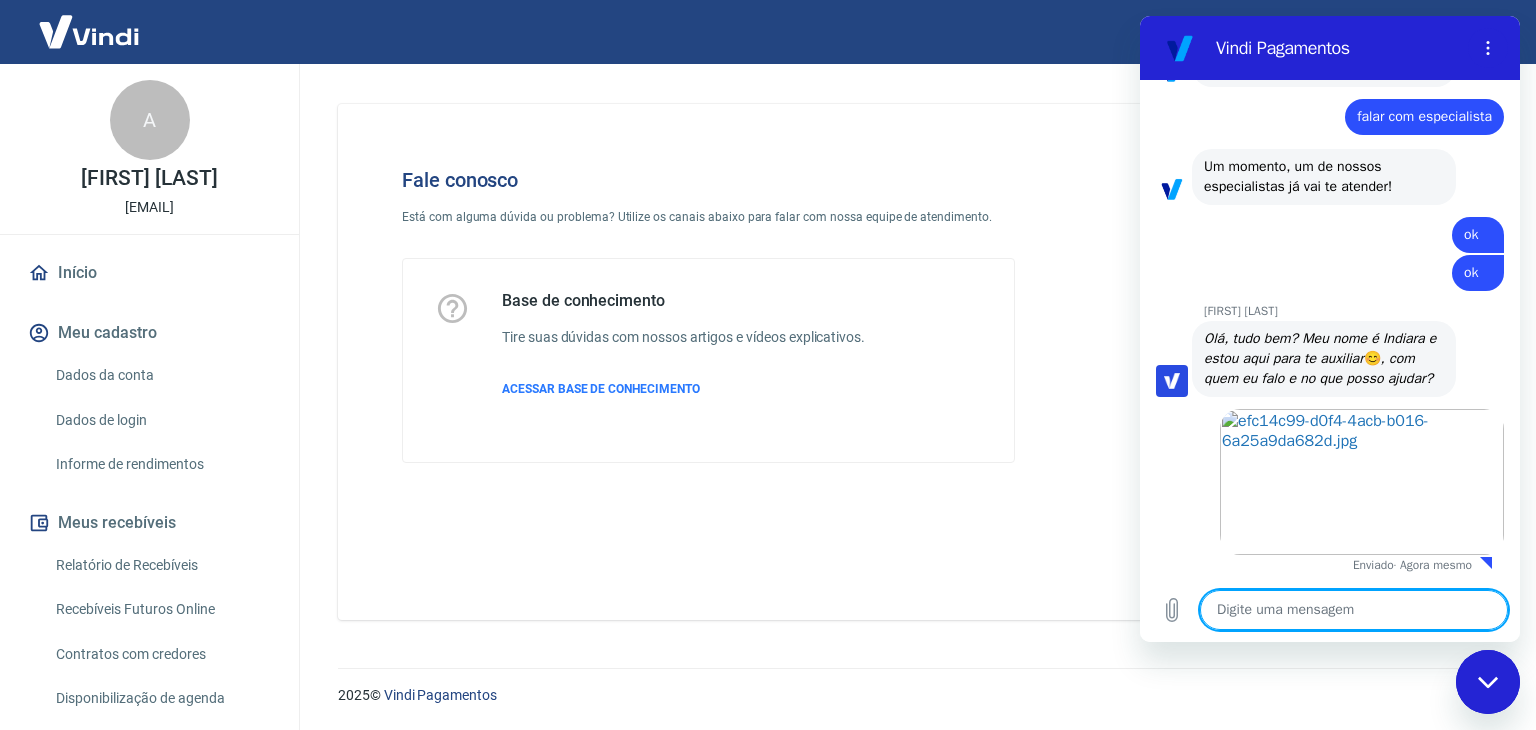 click at bounding box center [1354, 610] 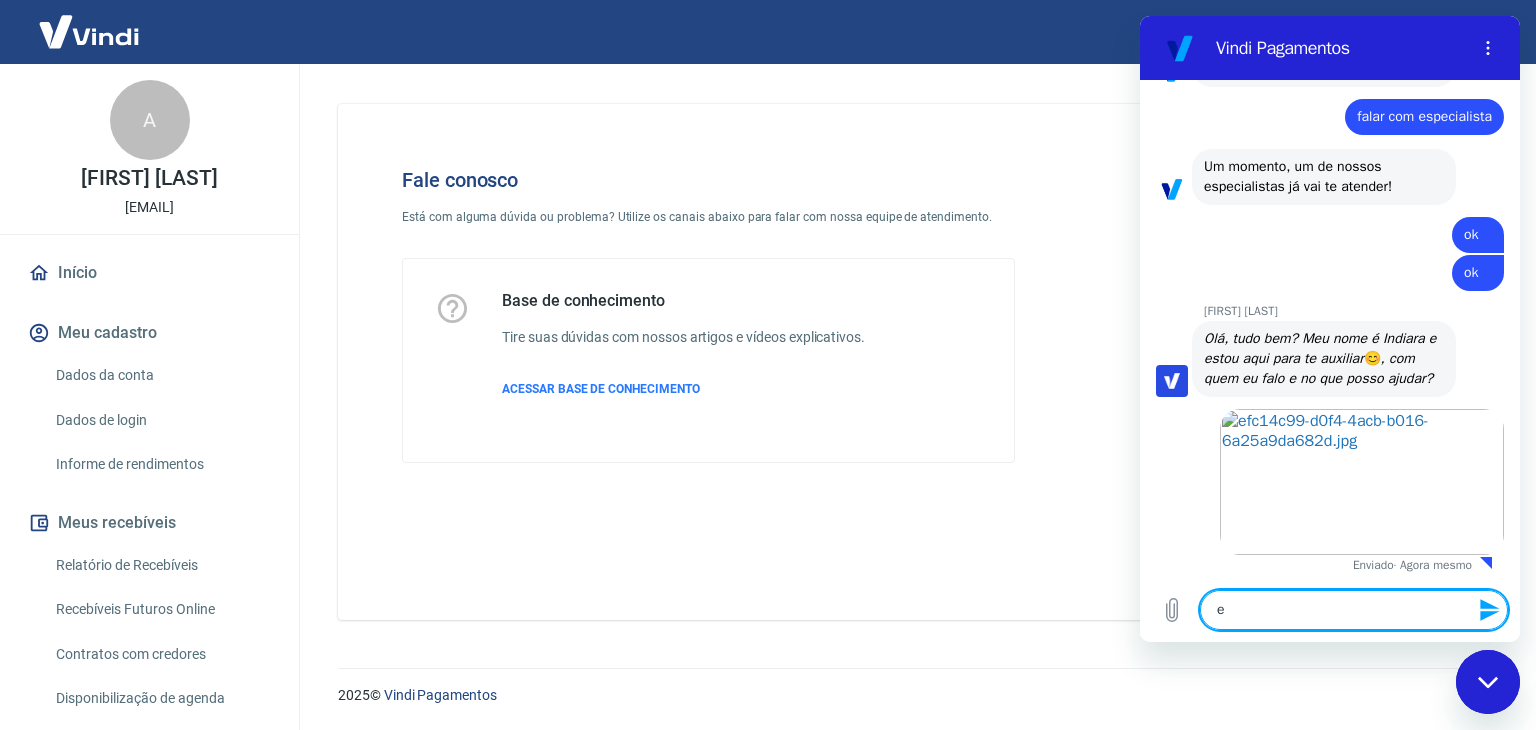 type on "es" 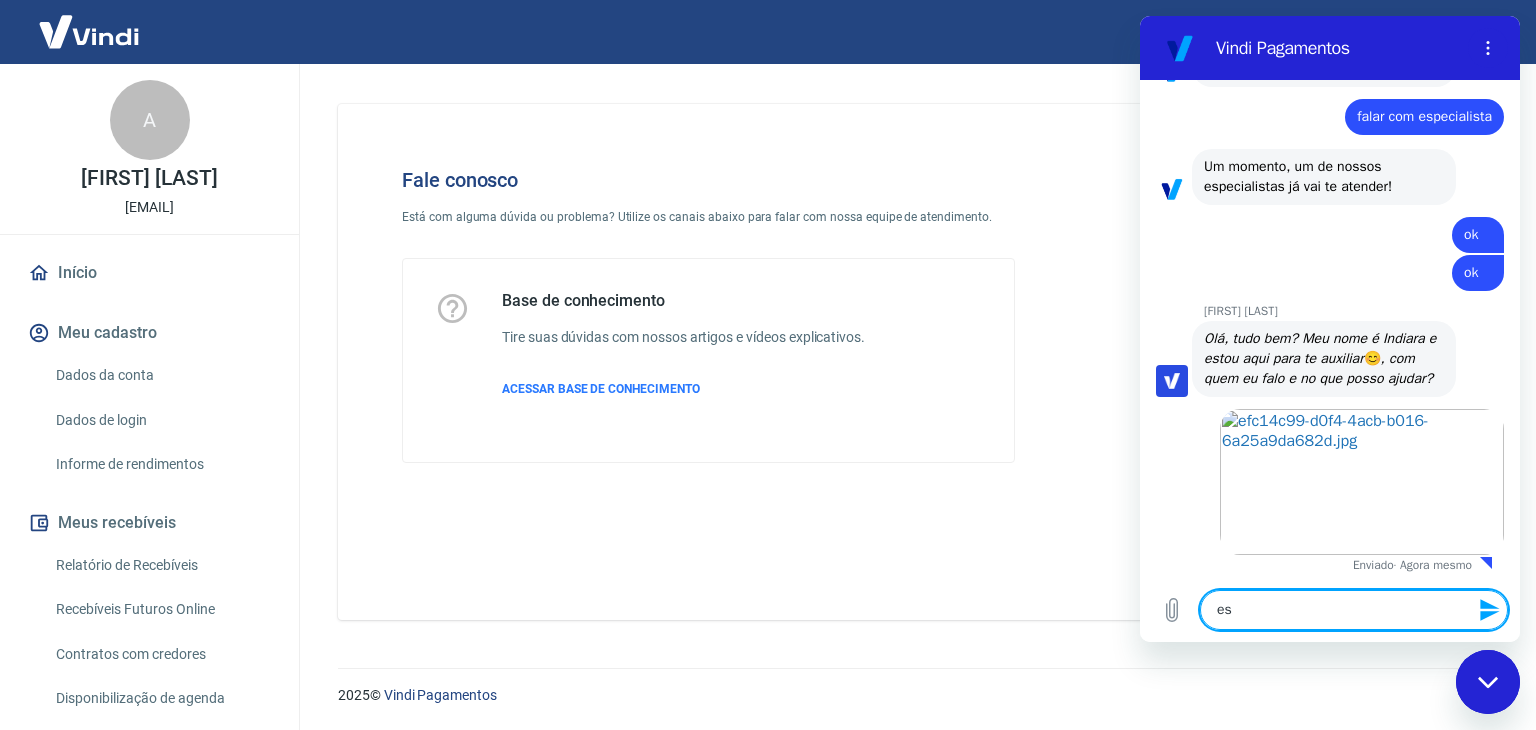 type on "ess" 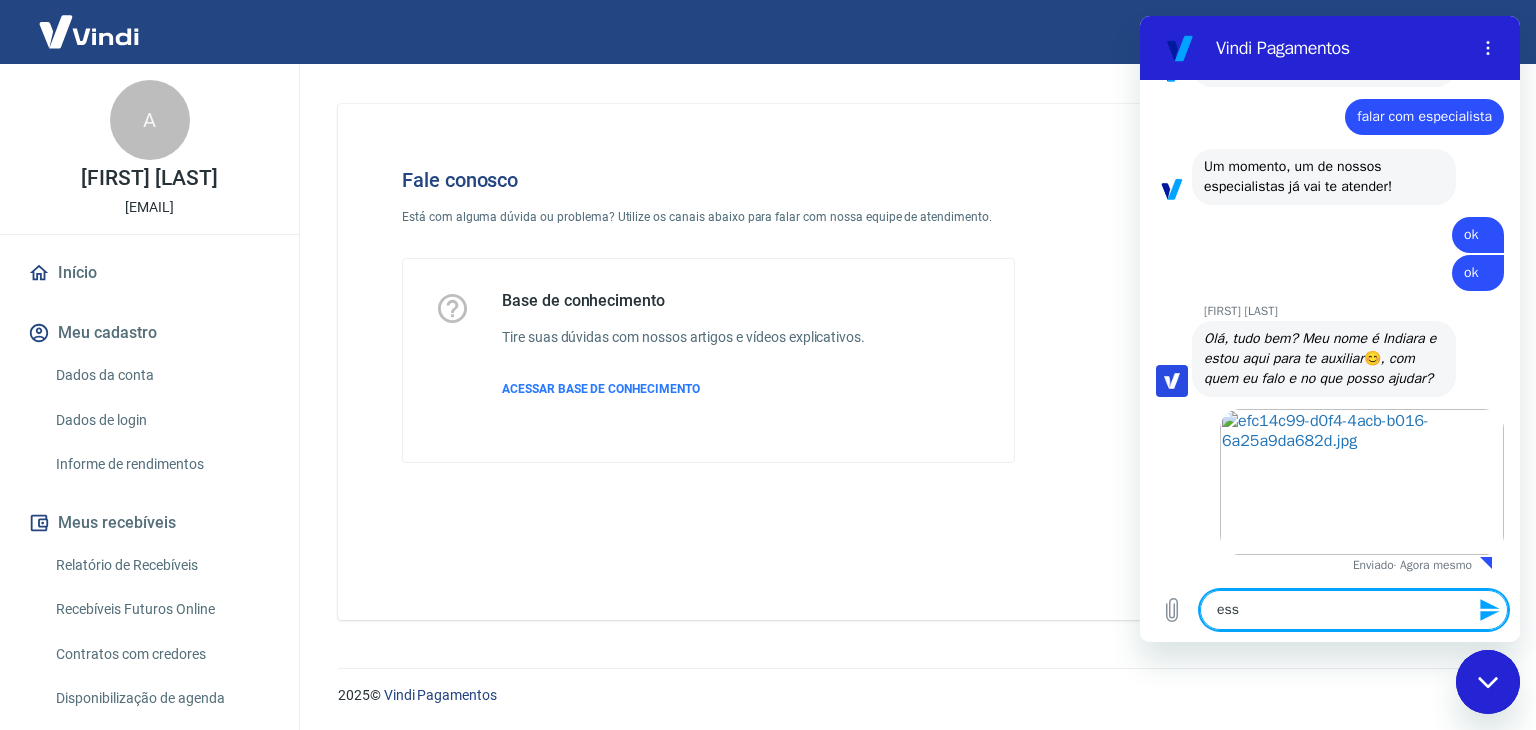 type on "esse" 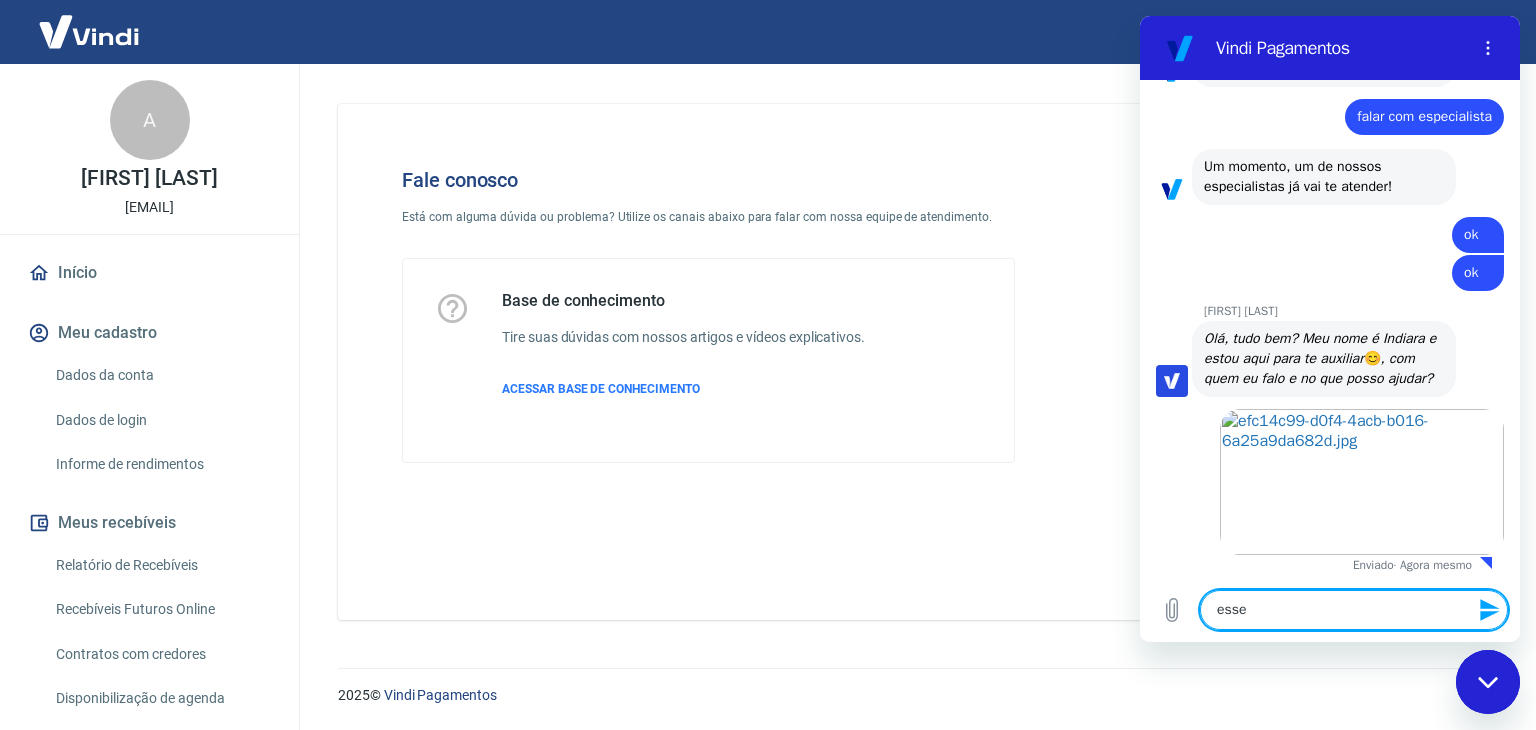 type on "esse" 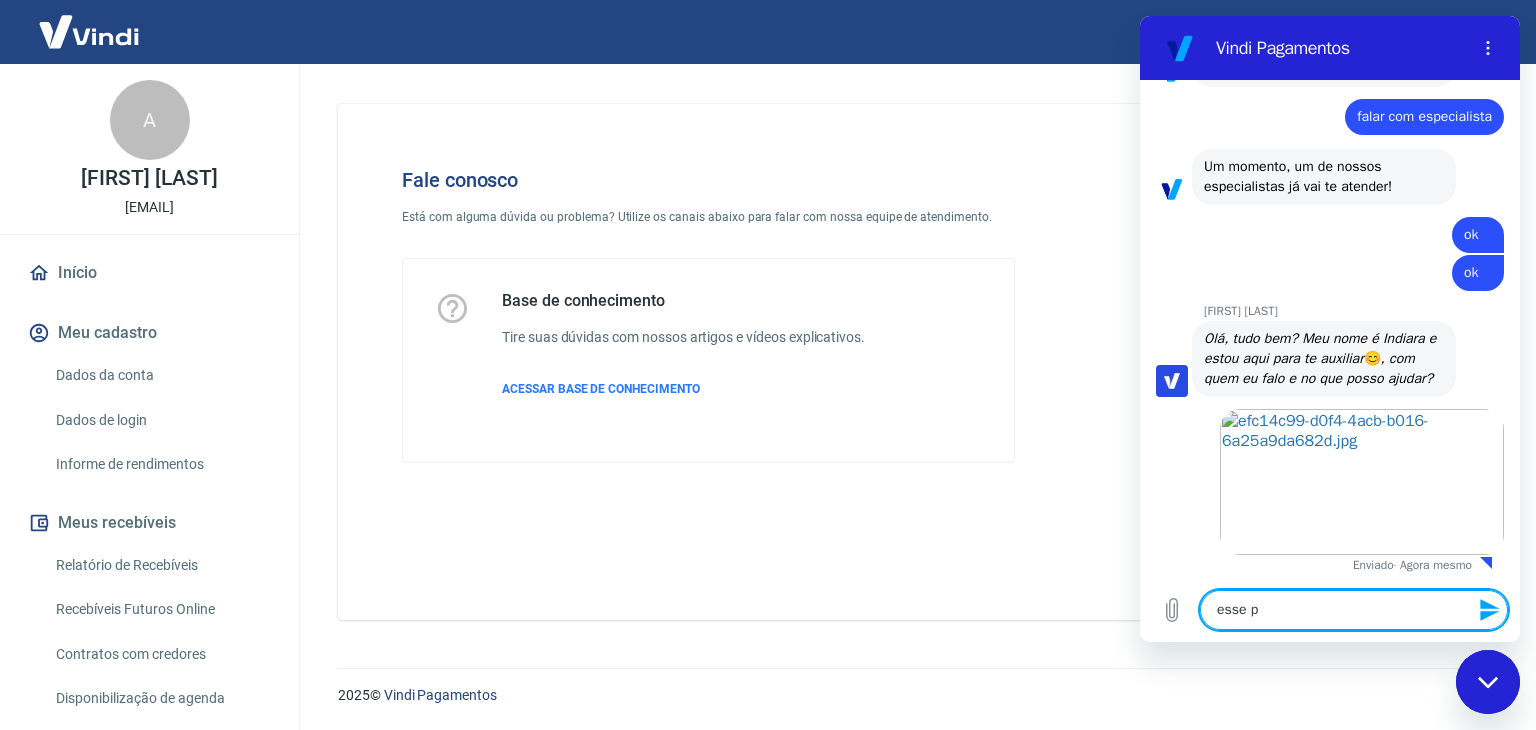 type on "esse pa" 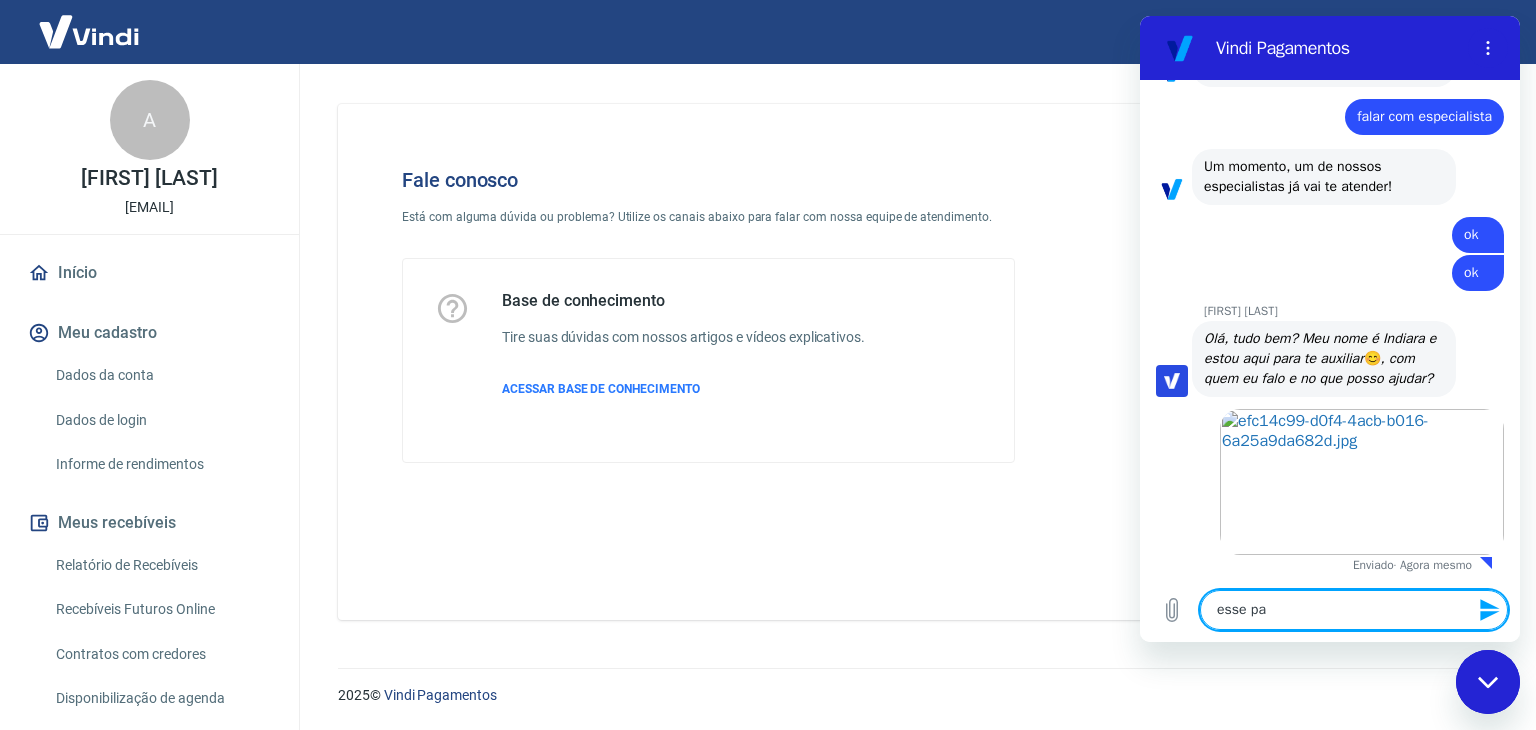 type on "esse pag" 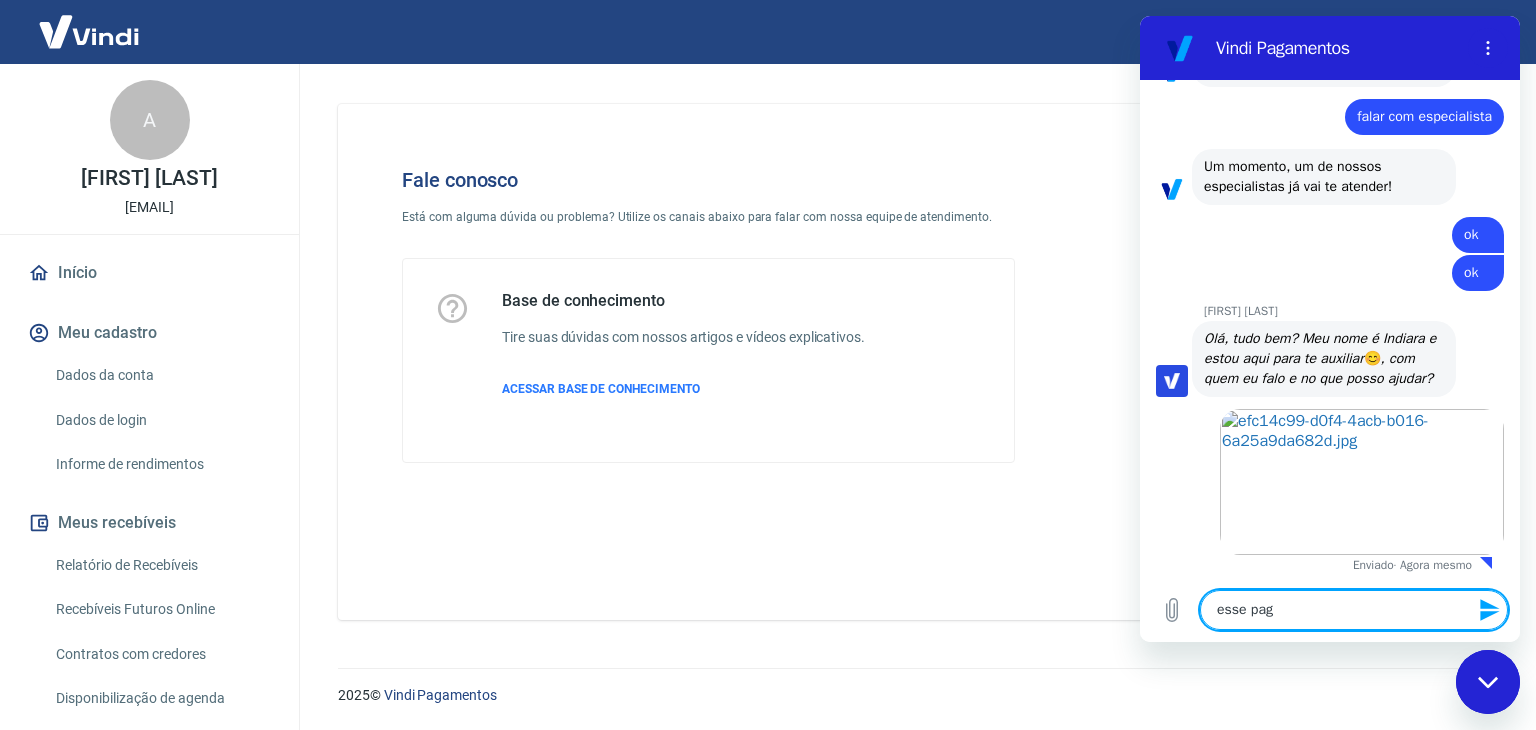 type on "esse paga" 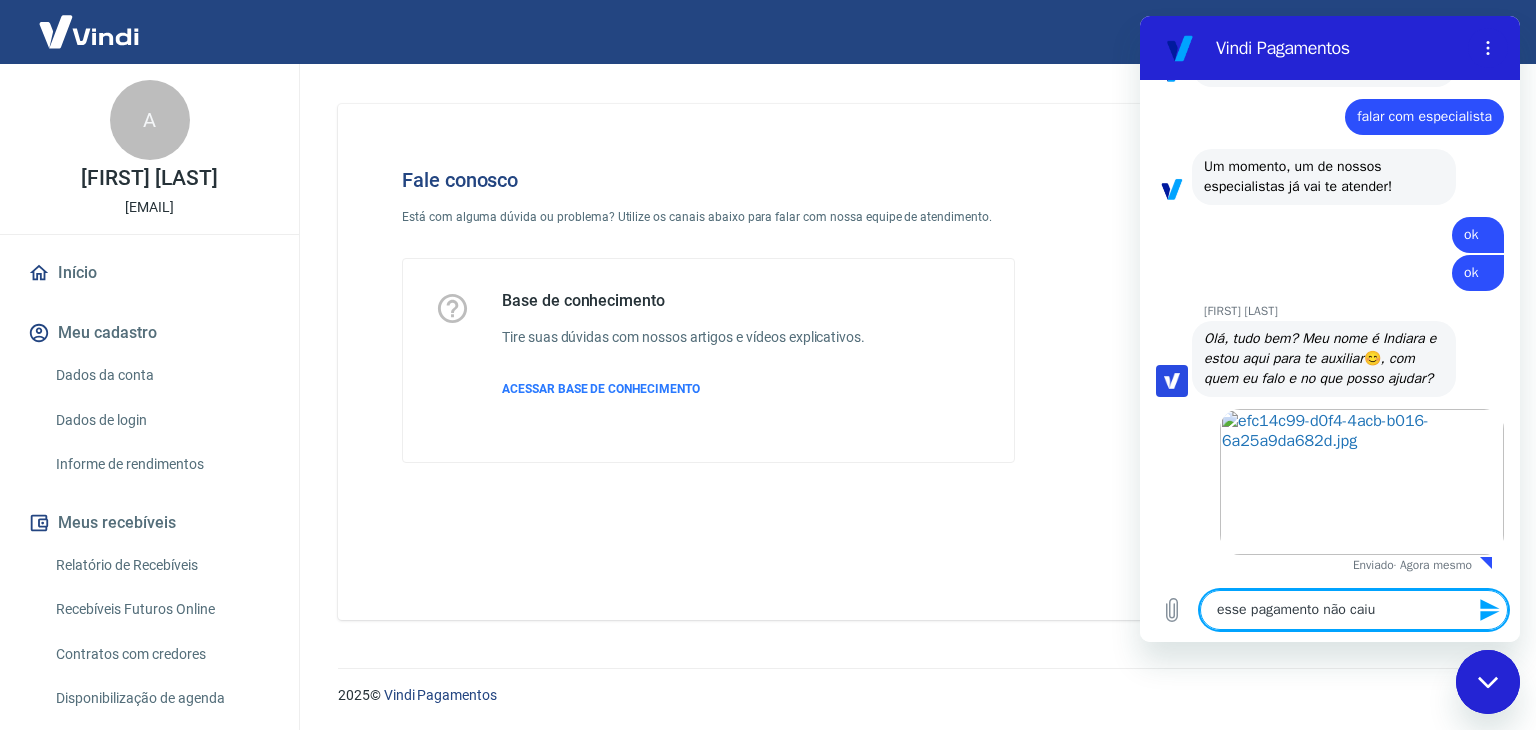 type on "esse pagam" 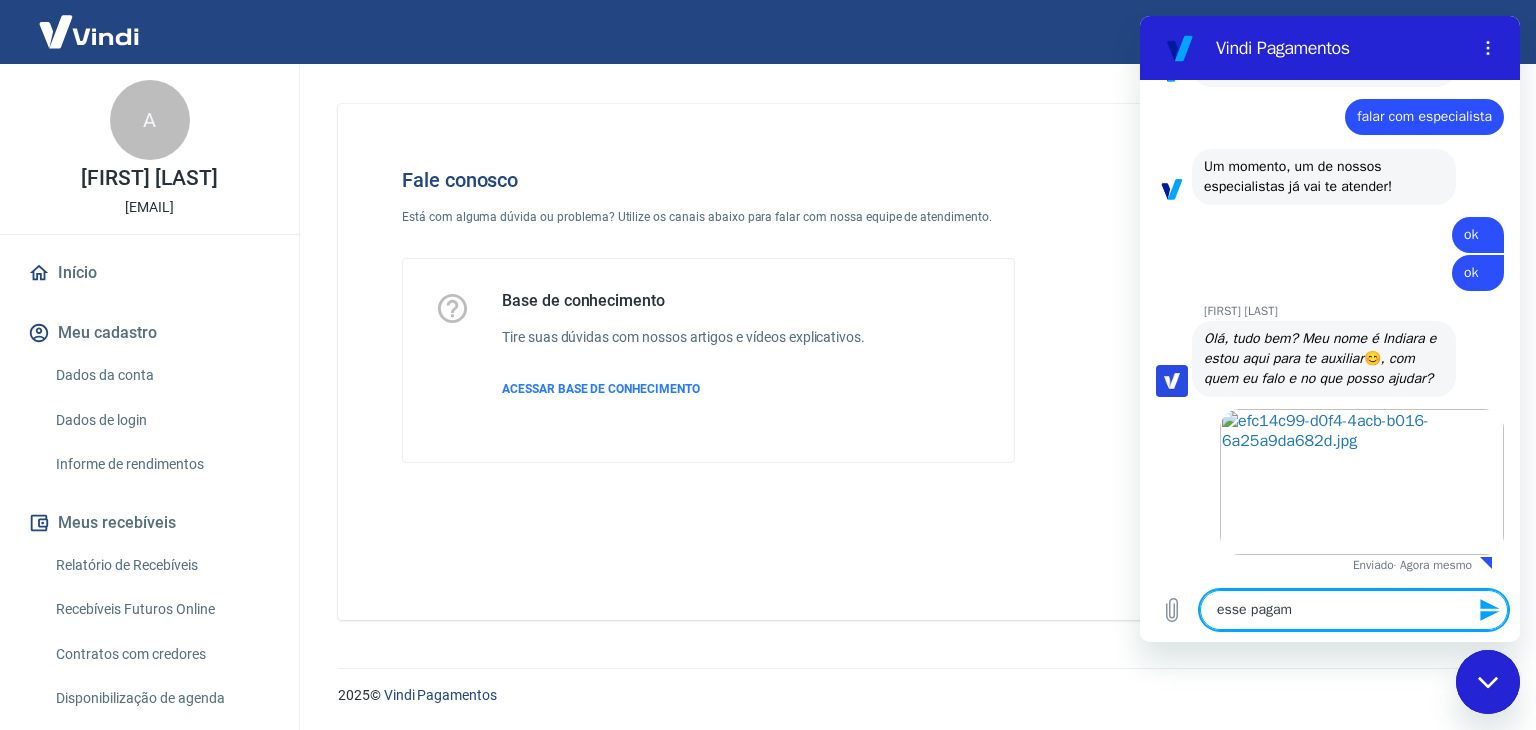 type on "esse pagame" 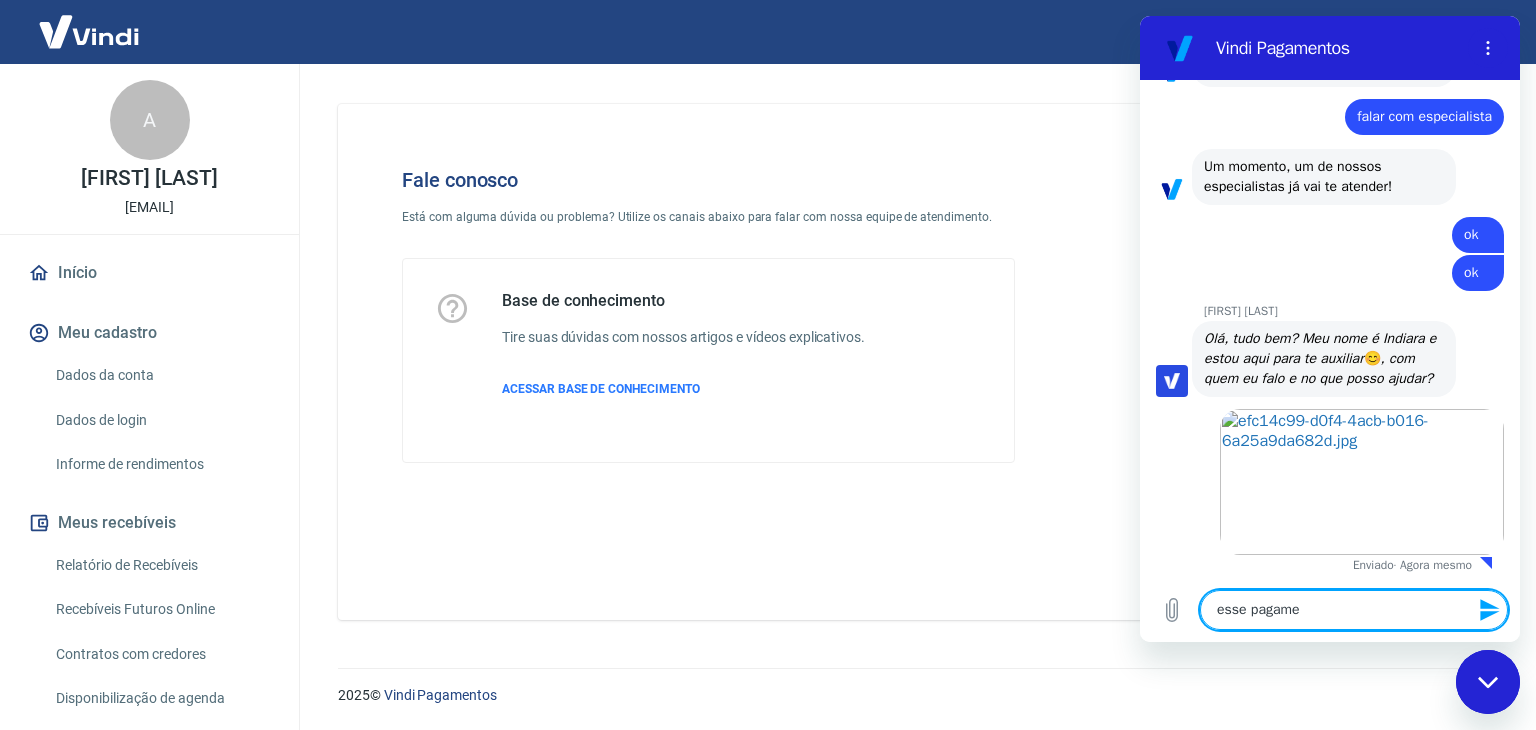 type on "esse pagamen" 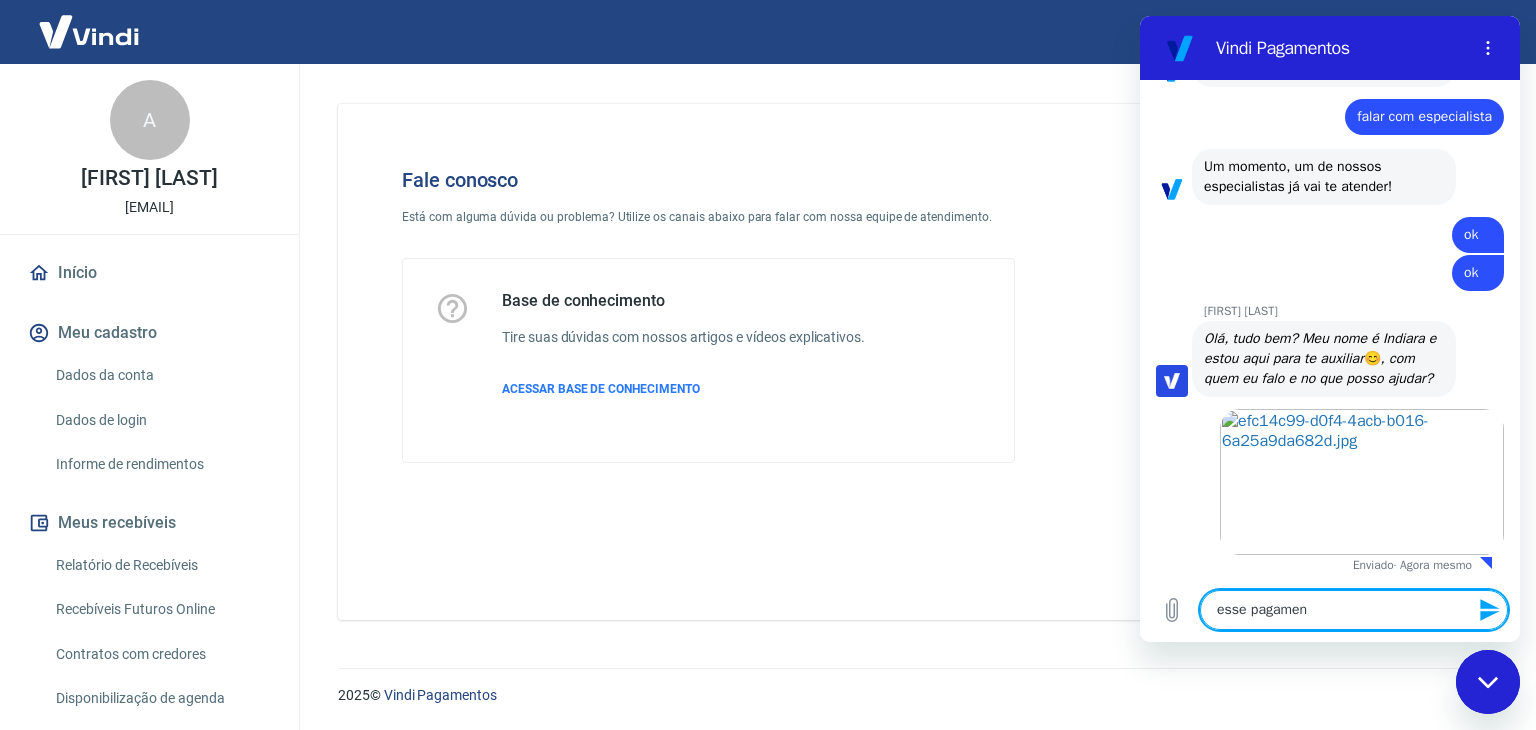 type on "esse pagament" 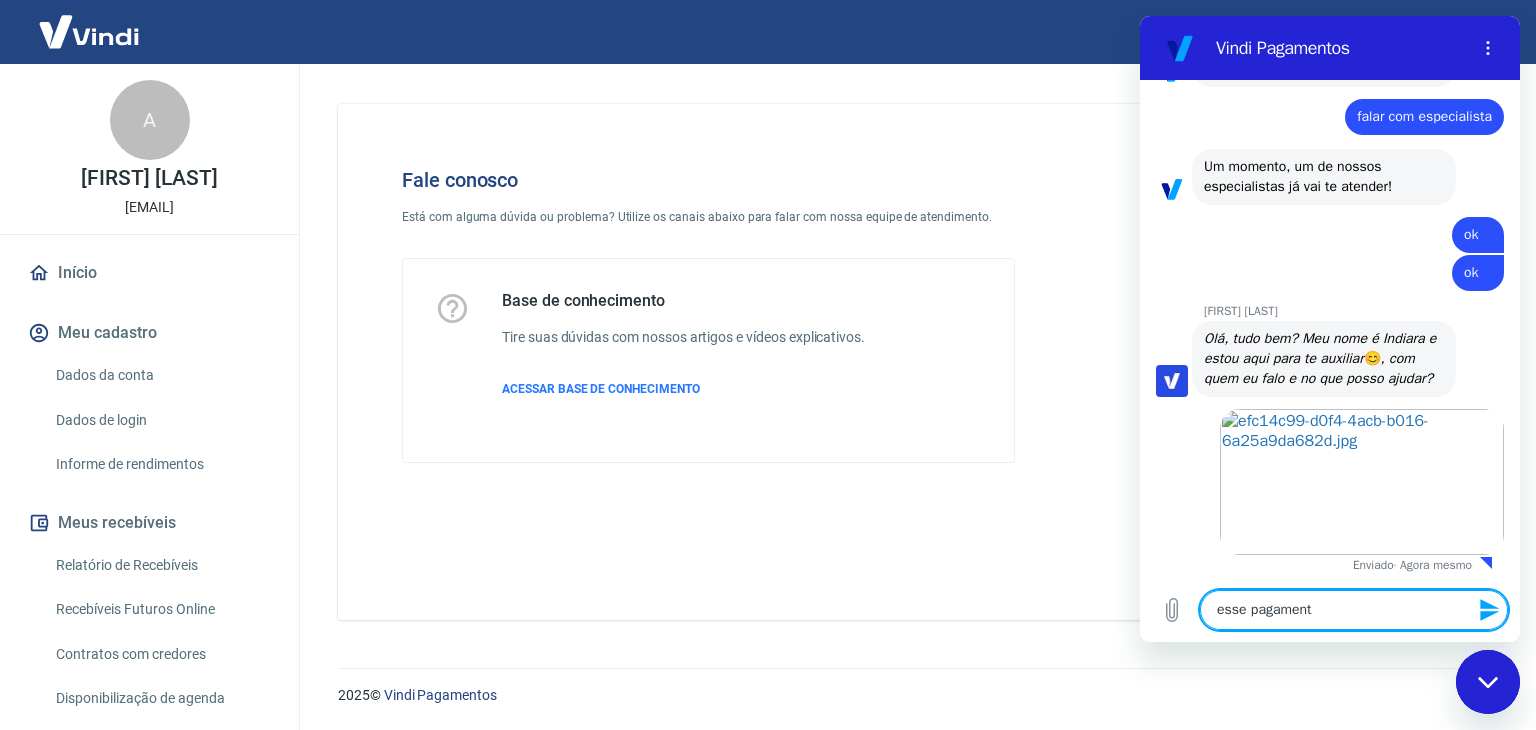 type on "esse pagamento" 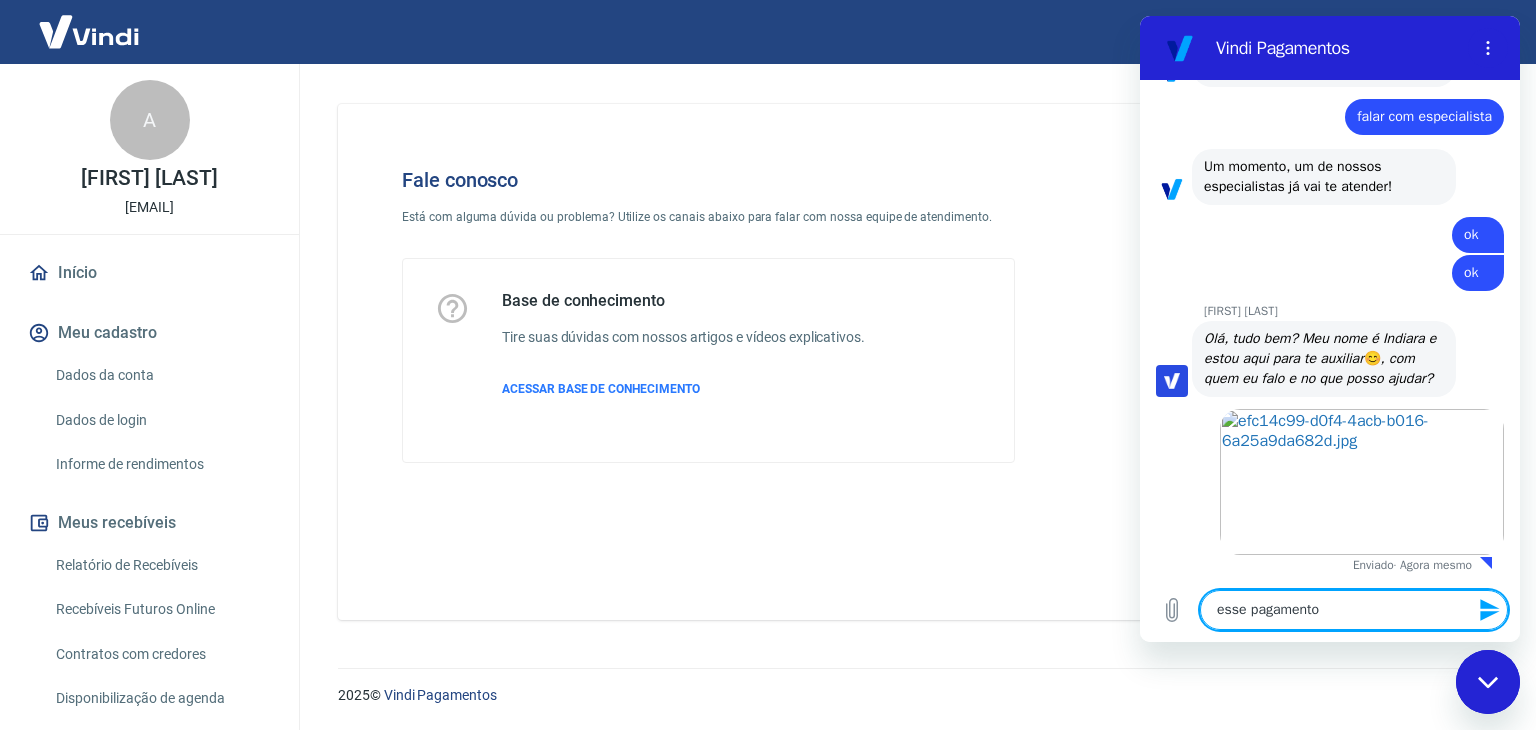 type on "esse pagamento" 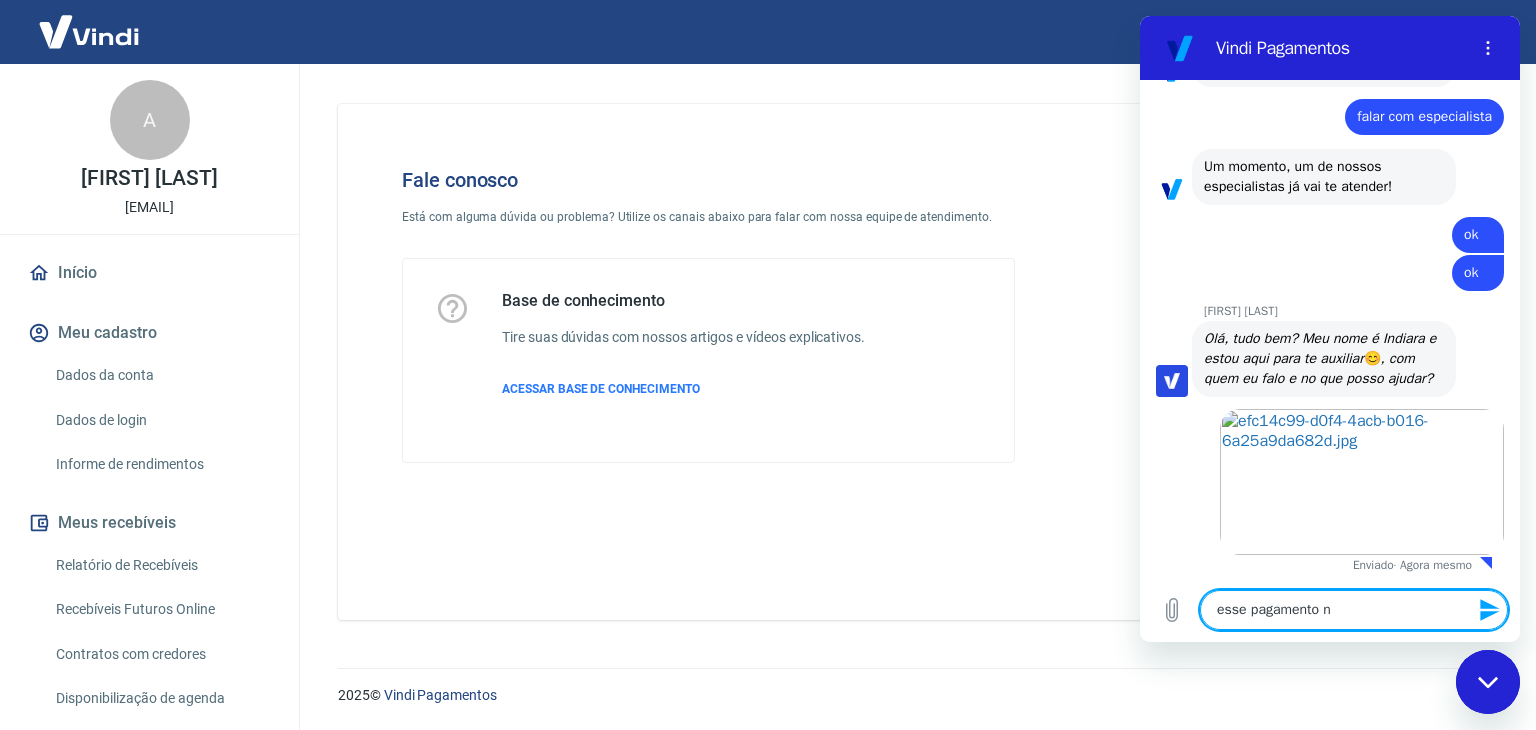 type on "esse pagamento nã" 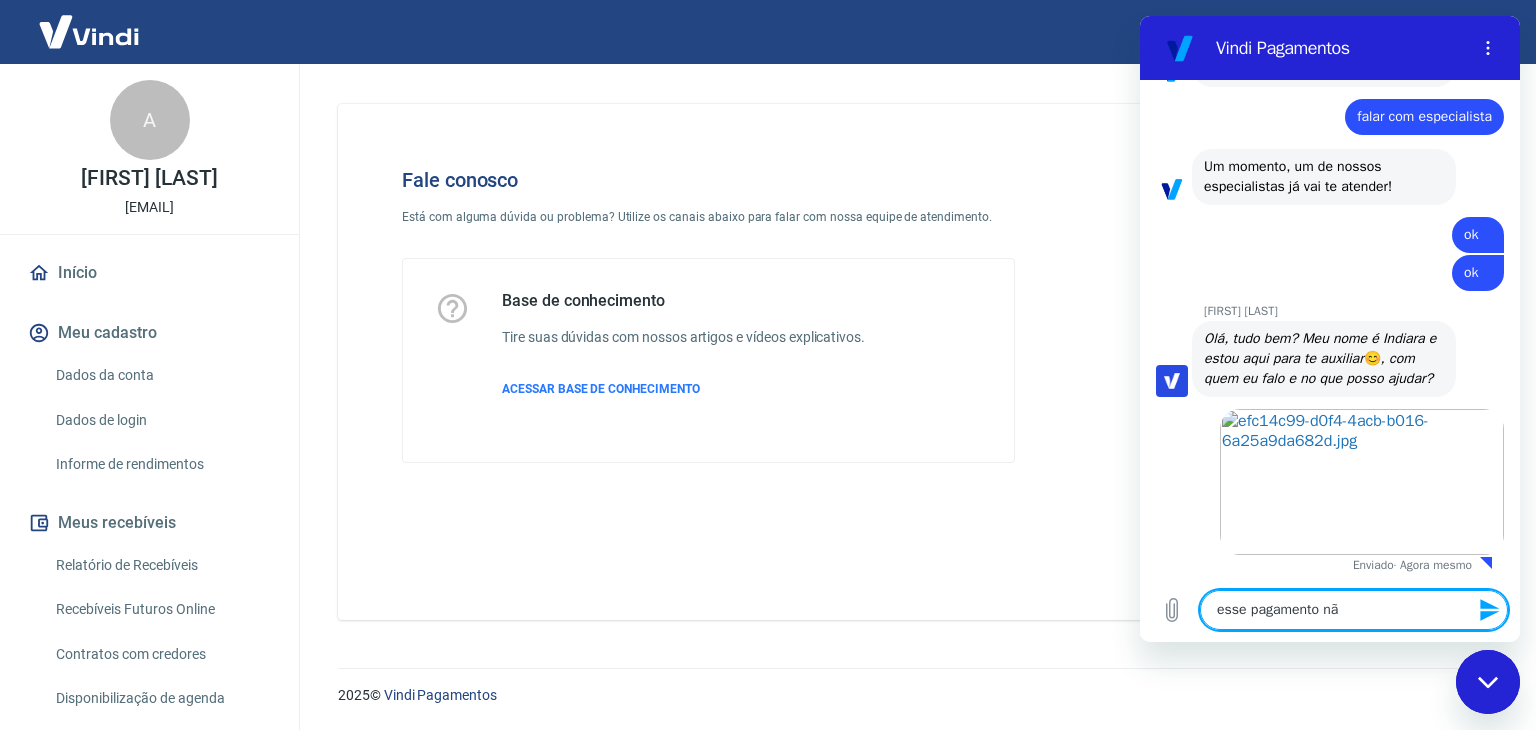 type on "esse pagamento não" 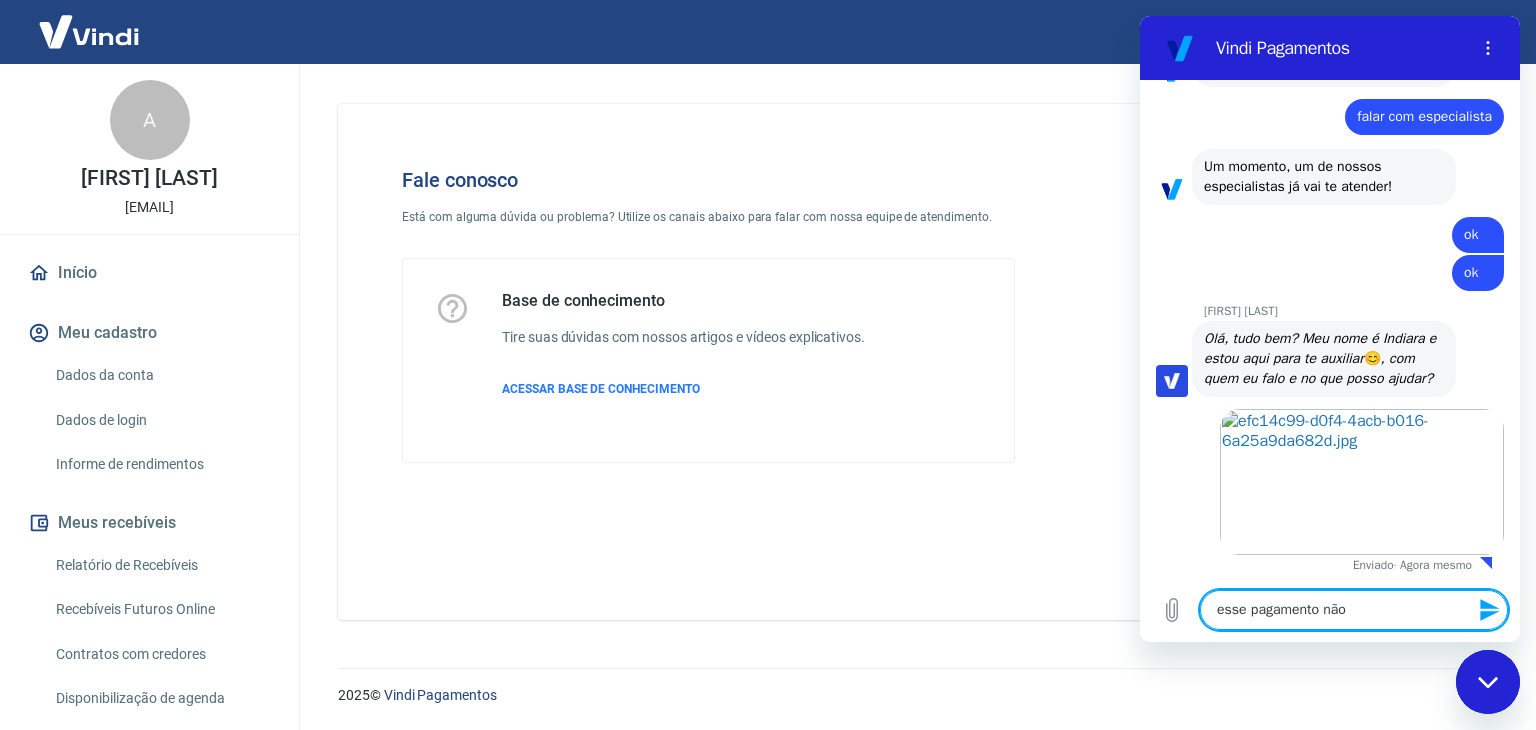 type on "x" 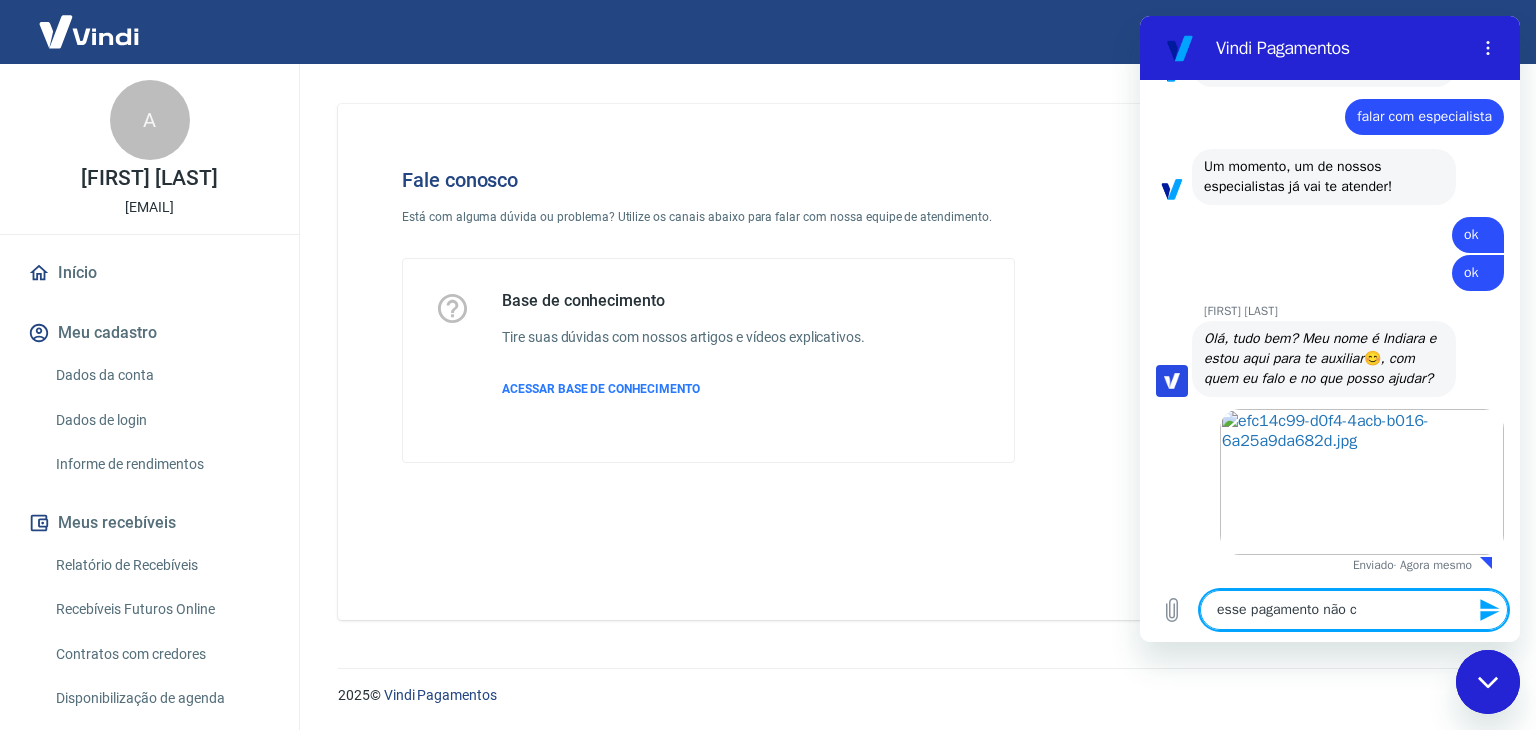 type on "esse pagamento não ca" 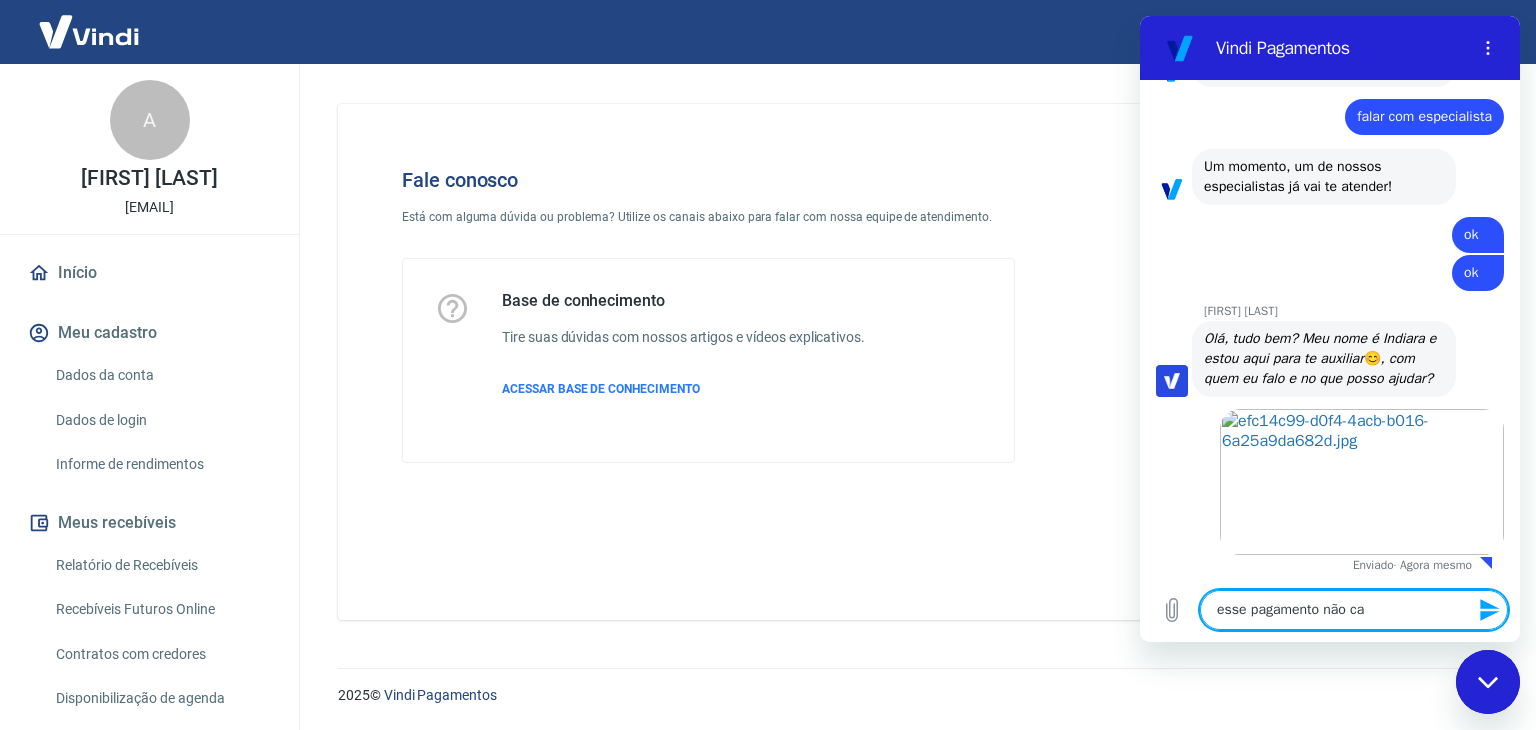 type on "x" 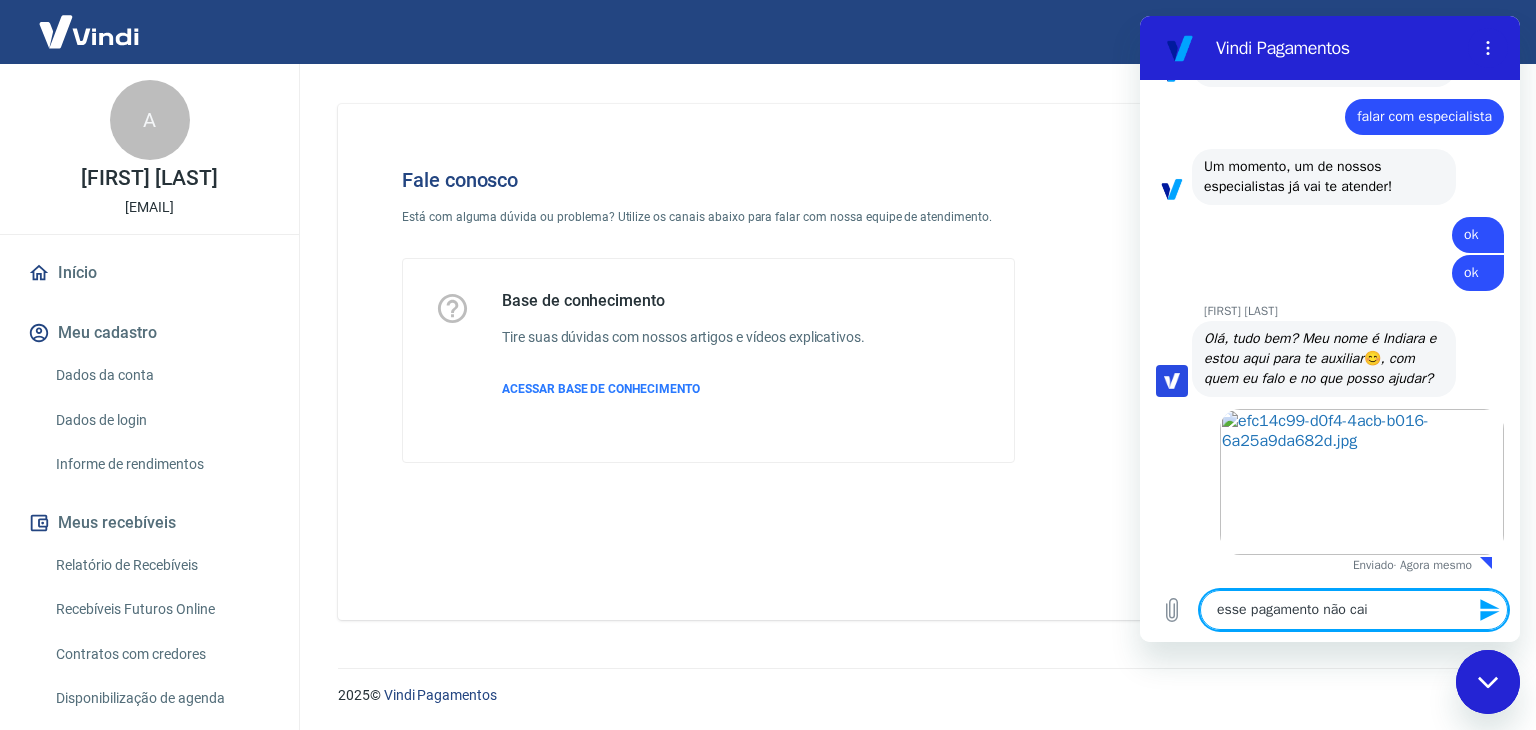 type on "esse pagamento não caiu" 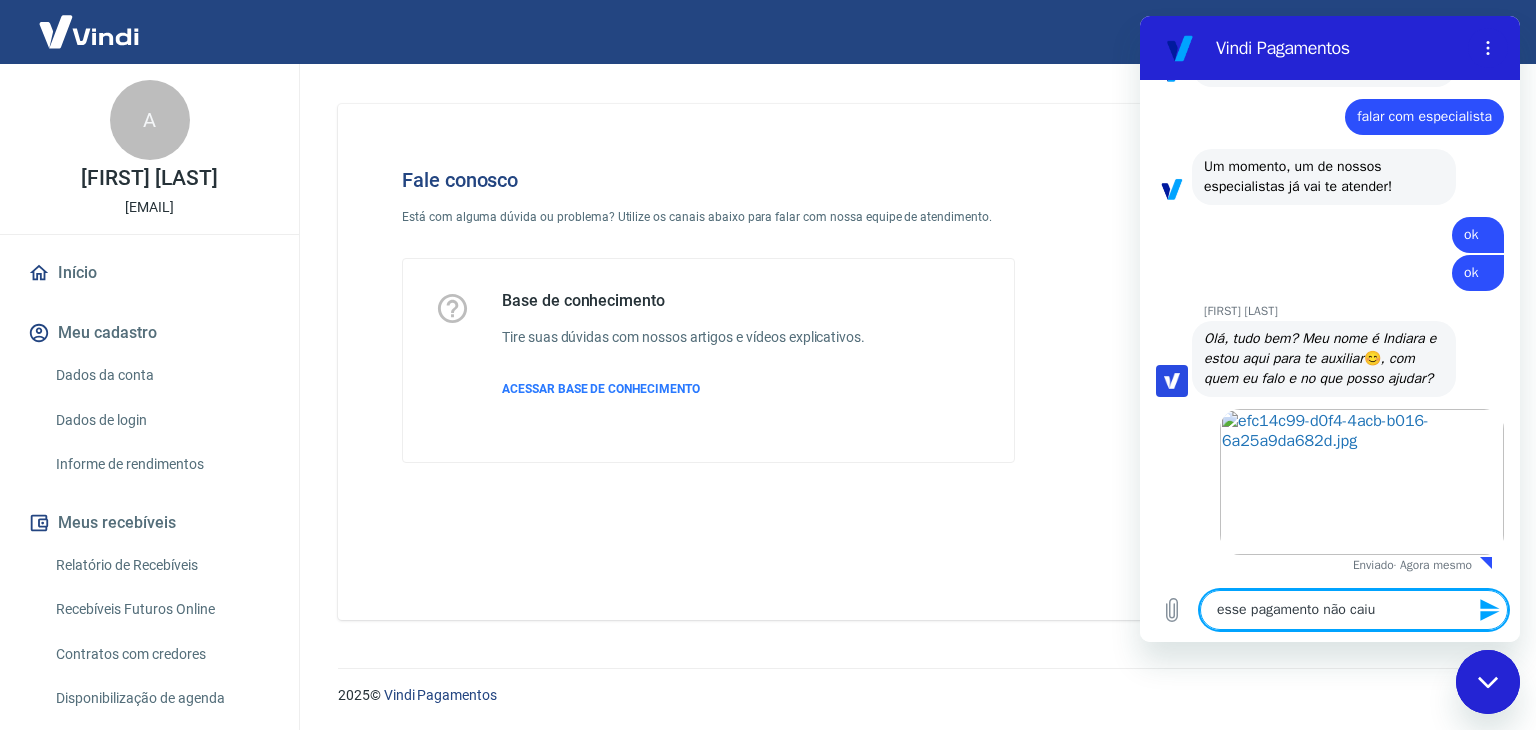 type on "esse pagamento não caiu" 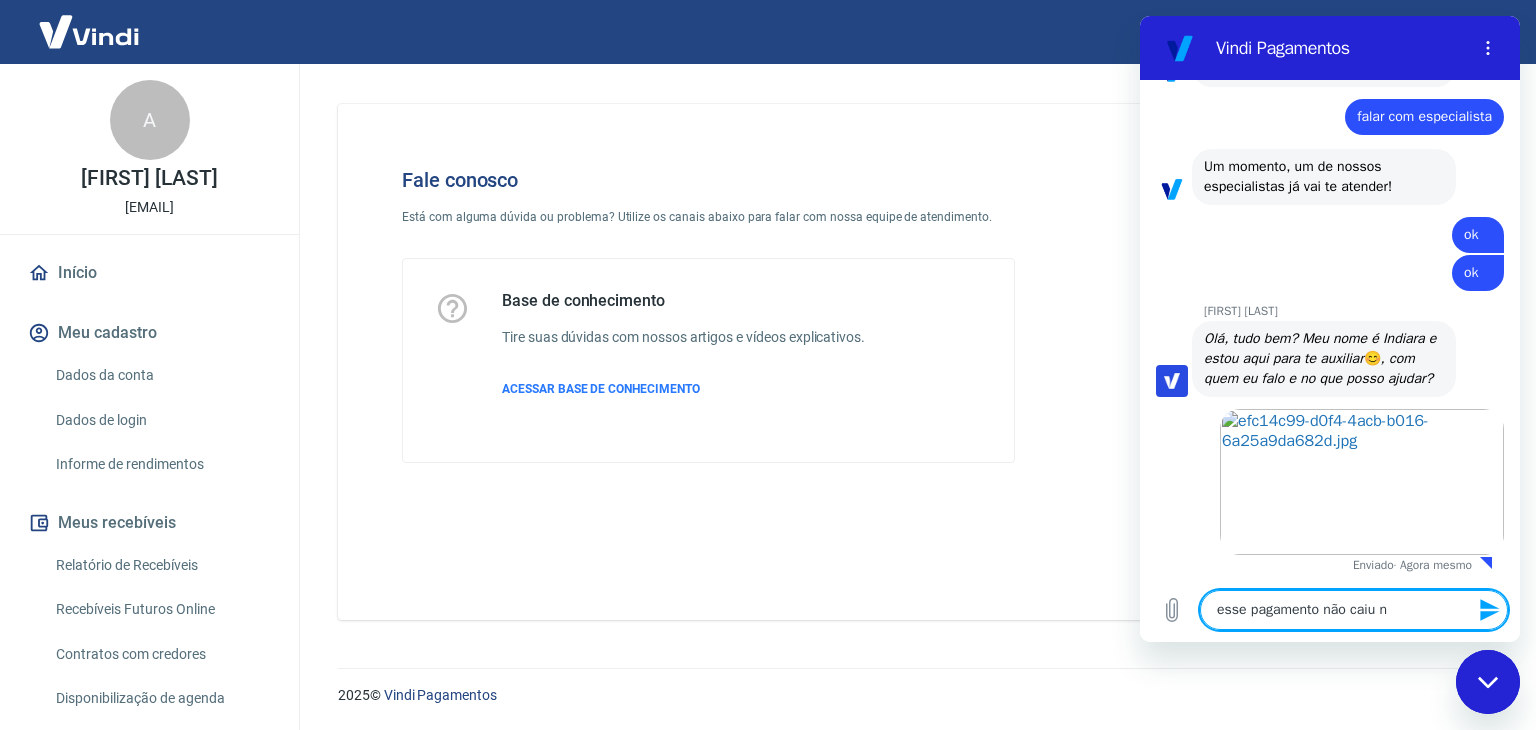 type on "esse pagamento não caiu na" 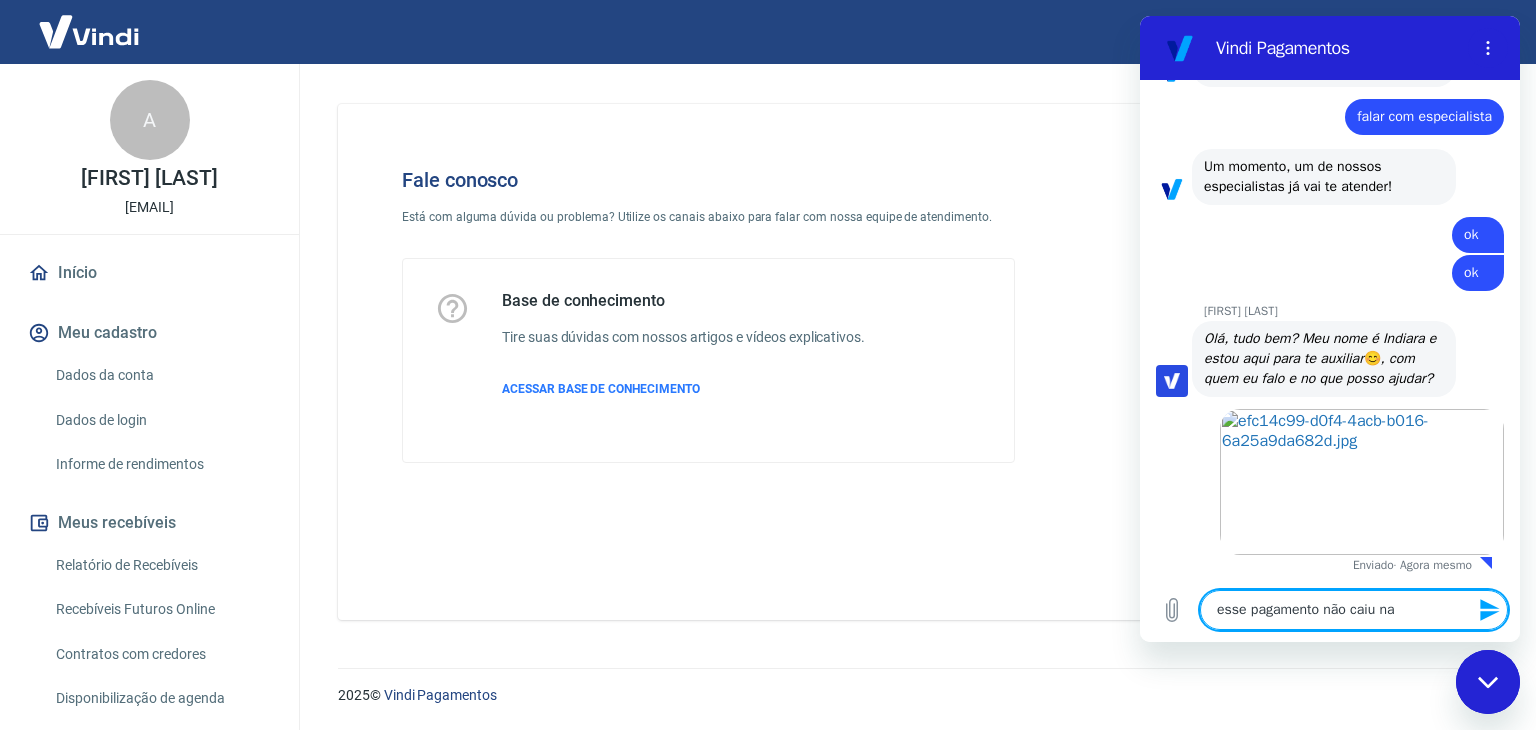 type on "esse pagamento não caiu na" 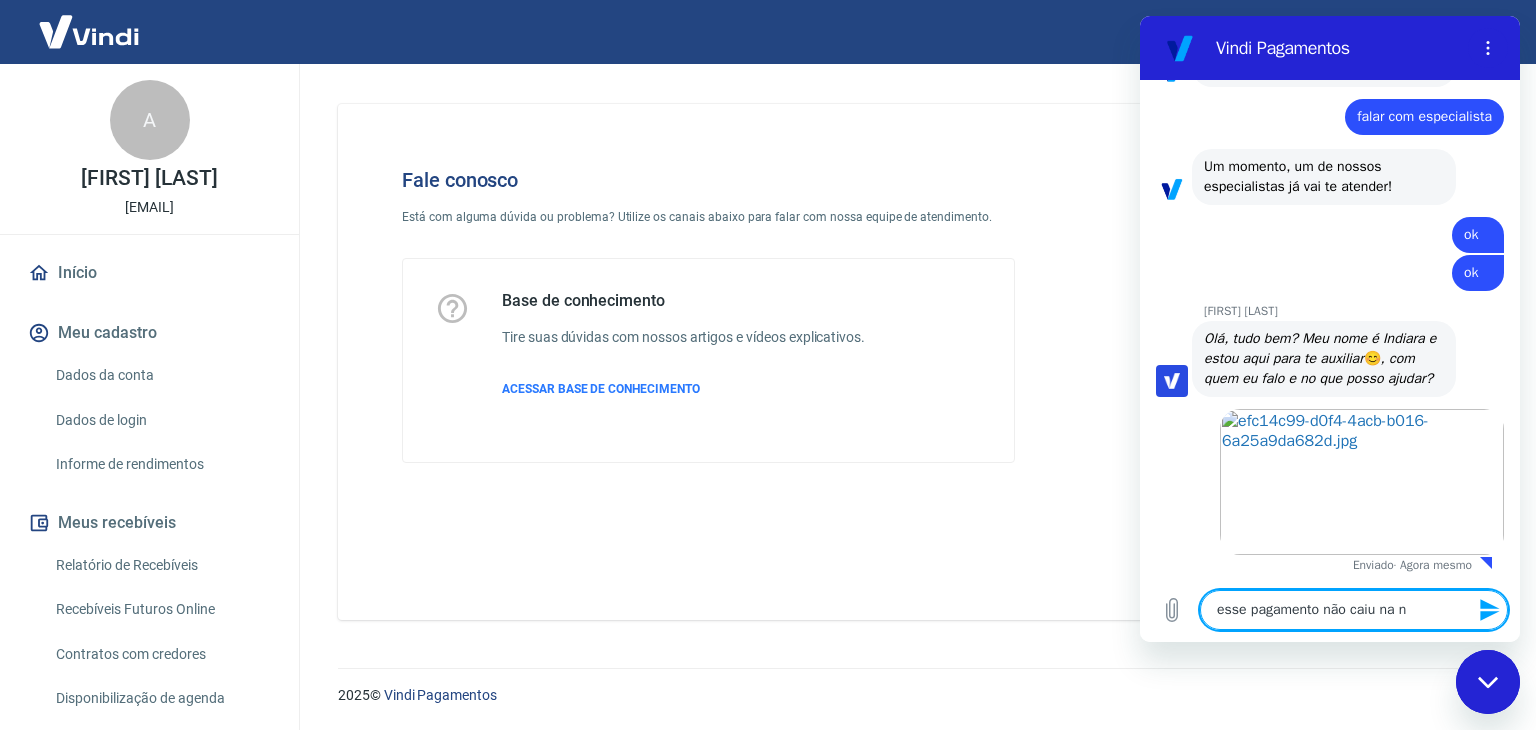 type on "esse pagamento não caiu na no" 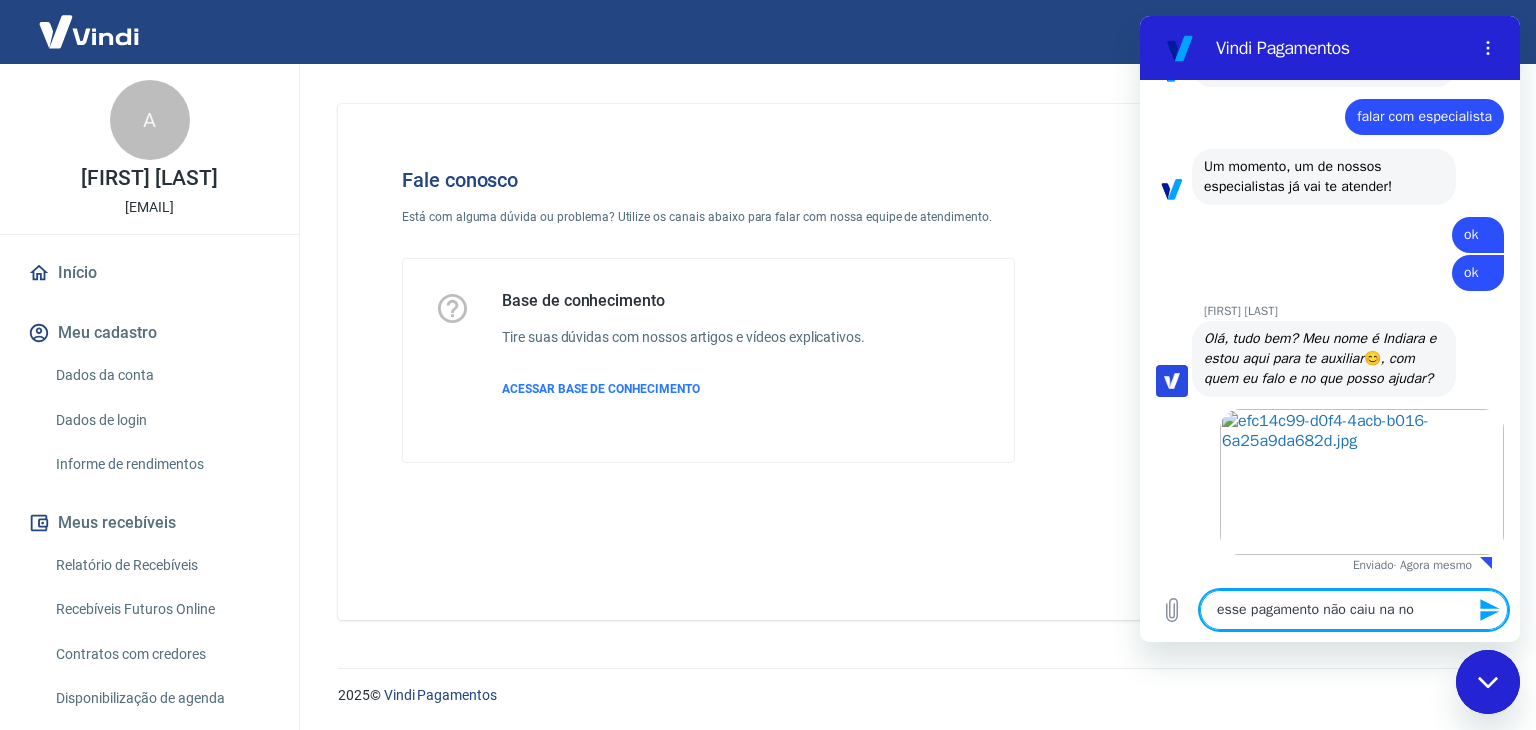 type on "esse pagamento não caiu na noa" 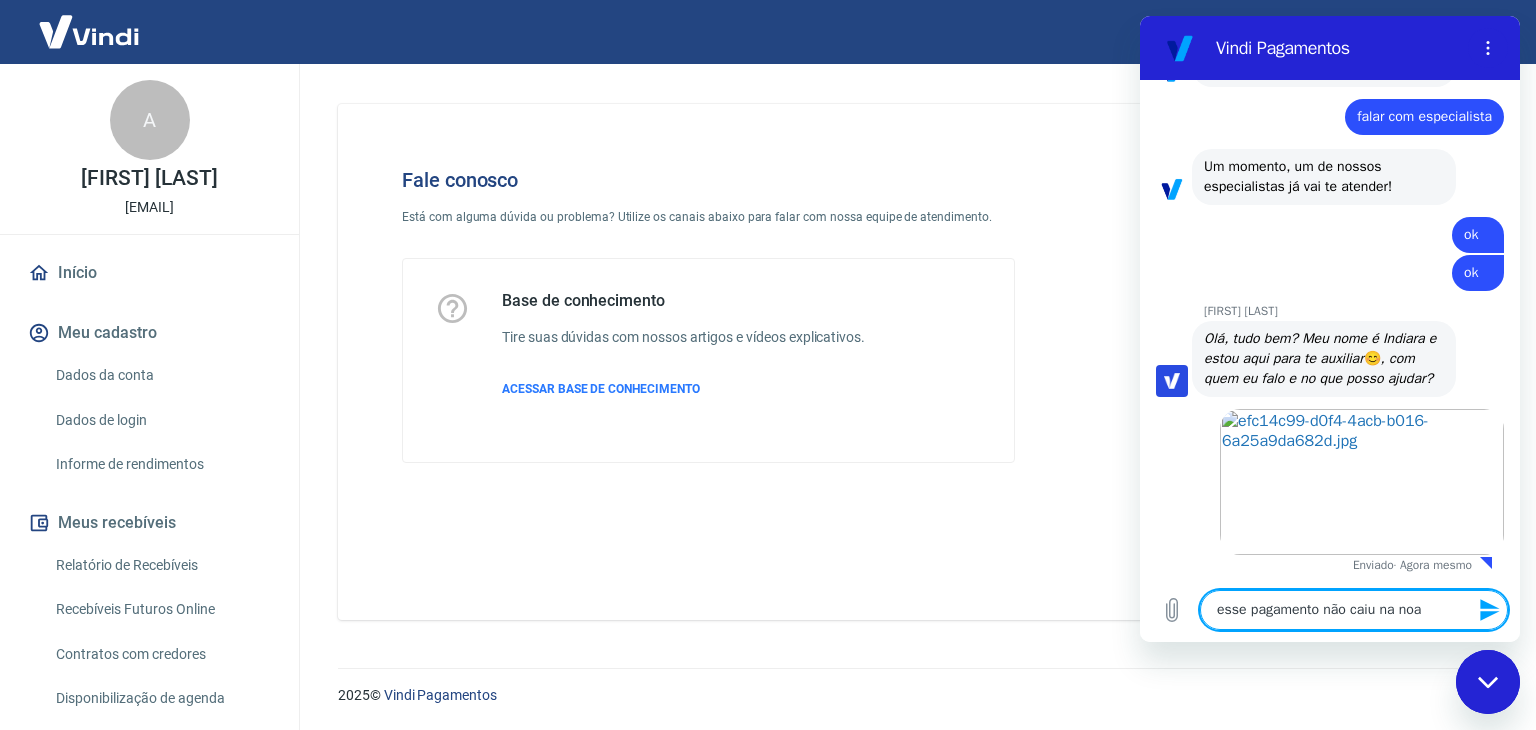 type on "esse pagamento não caiu na no" 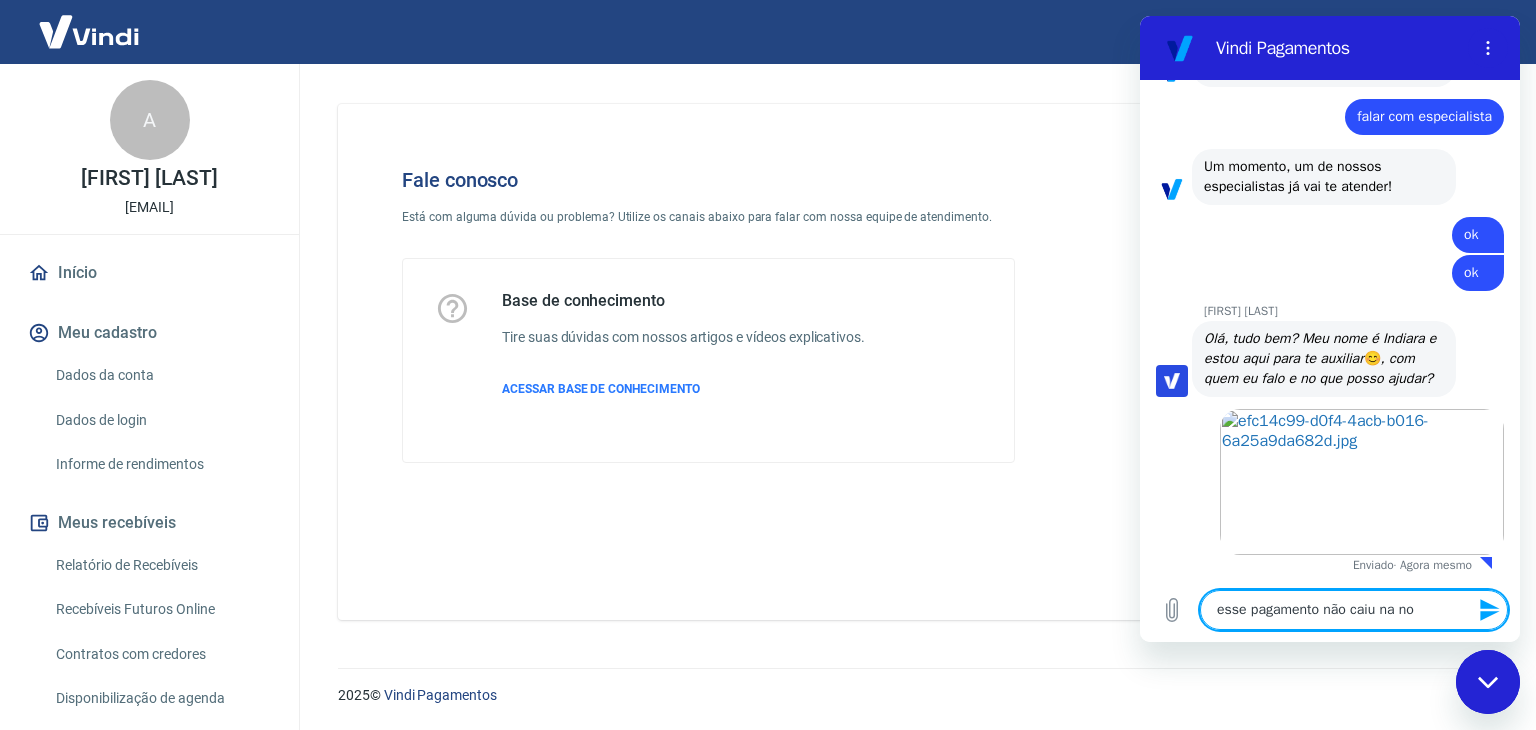 type on "esse pagamento não caiu na nos" 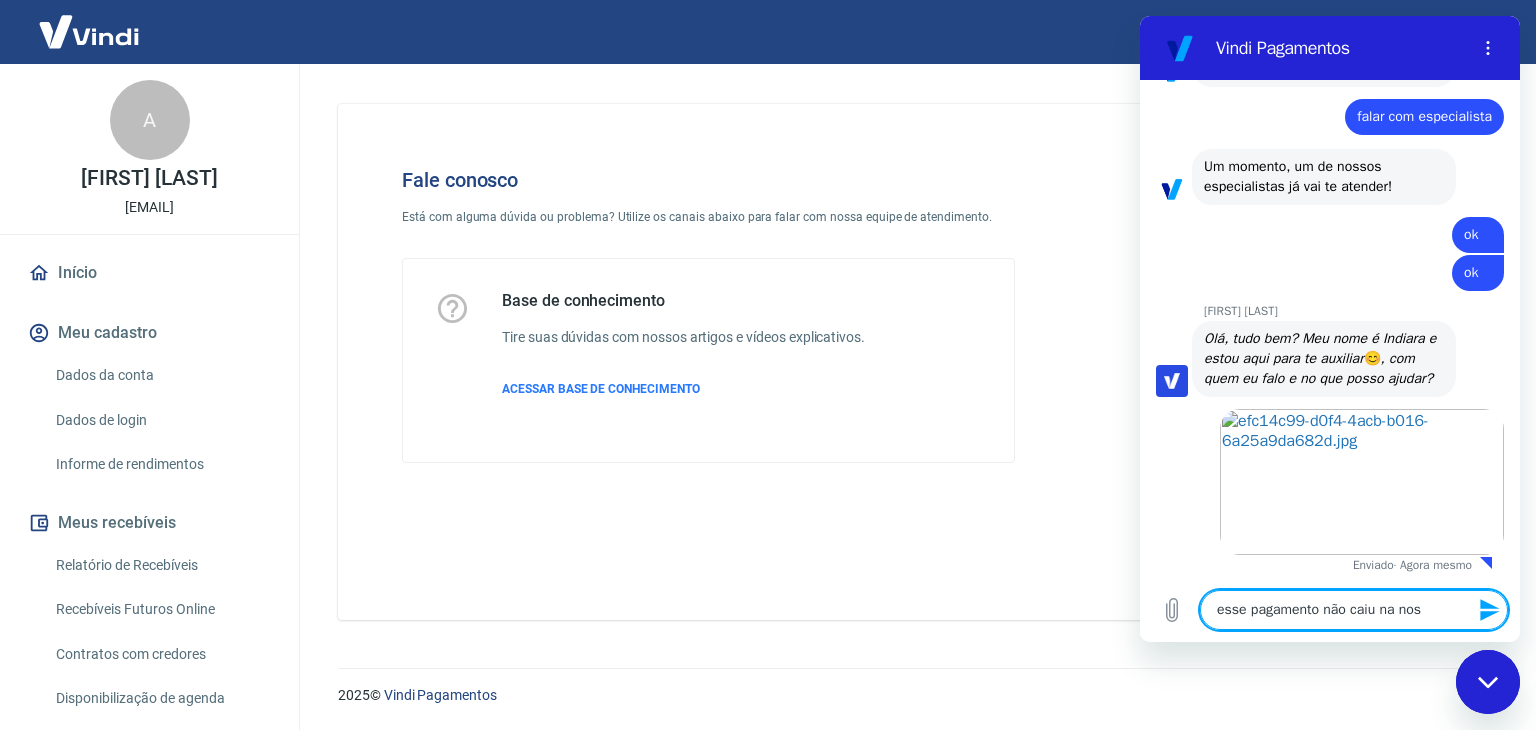 type on "esse pagamento não caiu na noss" 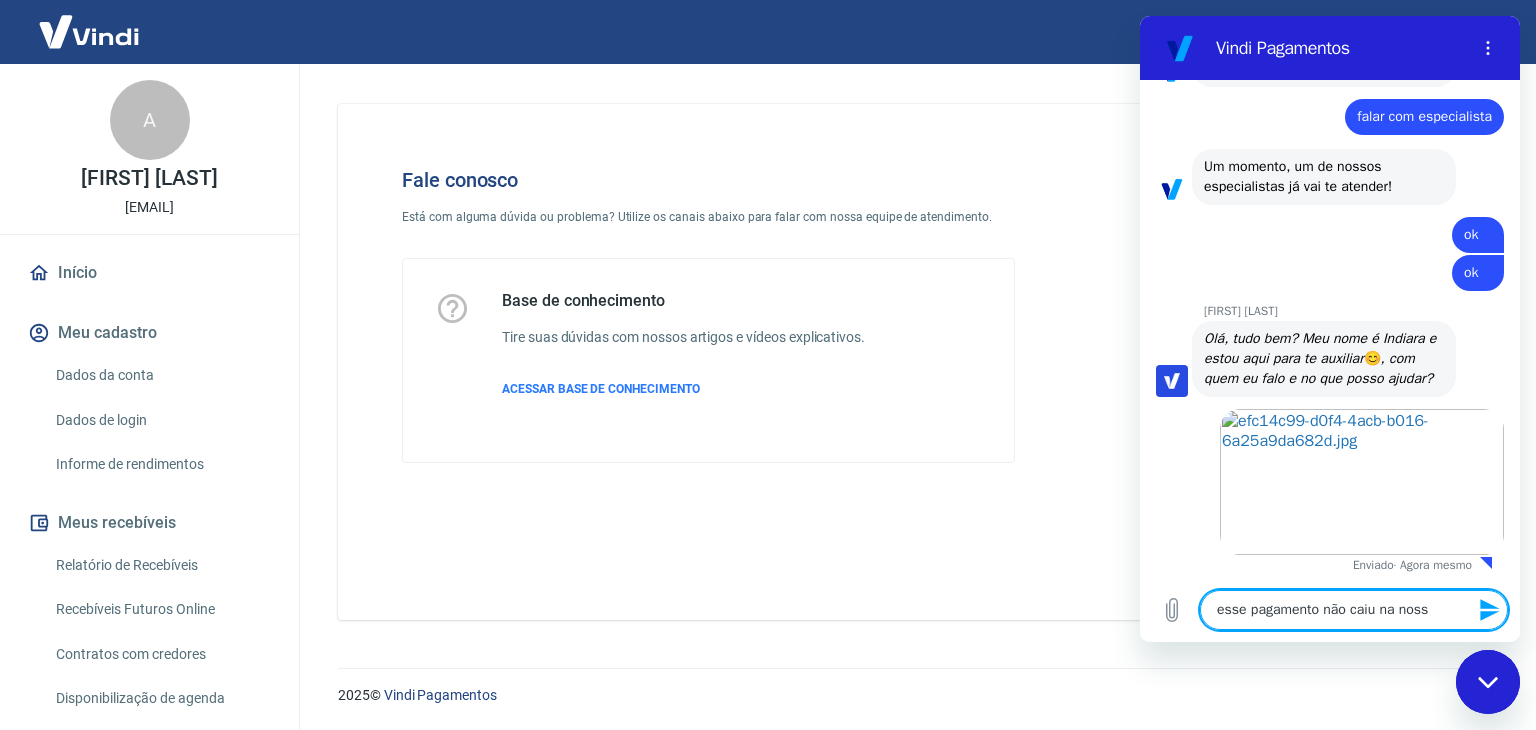 type on "esse pagamento não caiu na nossa" 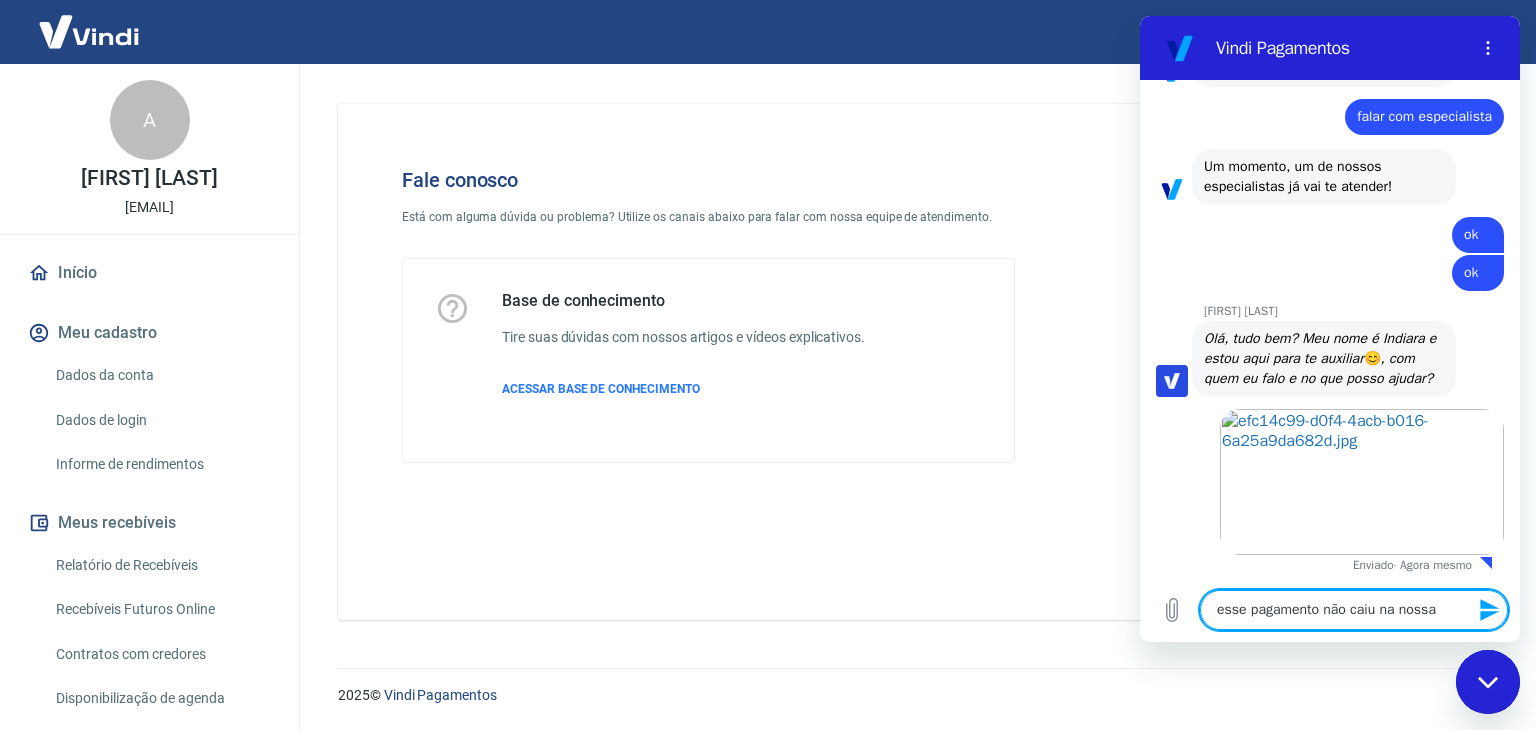 type on "esse pagamento não caiu na nossa" 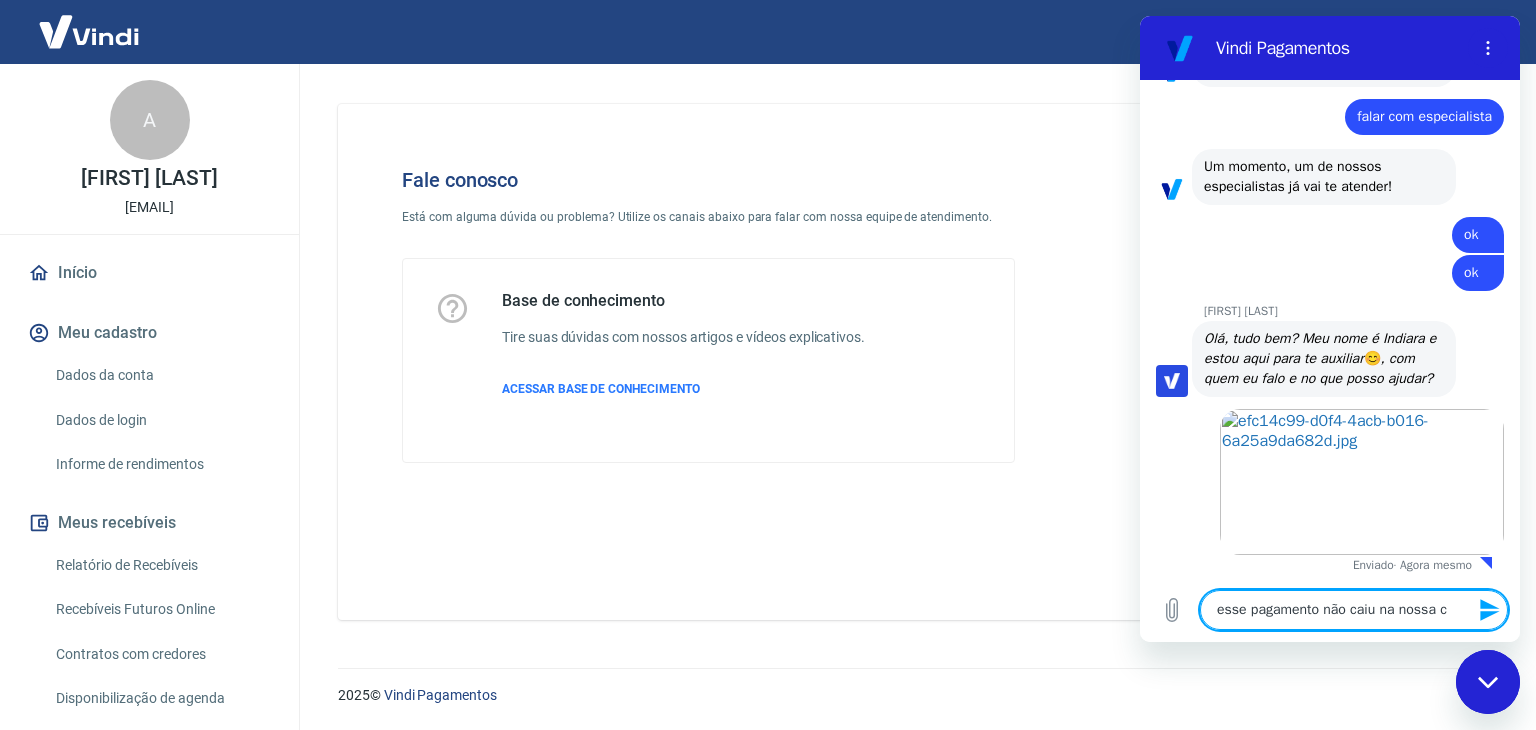 type on "esse pagamento não caiu na nossa co" 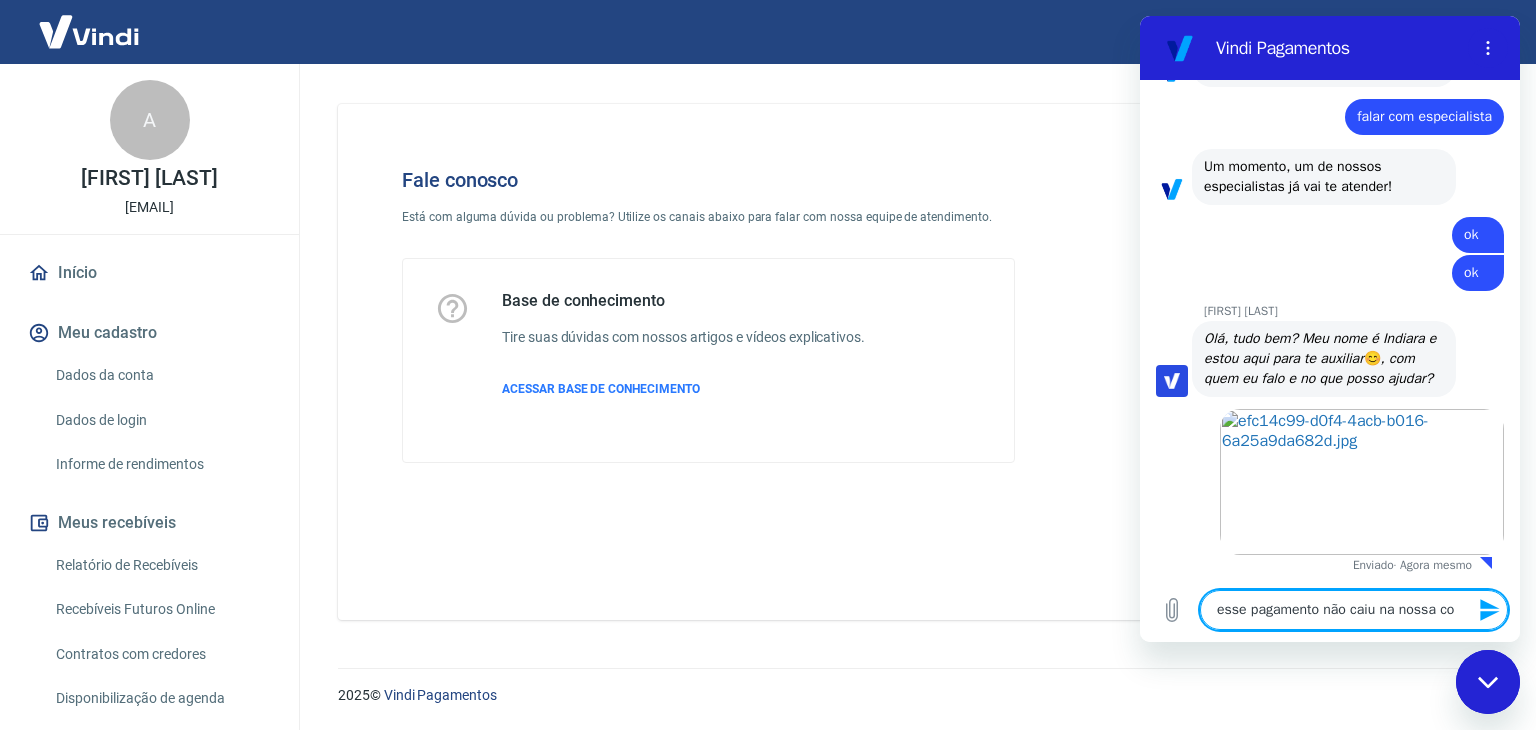 type on "esse pagamento não caiu na nossa con" 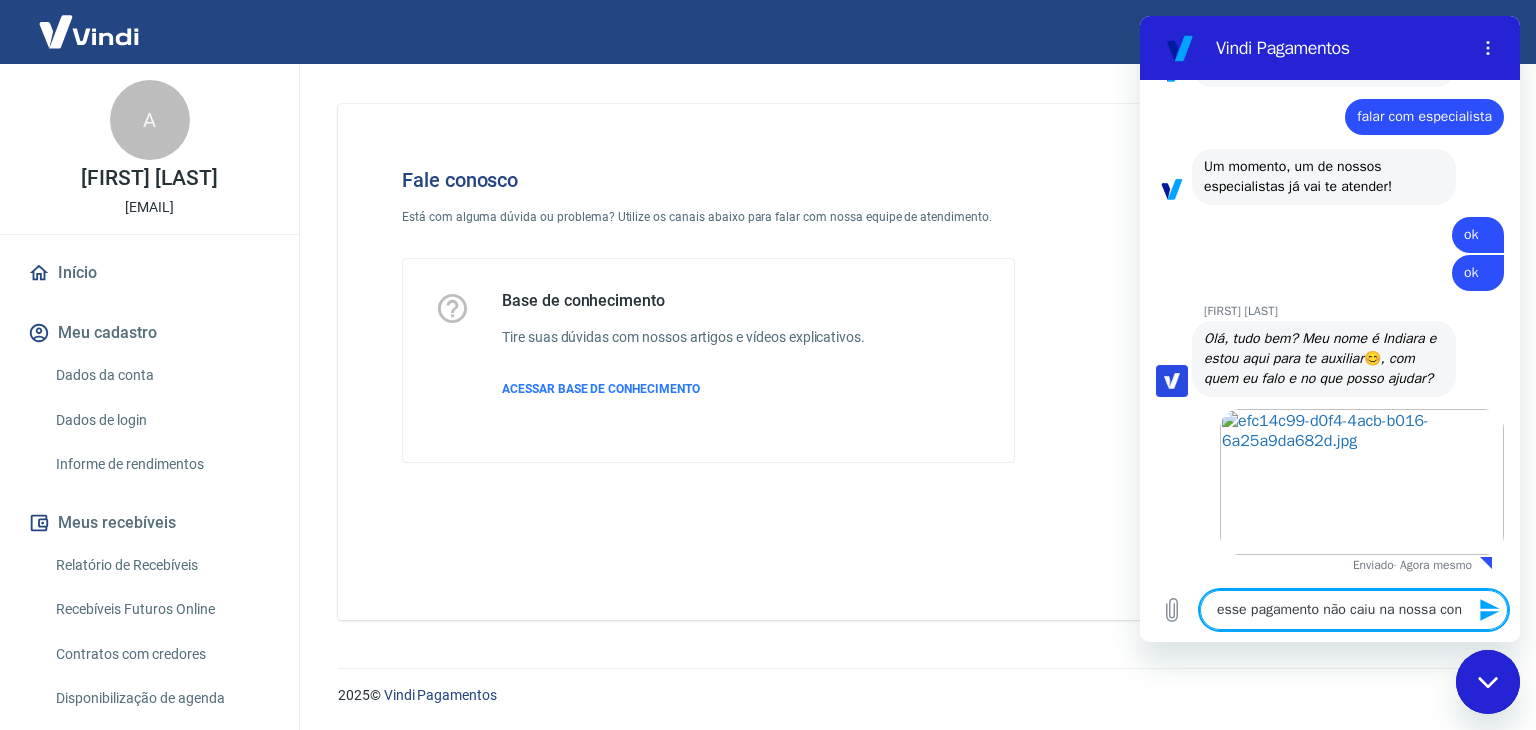 type on "esse pagamento não caiu na nossa cont" 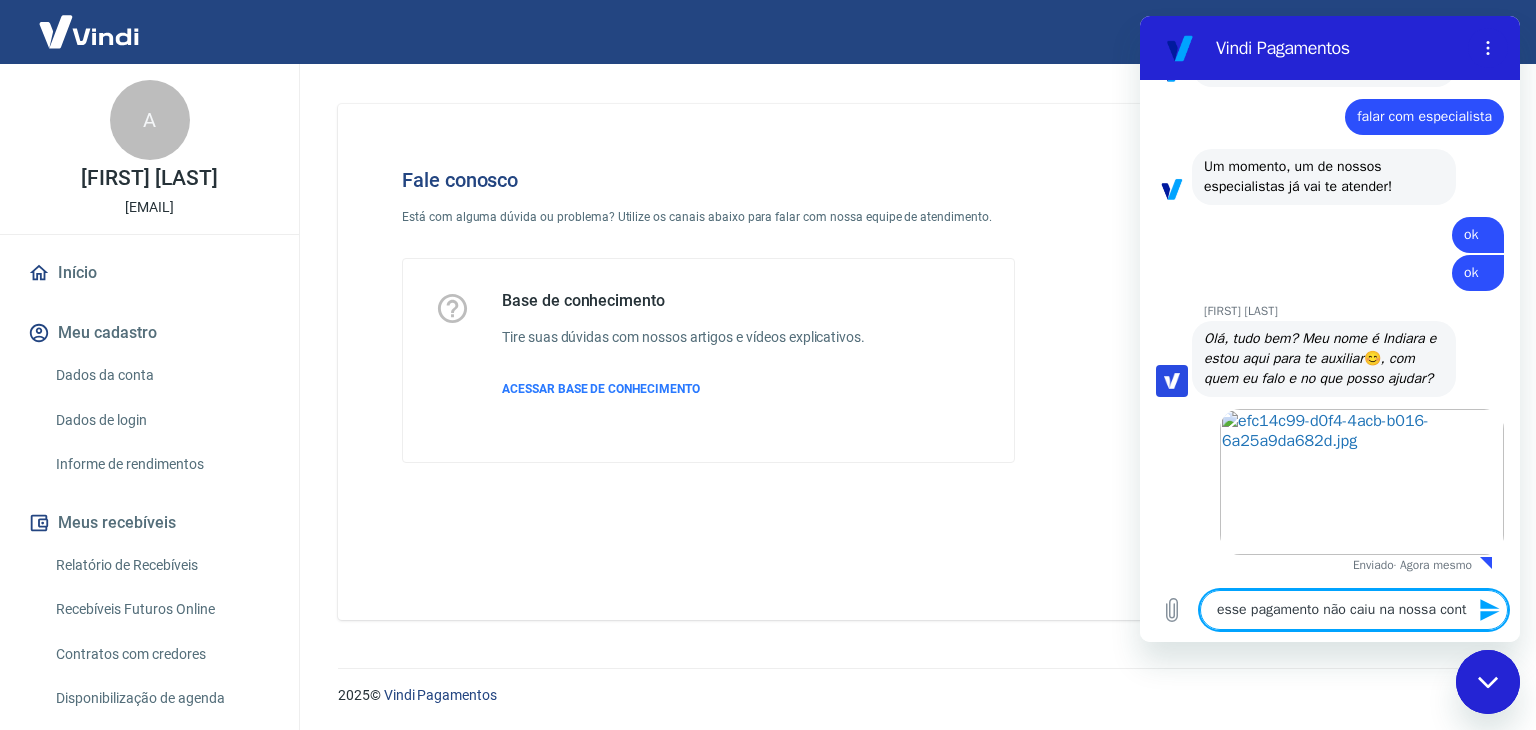 type on "esse pagamento não caiu na nossa conta" 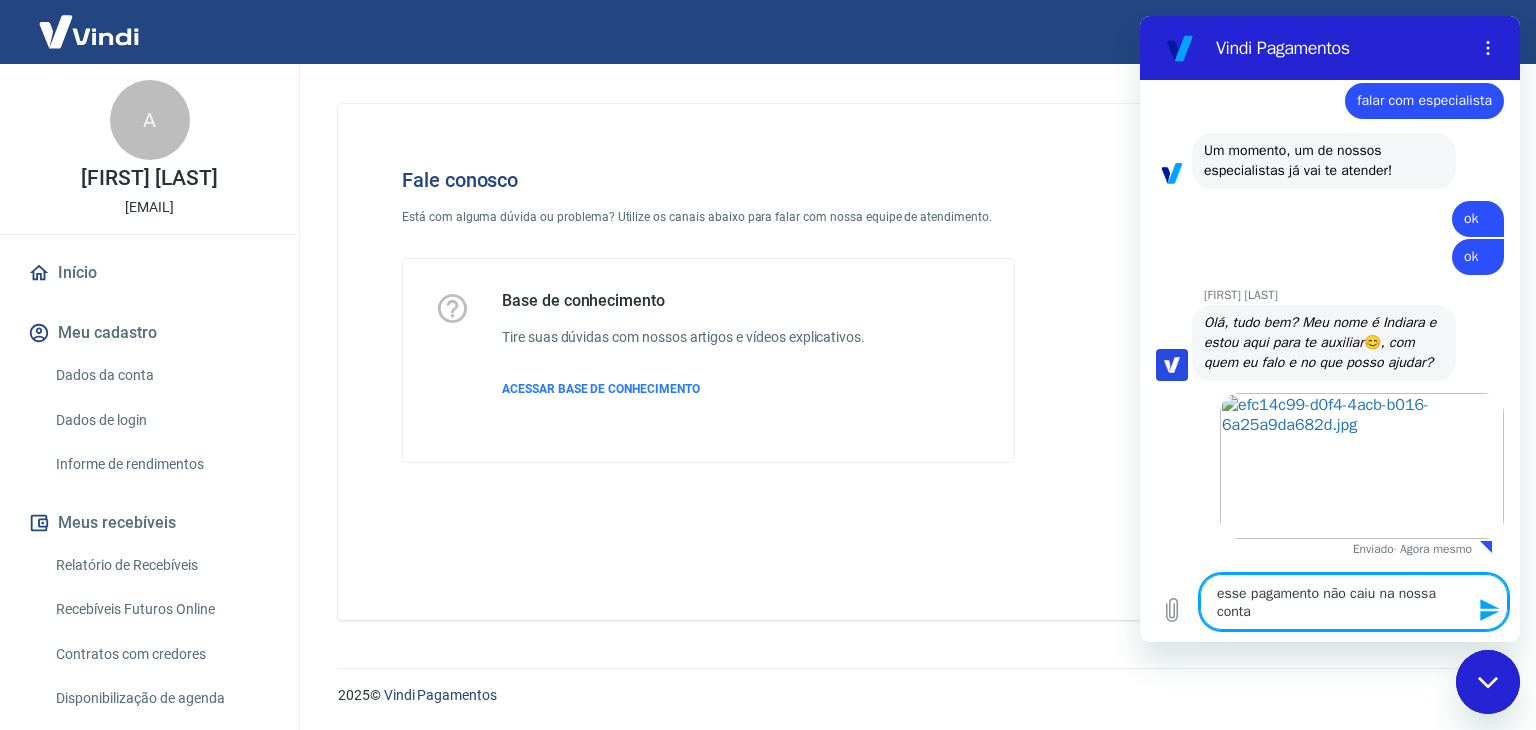 type on "x" 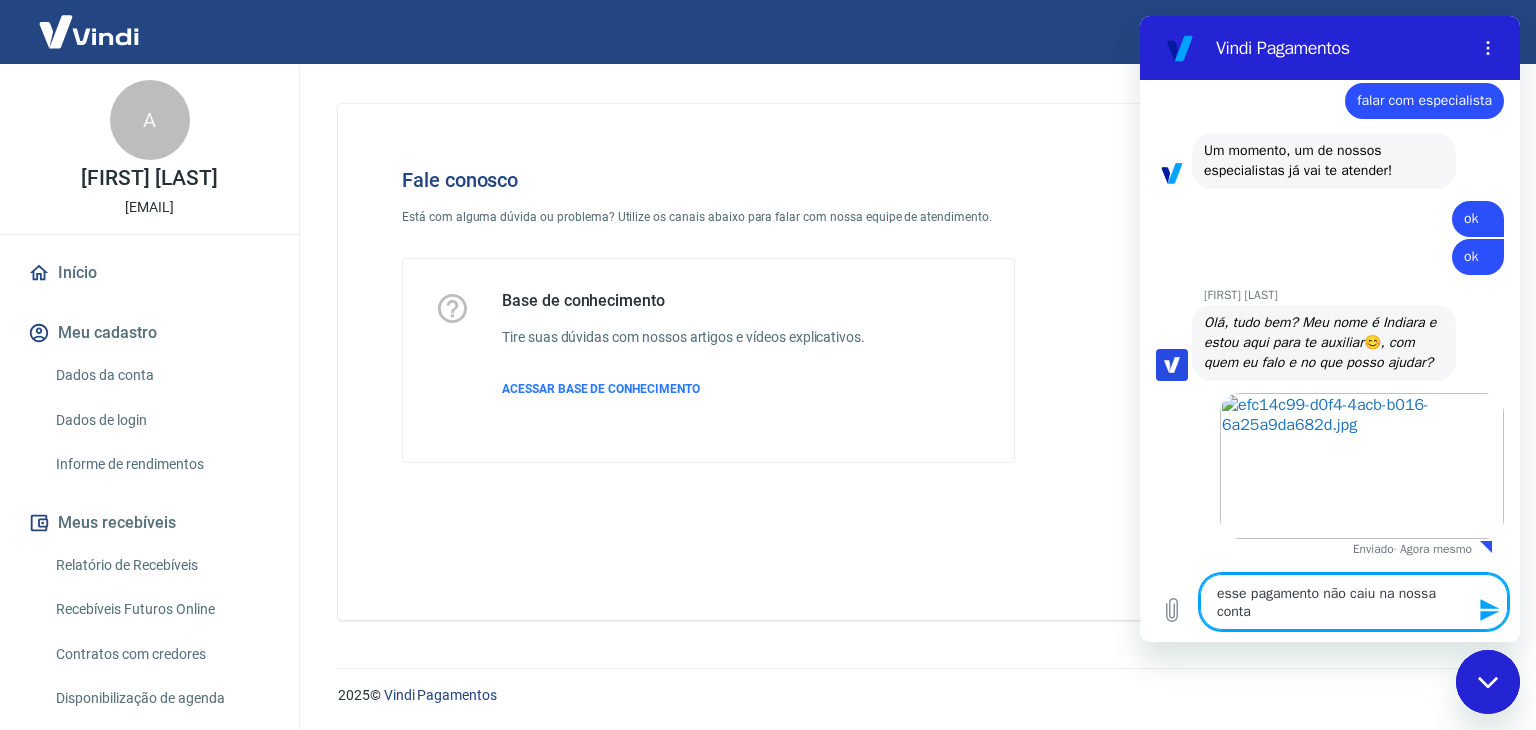 type on "esse pagamento não caiu na nossa conta," 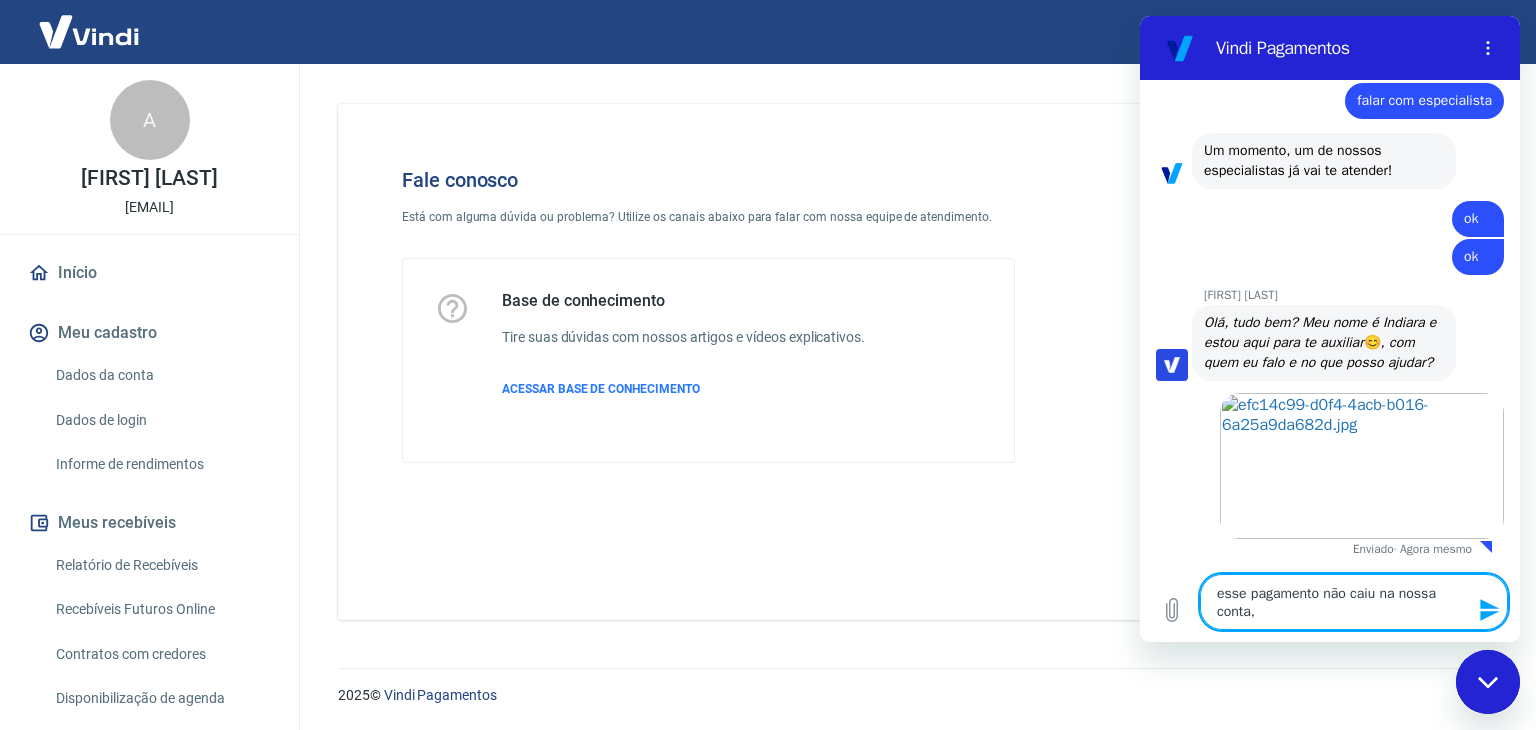 type on "esse pagamento não caiu na nossa conta," 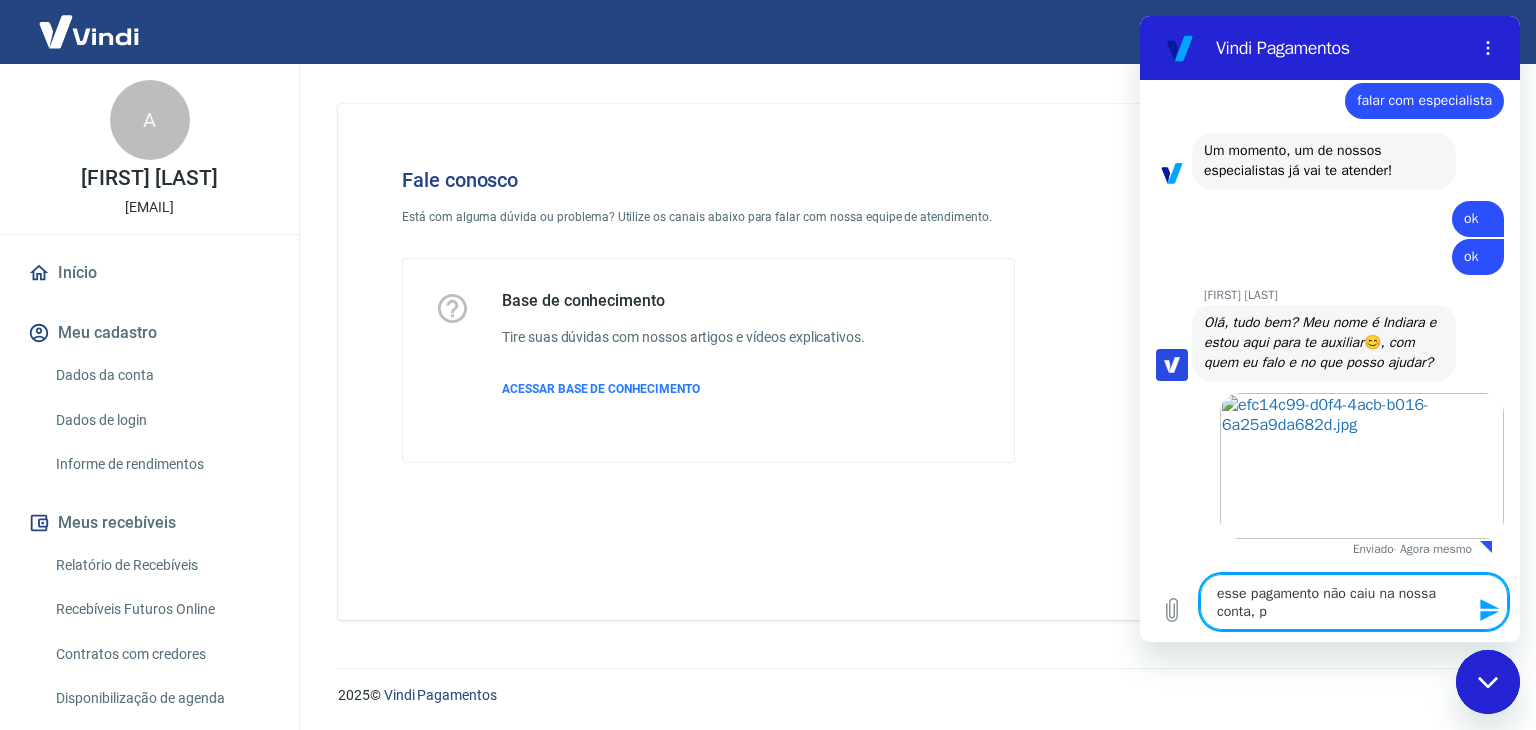 type on "esse pagamento não caiu na nossa conta, po" 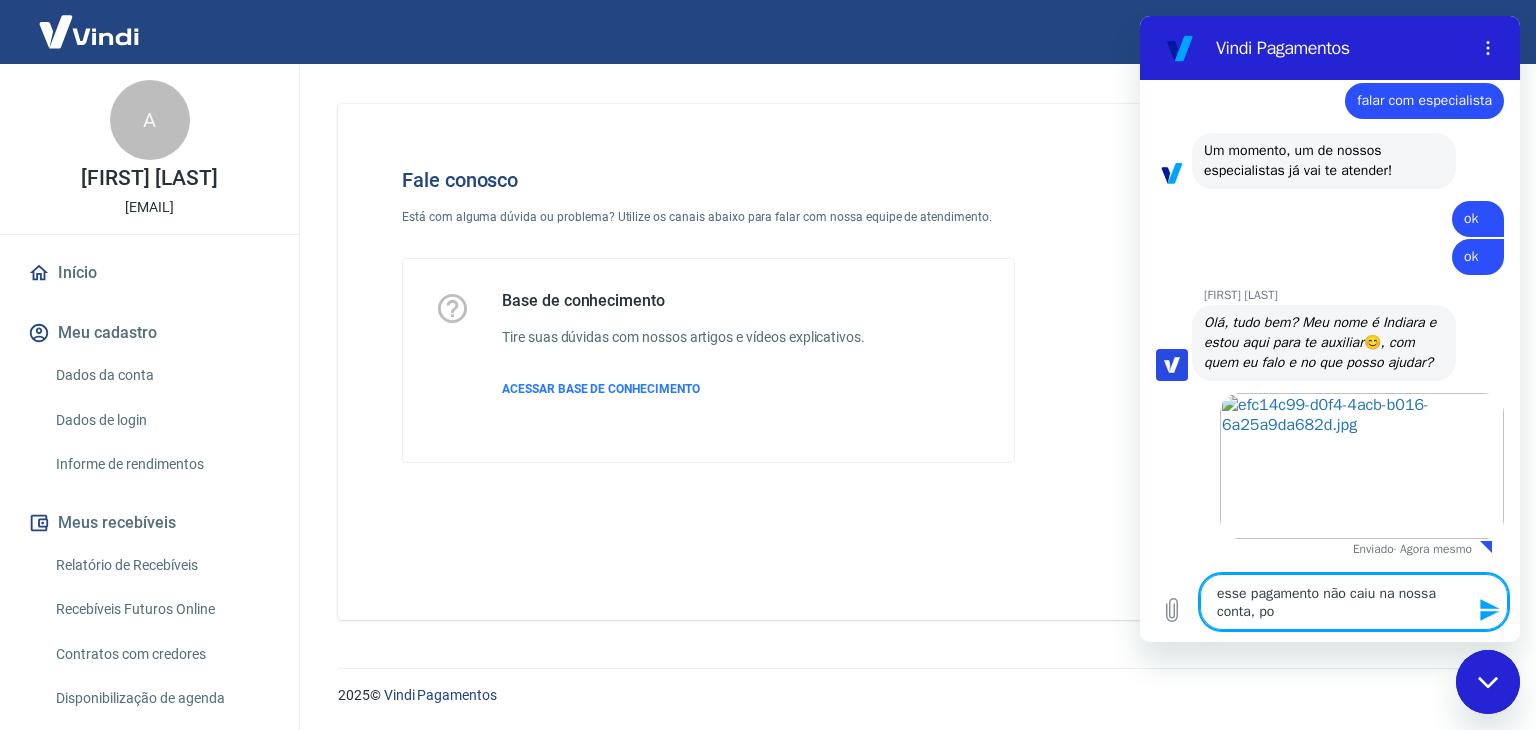 type on "esse pagamento não caiu na nossa conta, por" 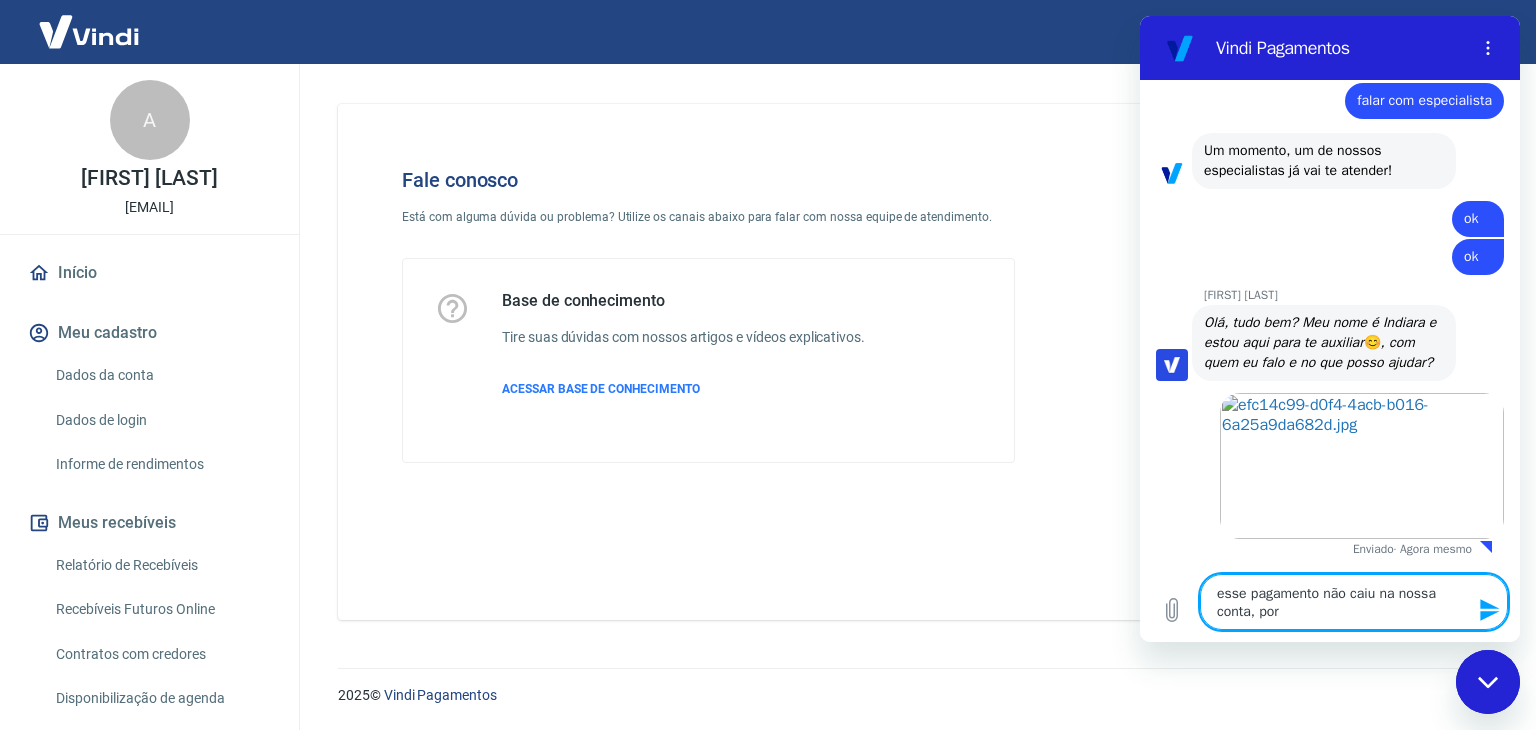 type on "esse pagamento não caiu na nossa conta, poré" 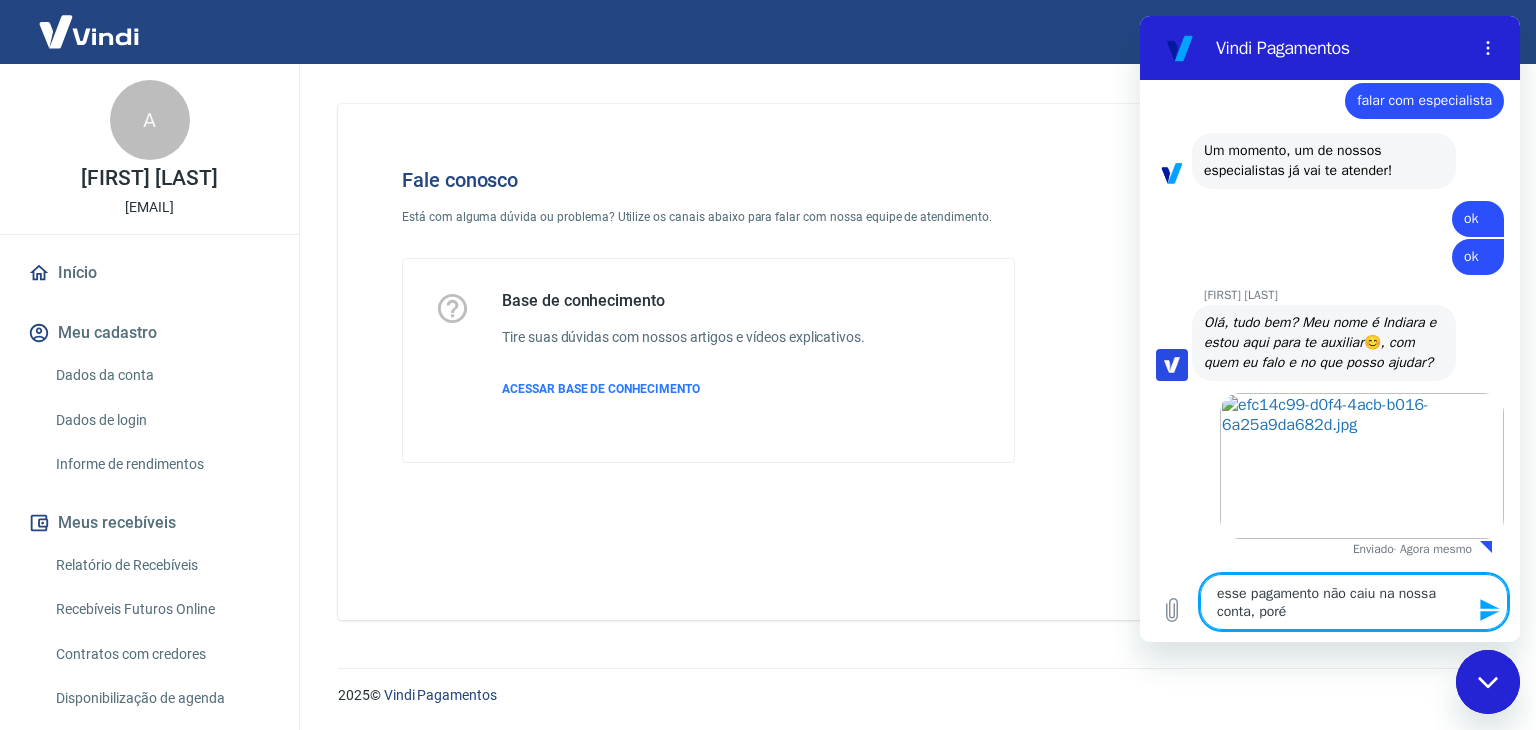 type on "esse pagamento não caiu na nossa conta, porém" 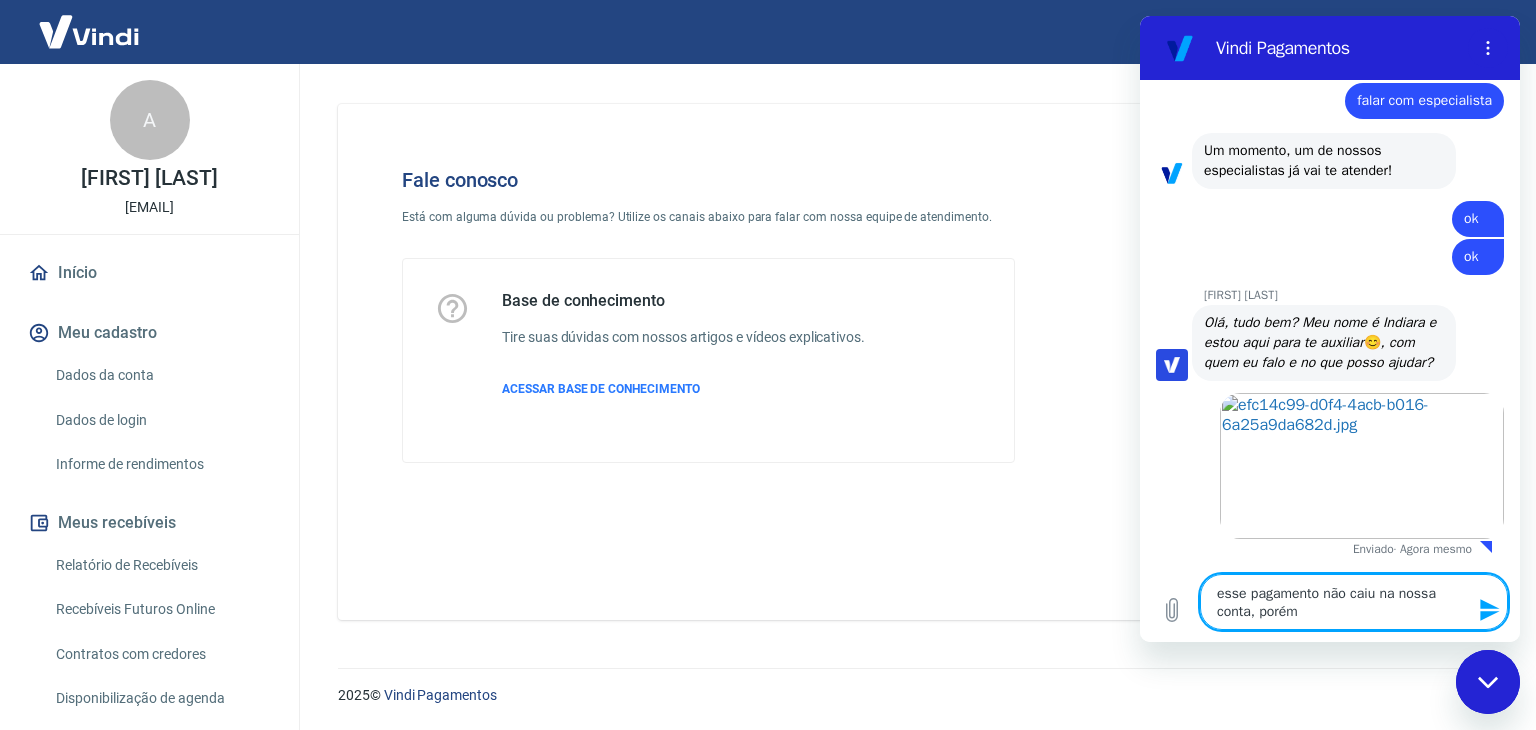 type on "esse pagamento não caiu na nossa conta, porém" 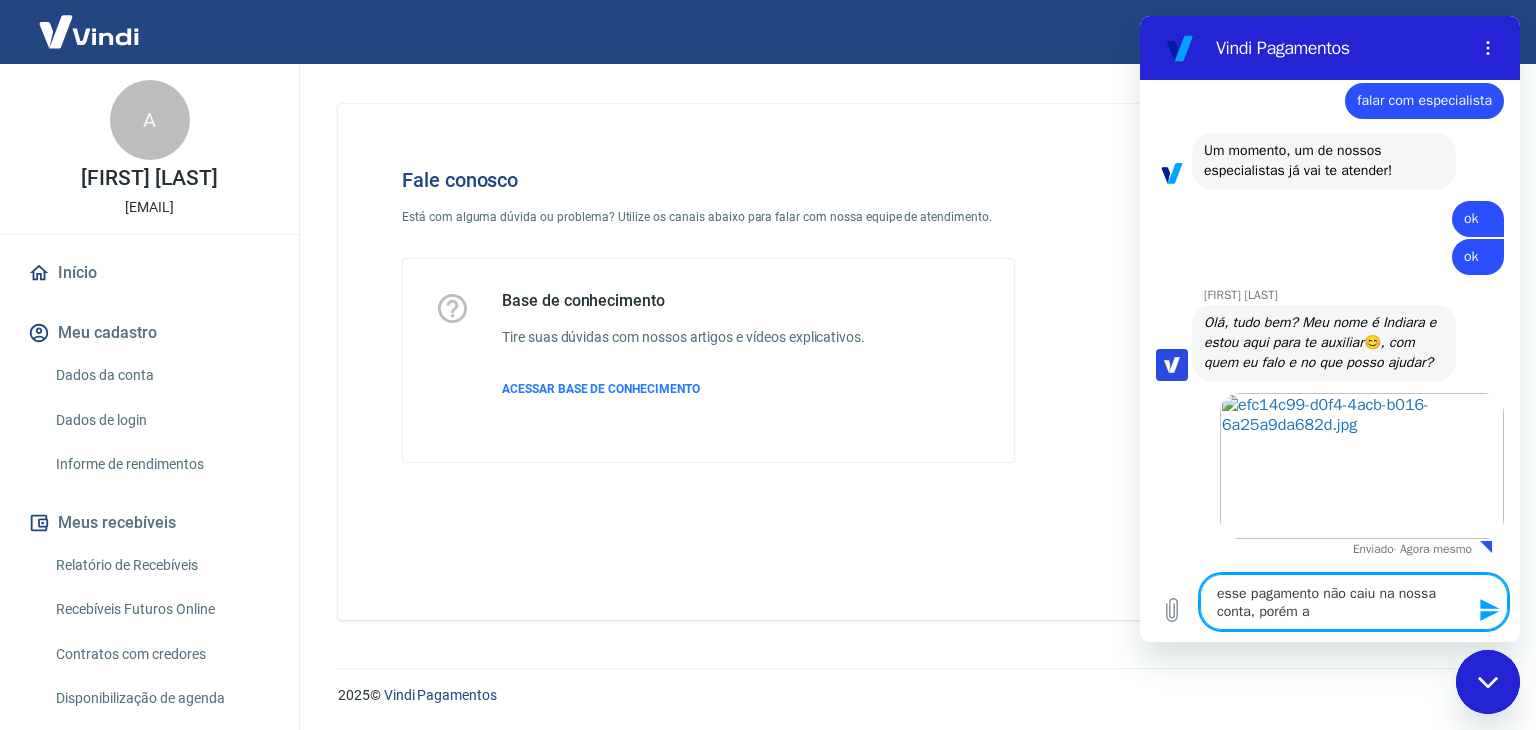 type on "esse pagamento não caiu na nossa conta, porém a" 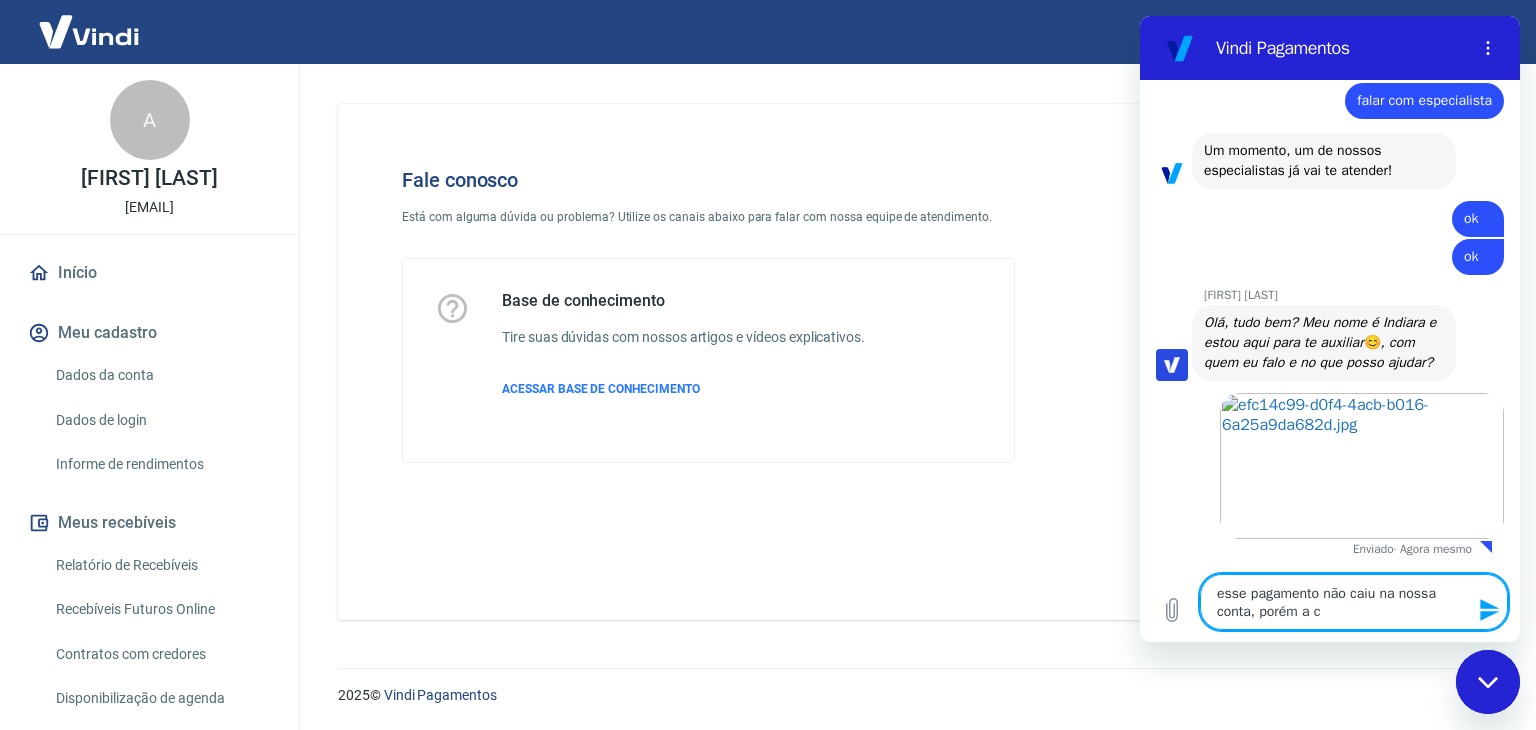 type on "esse pagamento não caiu na nossa conta, porém a cl" 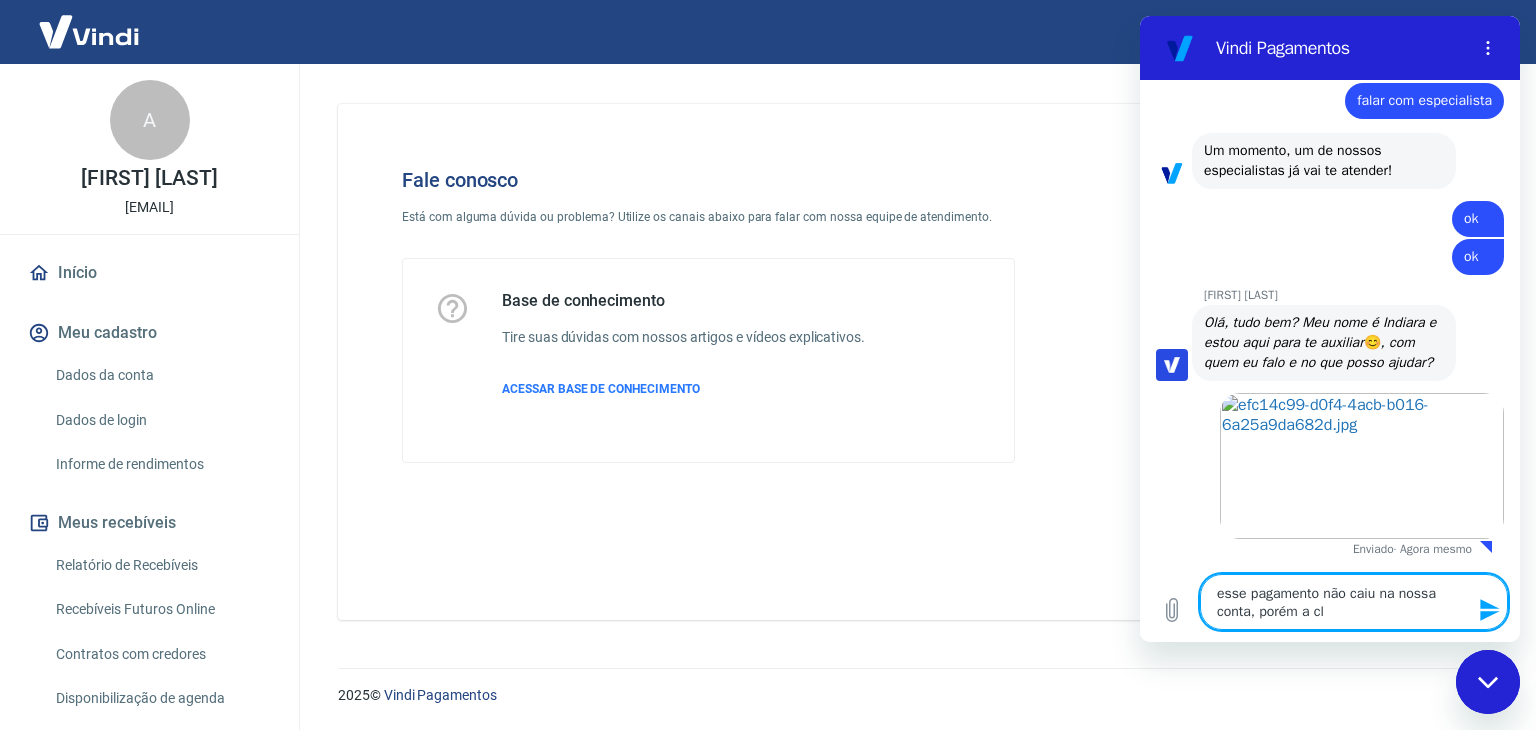 type on "esse pagamento não caiu na nossa conta, porém a cli" 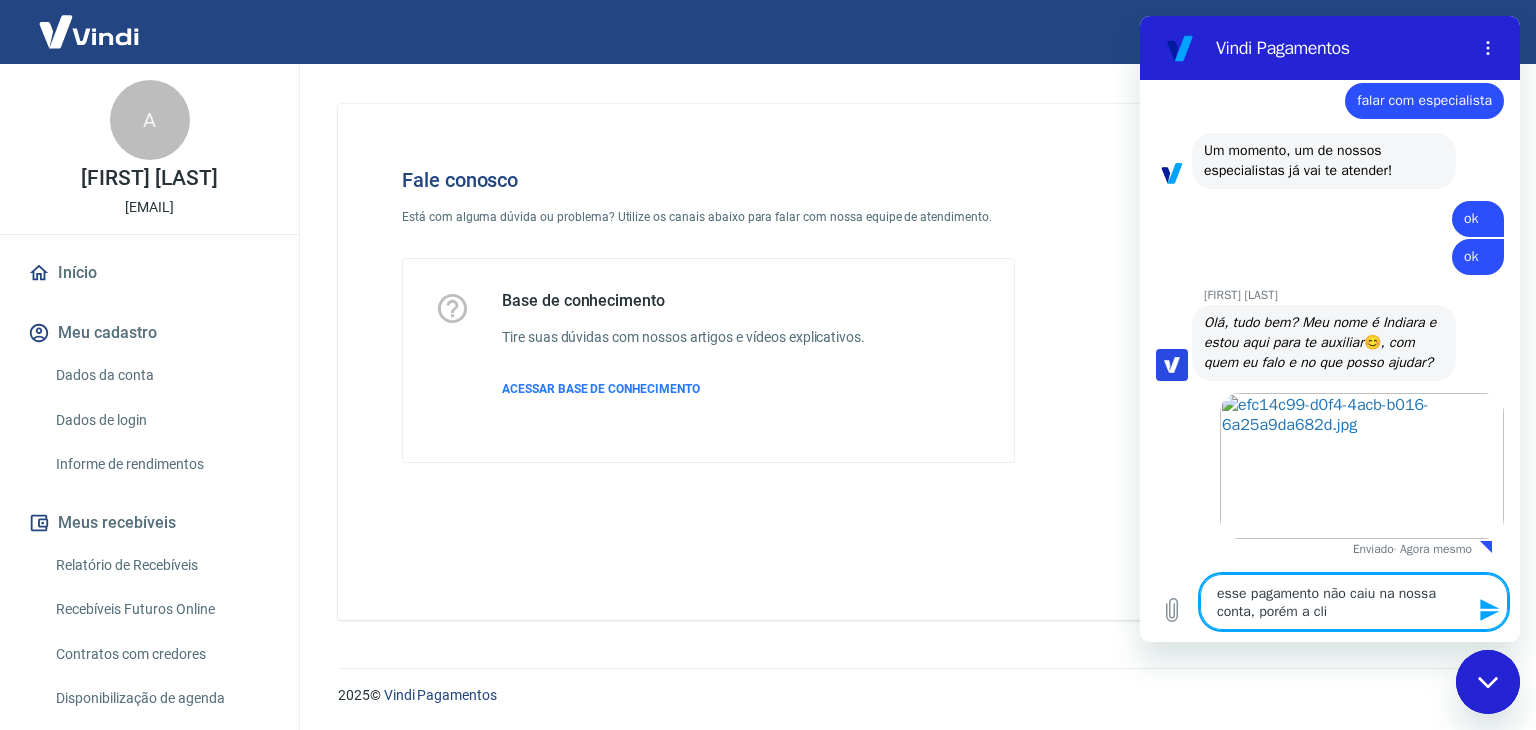 type on "esse pagamento não caiu na nossa conta, porém a clie" 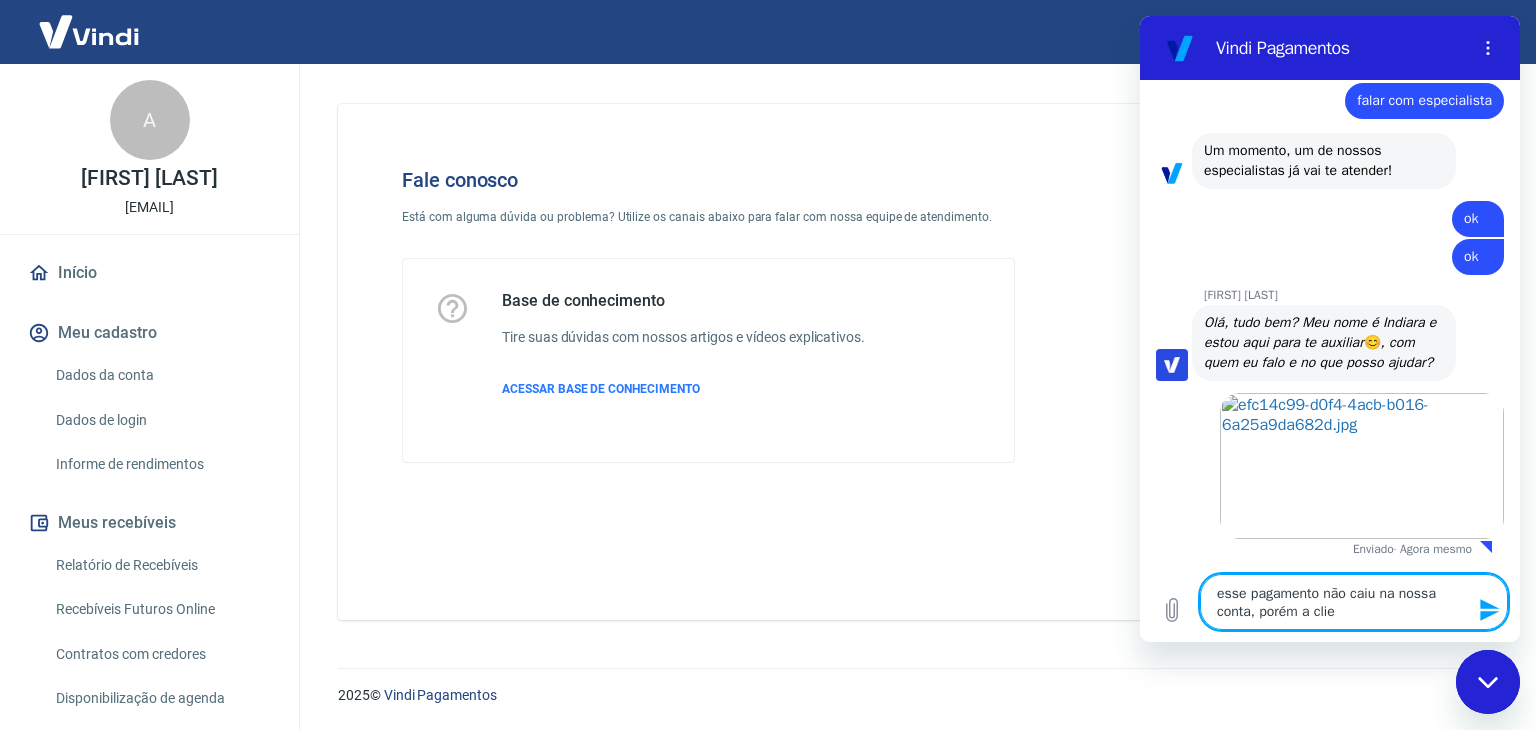 type on "esse pagamento não caiu na nossa conta, porém a clien" 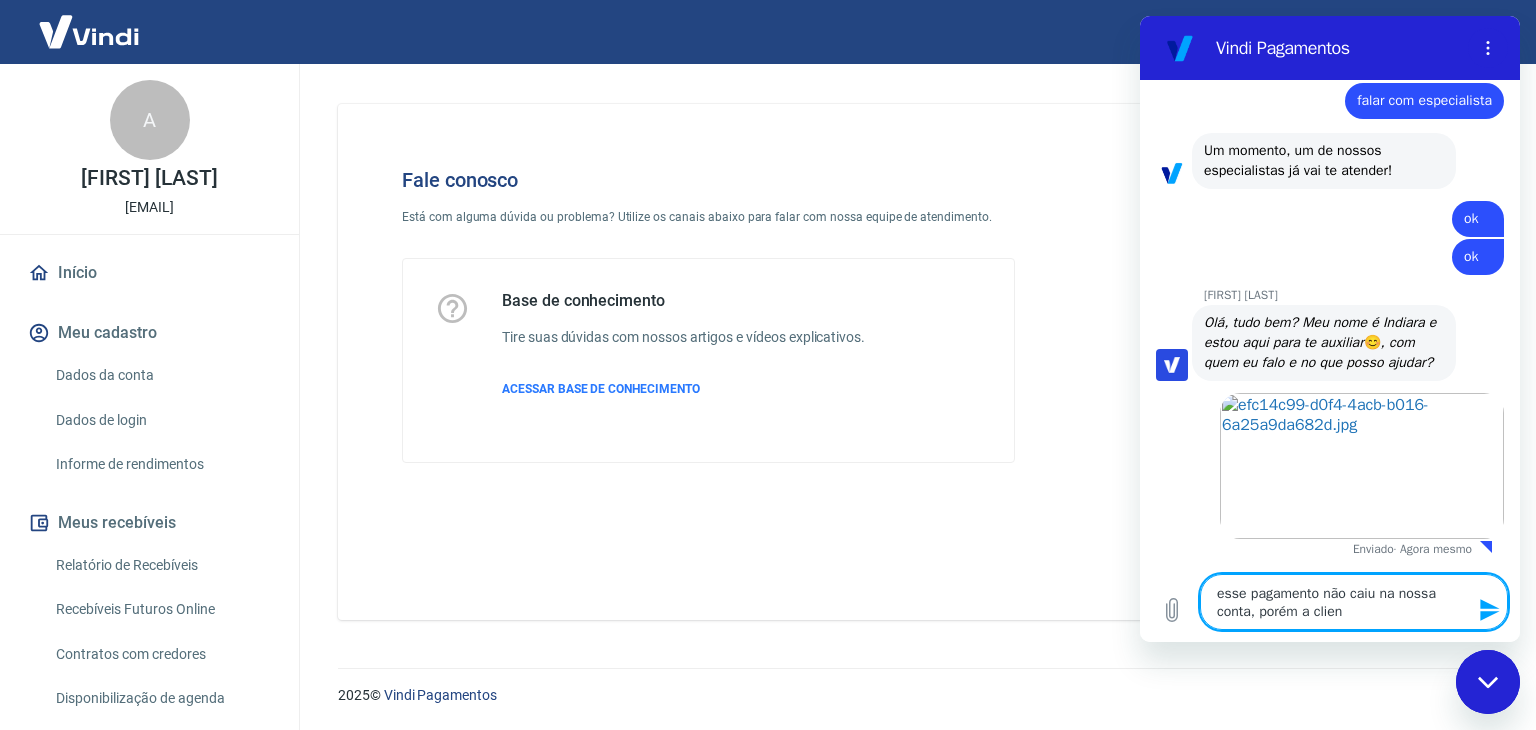 type on "esse pagamento não caiu na nossa conta, porém a client" 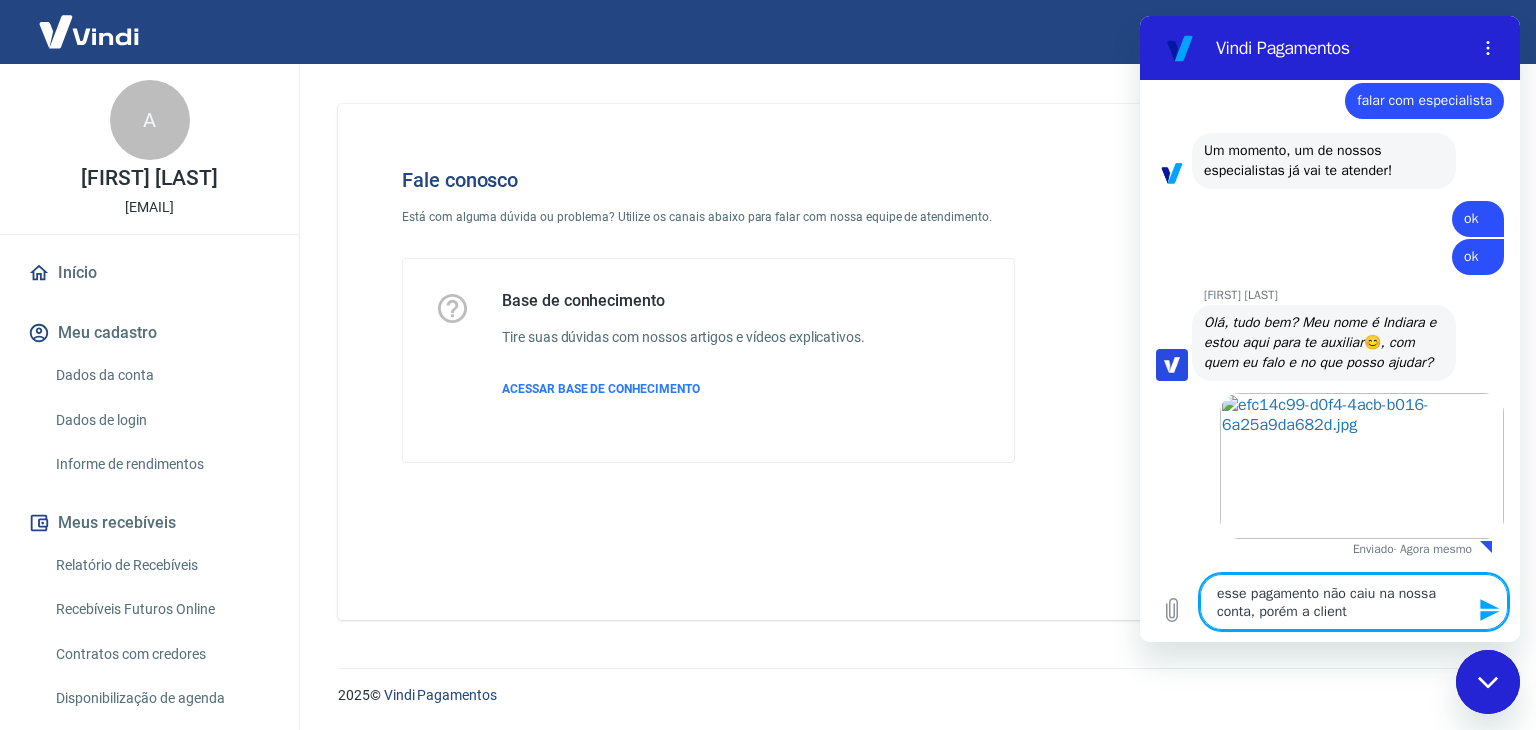 type on "esse pagamento não caiu na nossa conta, porém a cliente" 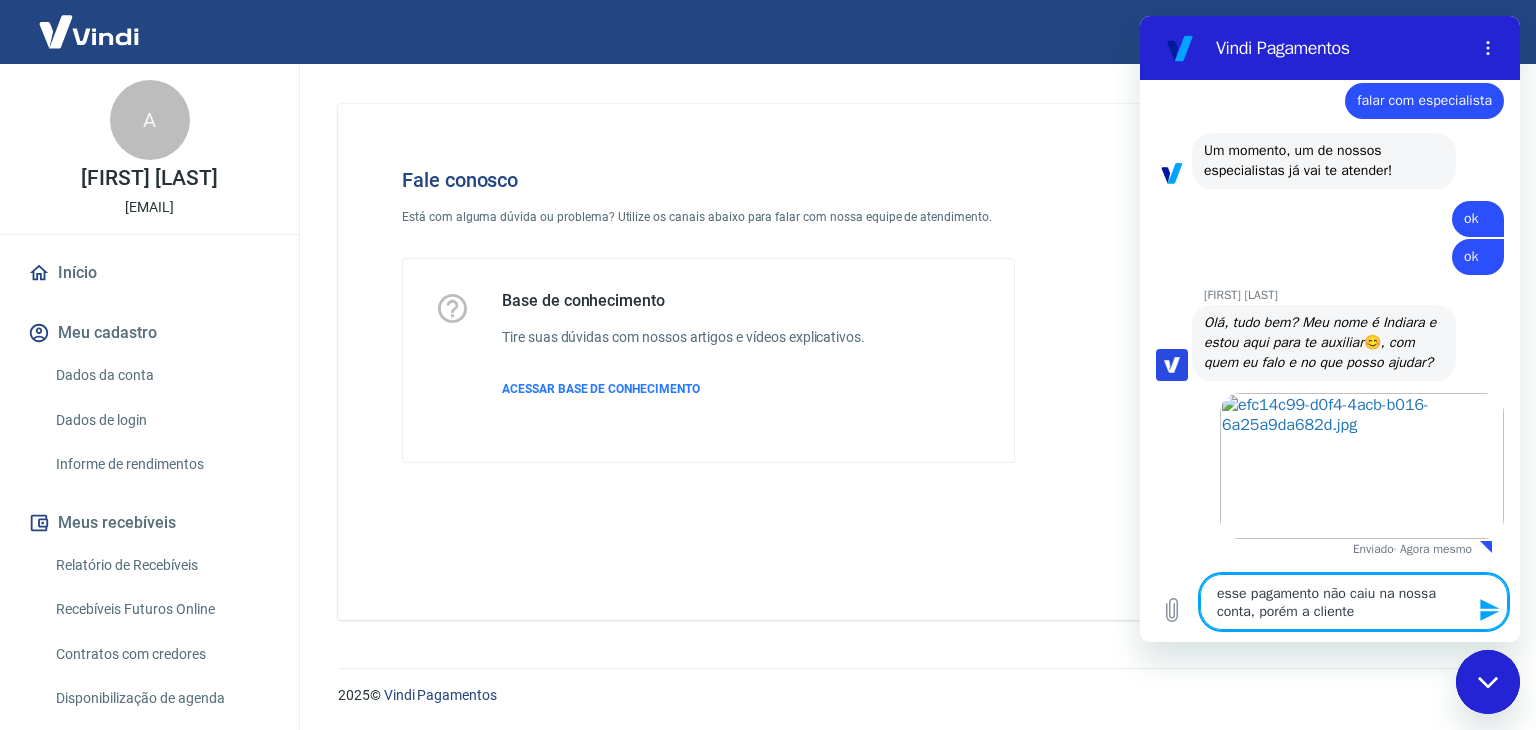 type on "esse pagamento não caiu na nossa conta, porém a cliente" 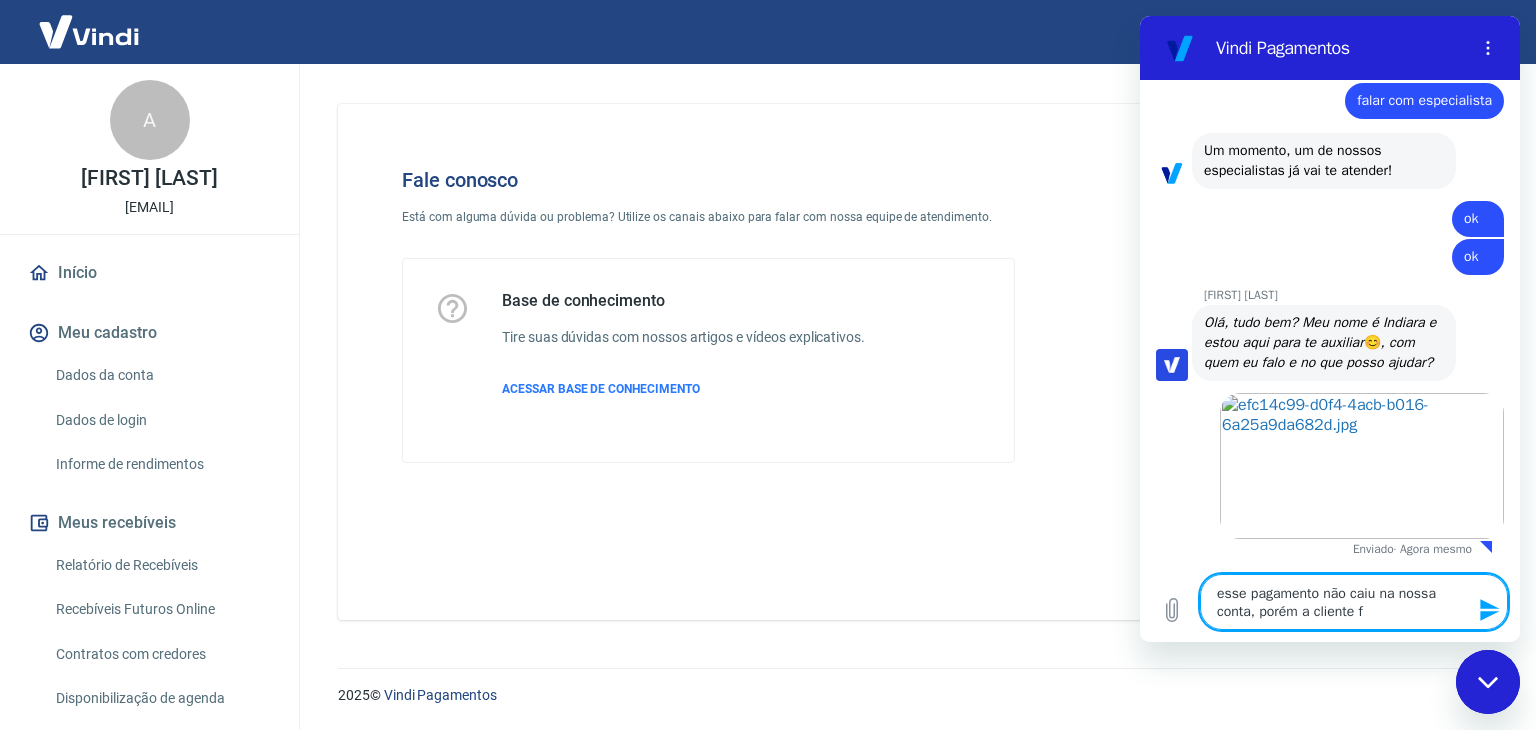 type on "esse pagamento não caiu na nossa conta, porém a cliente fa" 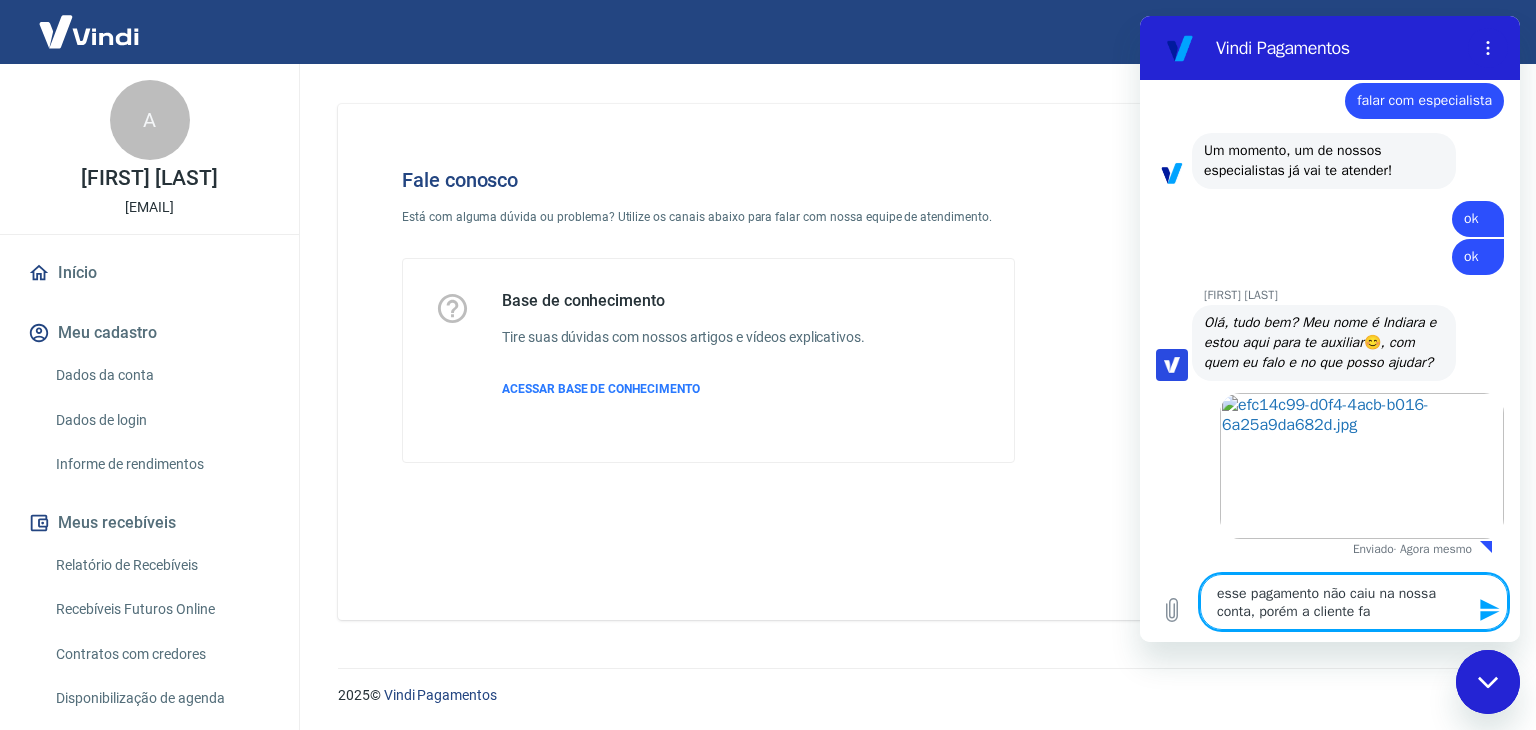 type on "esse pagamento não caiu na nossa conta, porém a cliente fal" 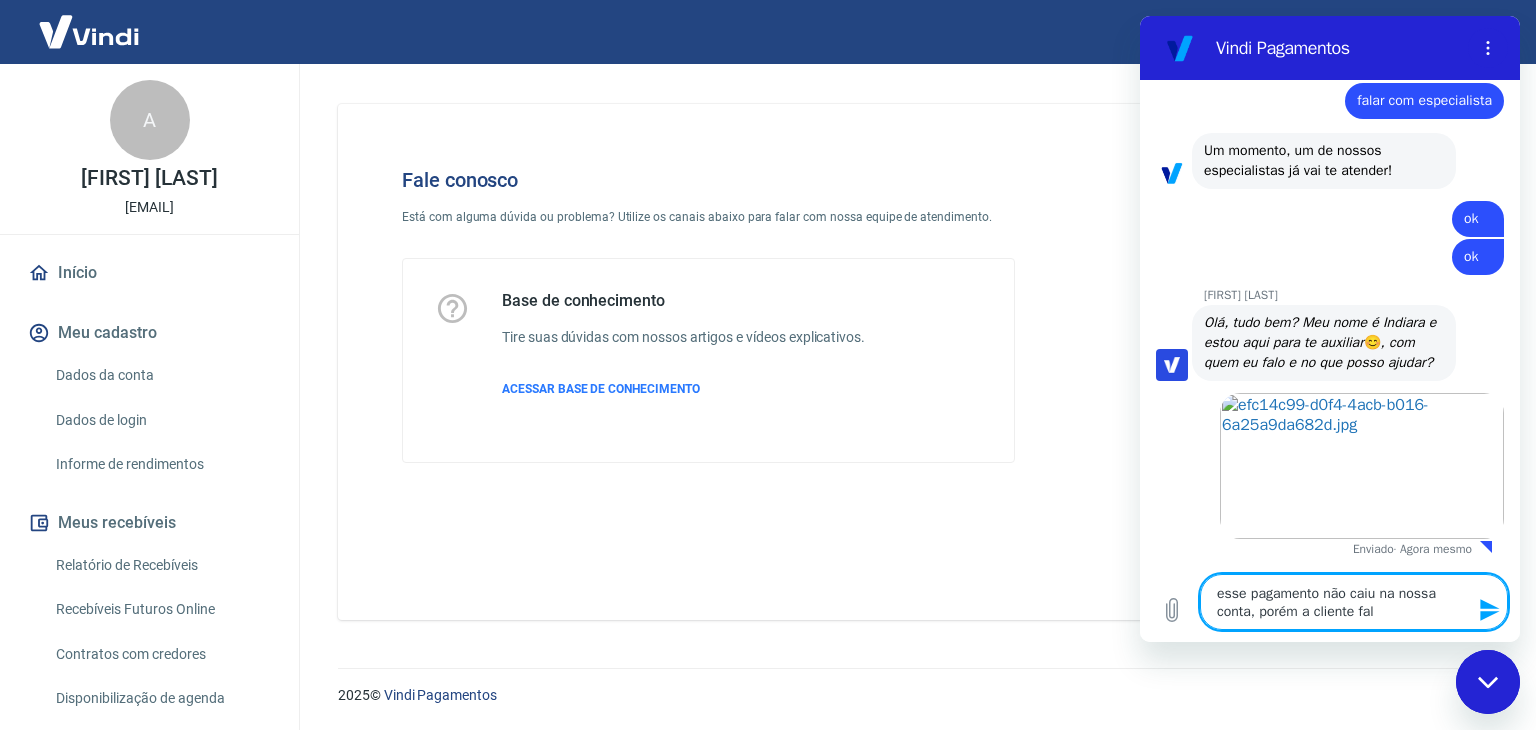 type on "esse pagamento não caiu na nossa conta, porém a cliente falo" 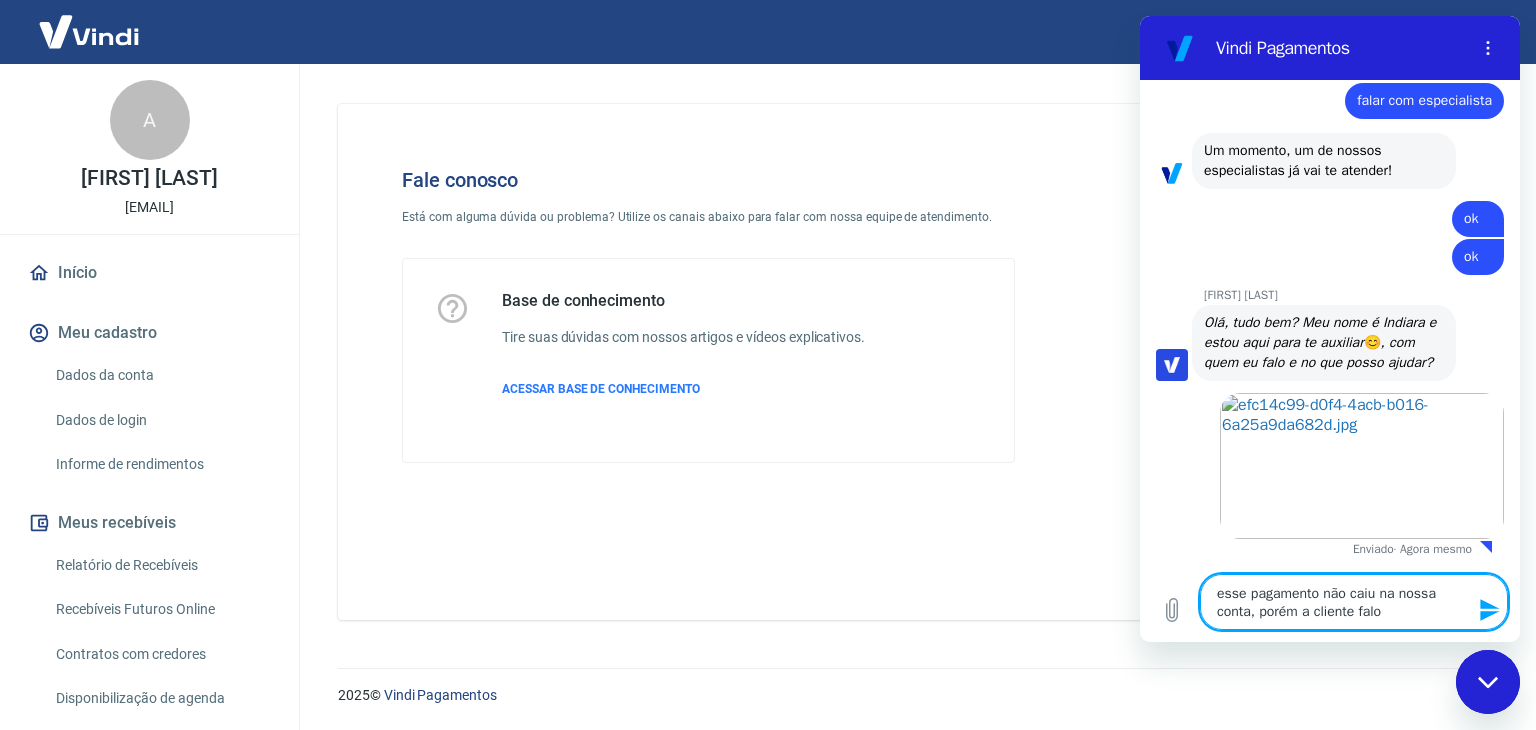 type on "esse pagamento não caiu na nossa conta, porém a cliente falou" 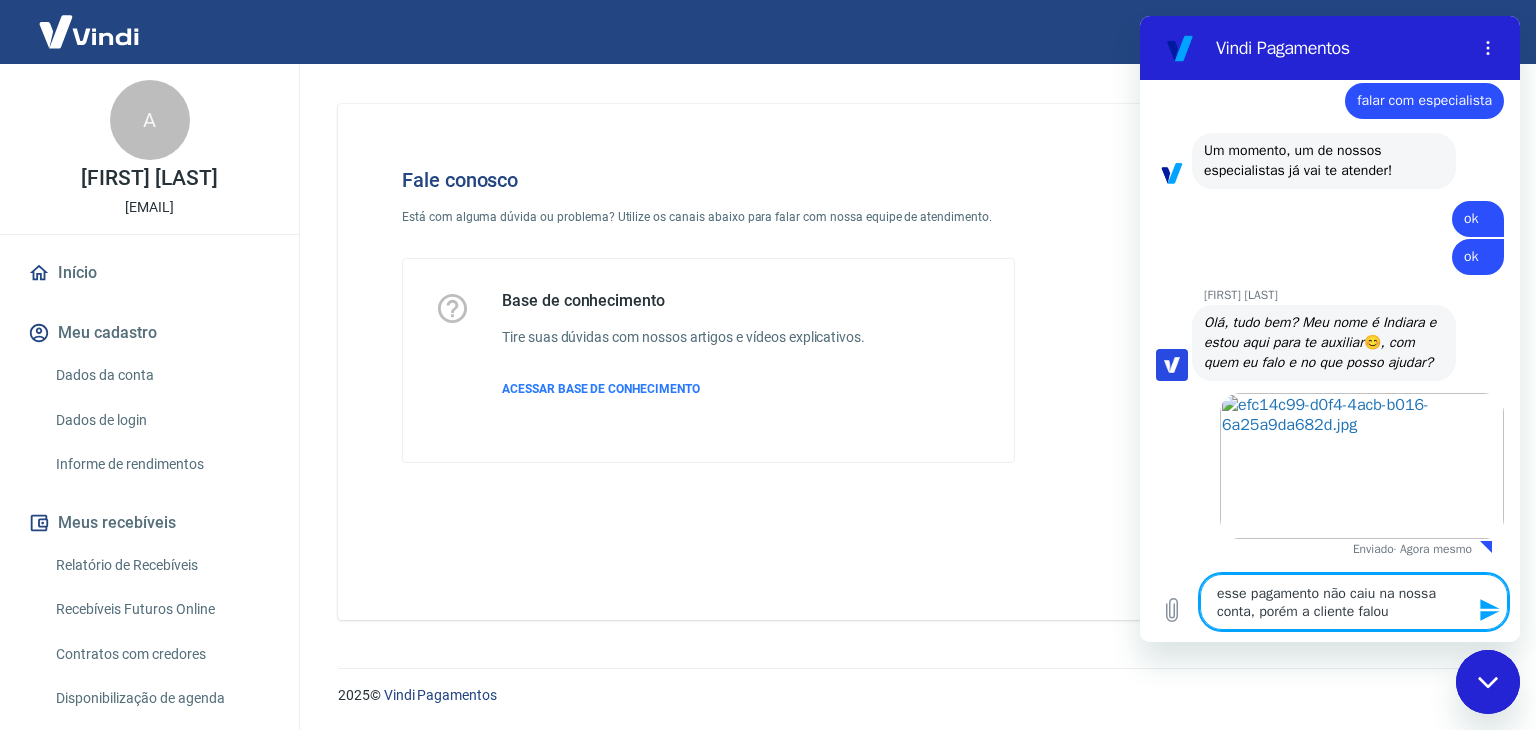 type on "x" 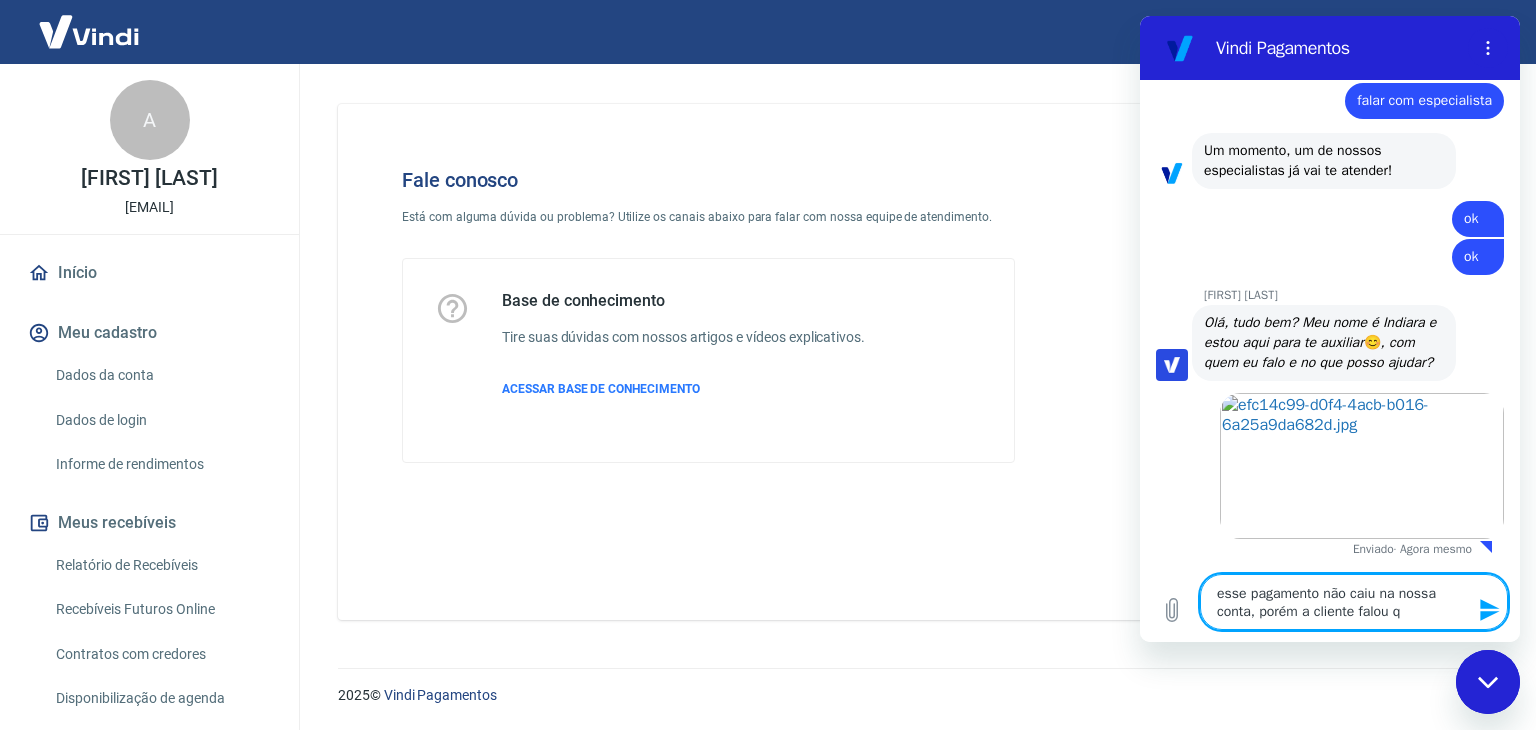 type on "esse pagamento não caiu na nossa conta, porém a cliente falou q" 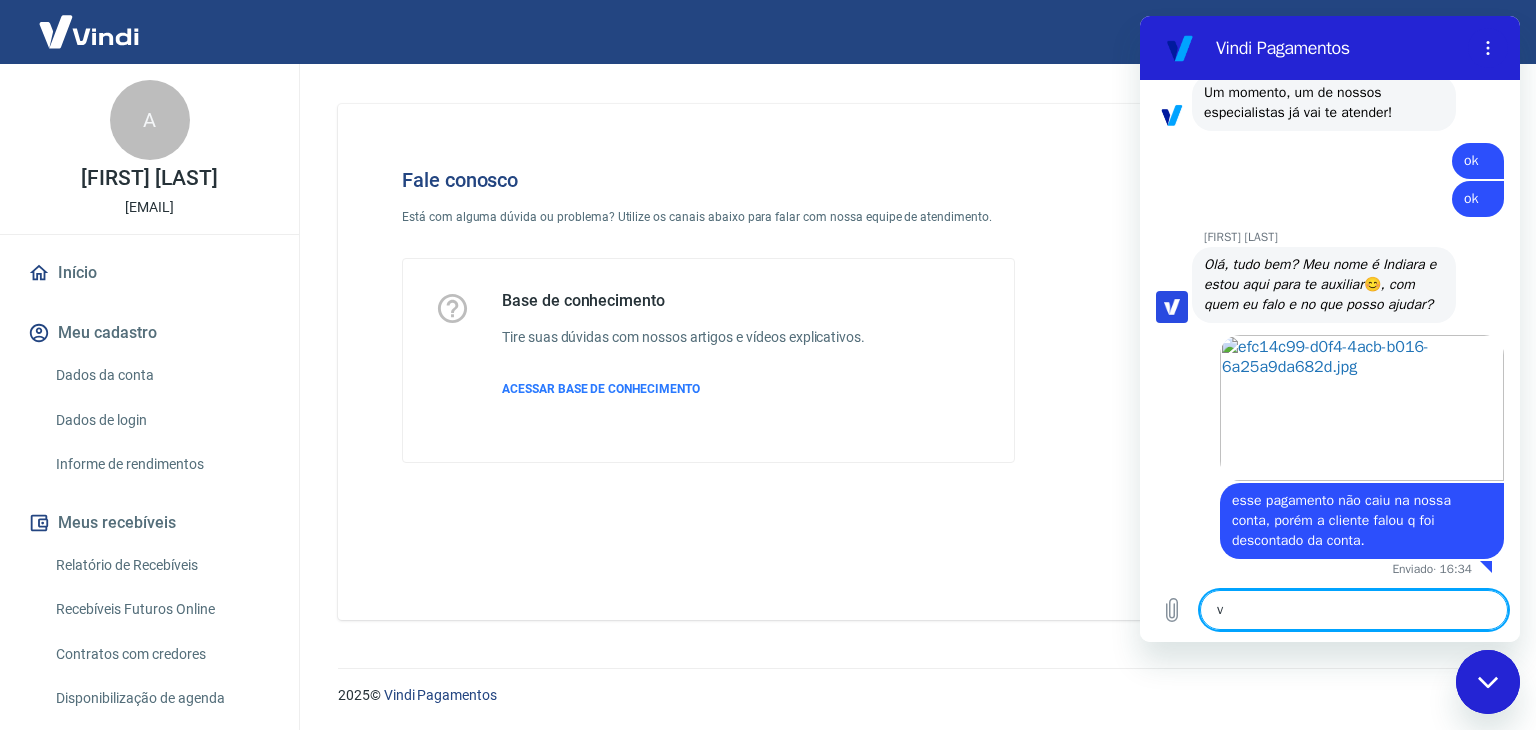 scroll, scrollTop: 1383, scrollLeft: 0, axis: vertical 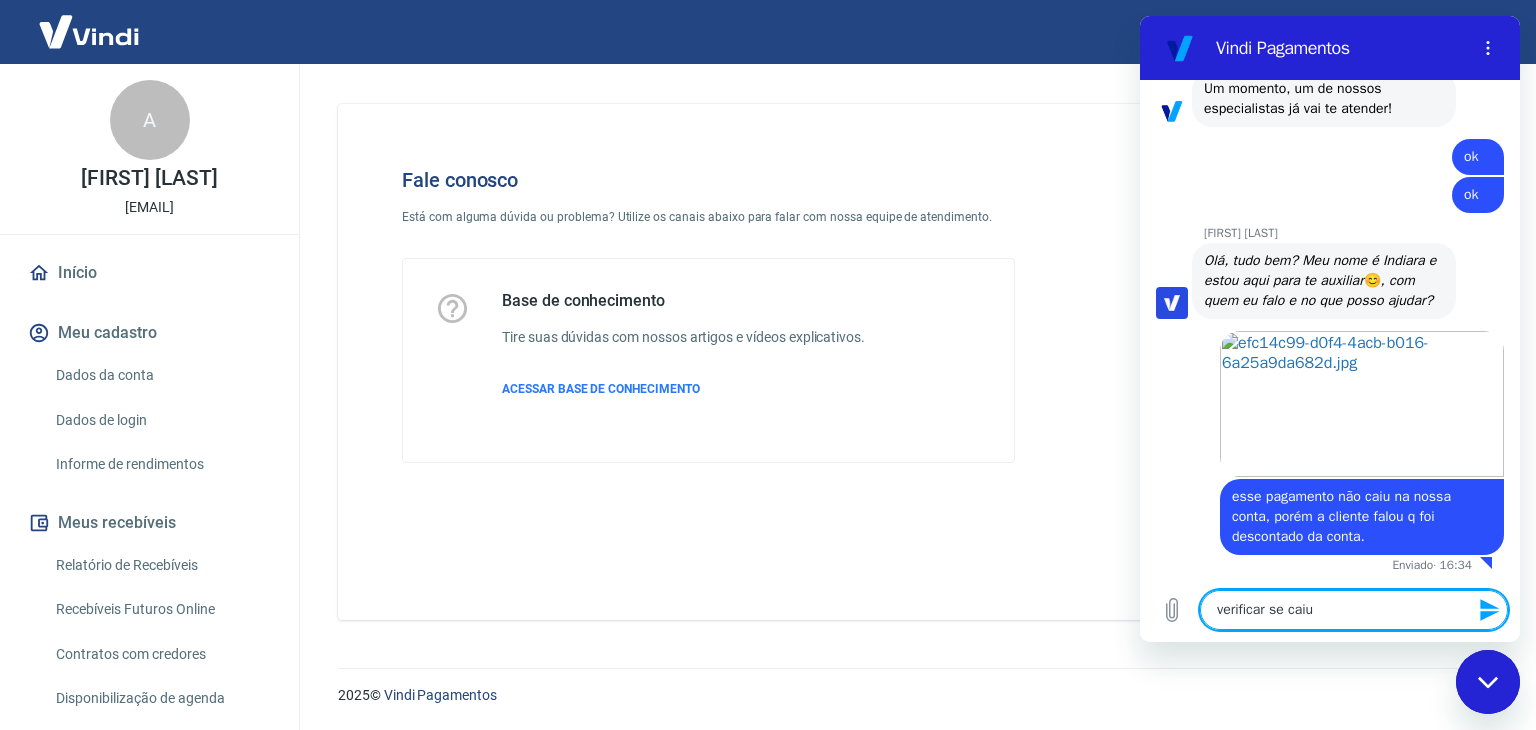 click on "verificar se caiu" at bounding box center (1354, 610) 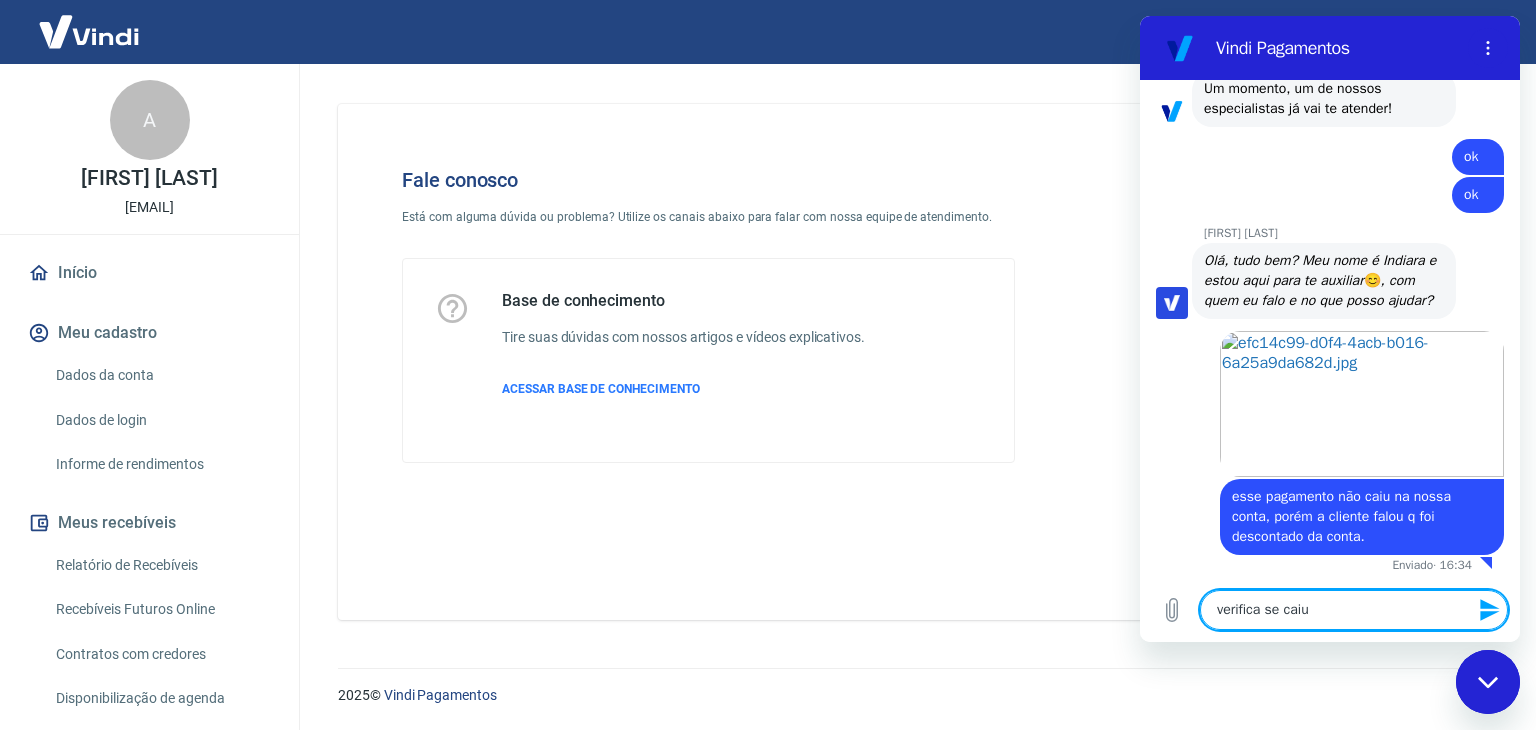 click on "verifica se caiu" at bounding box center (1354, 610) 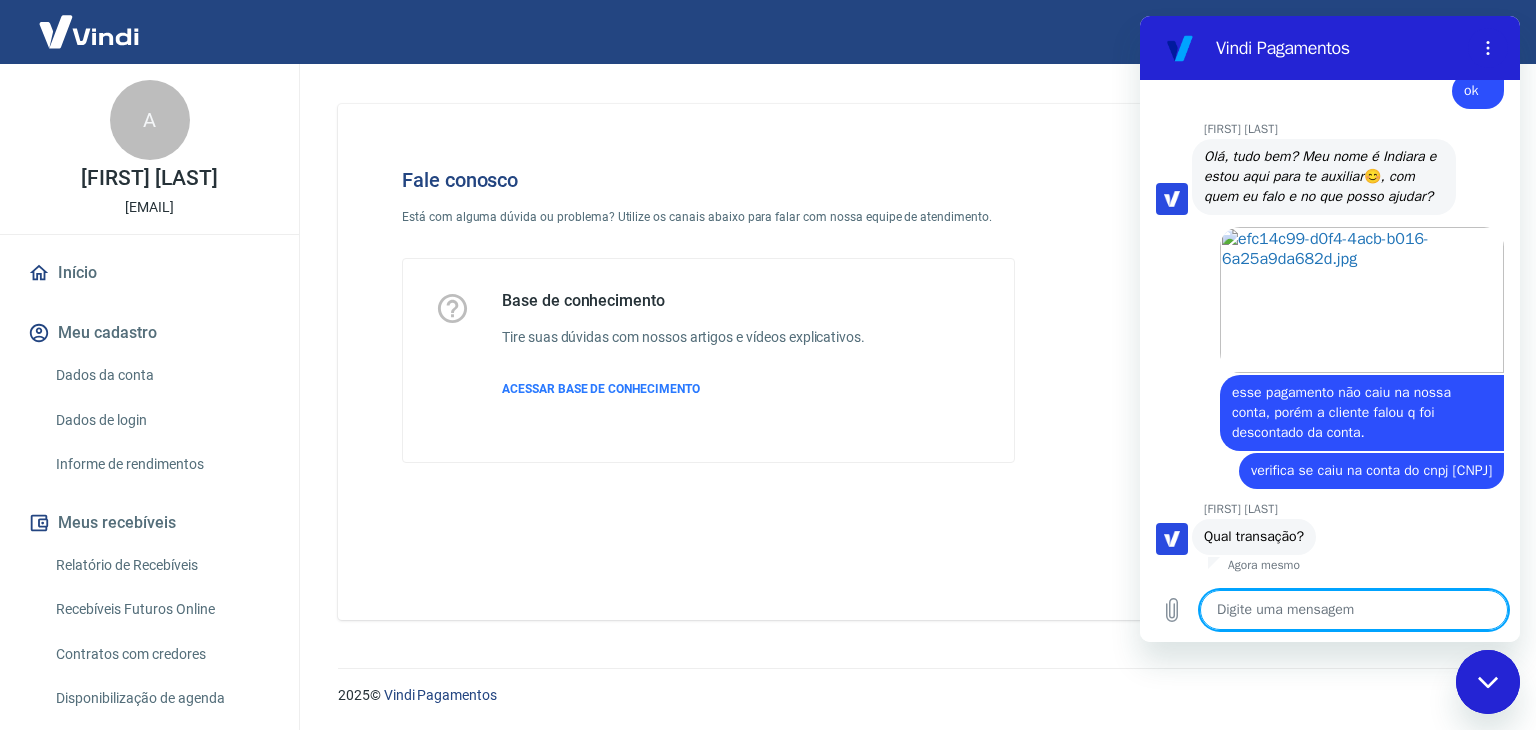 scroll, scrollTop: 1507, scrollLeft: 0, axis: vertical 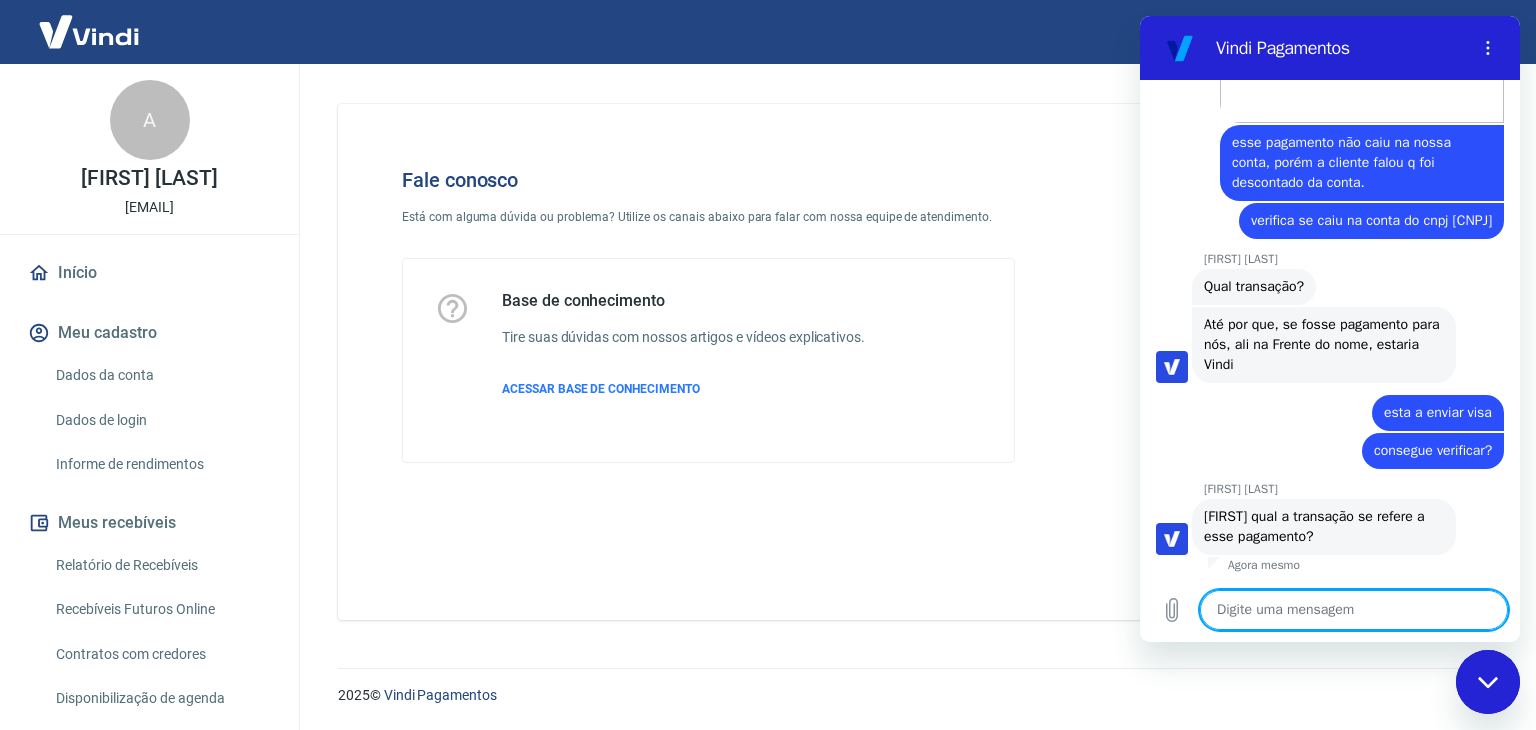 click at bounding box center [1354, 610] 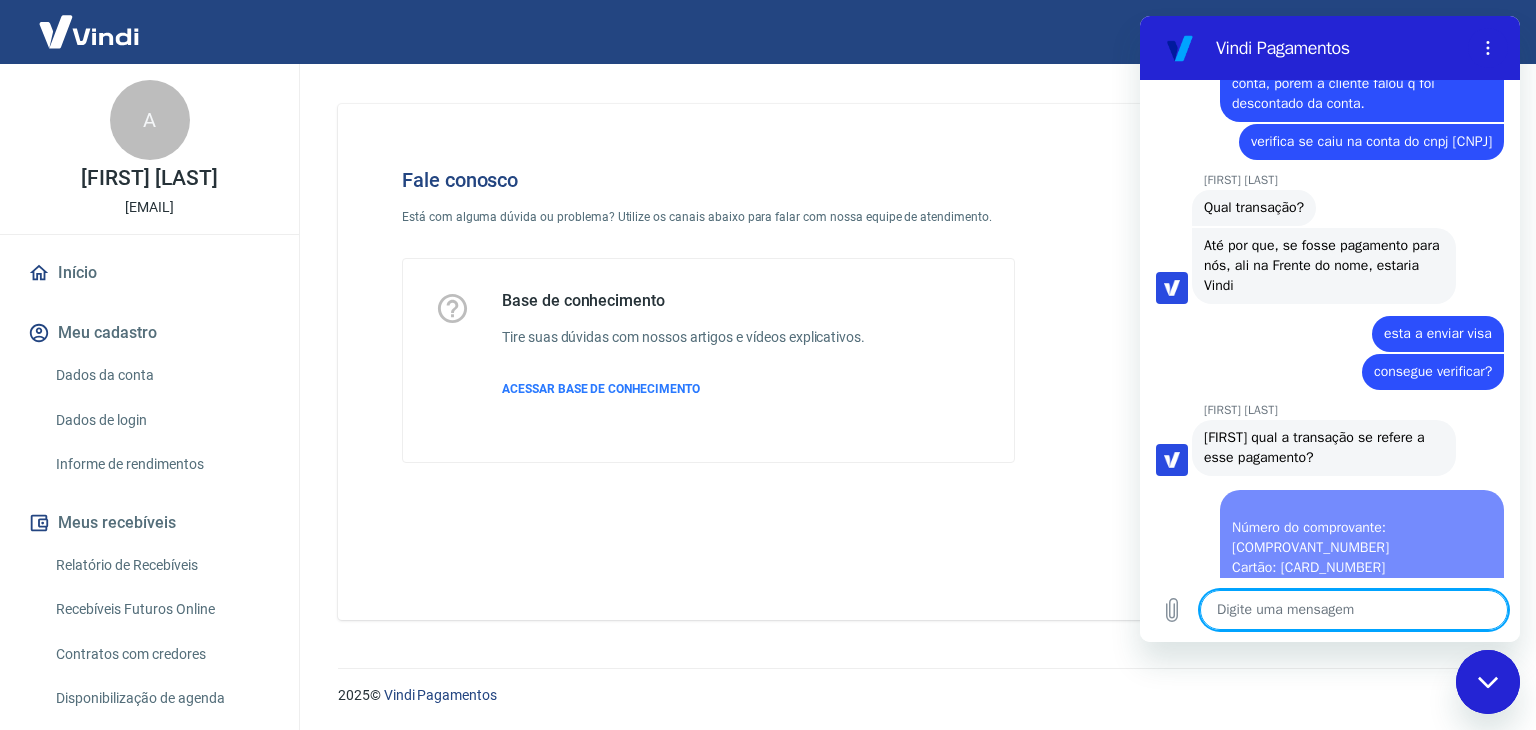scroll, scrollTop: 0, scrollLeft: 0, axis: both 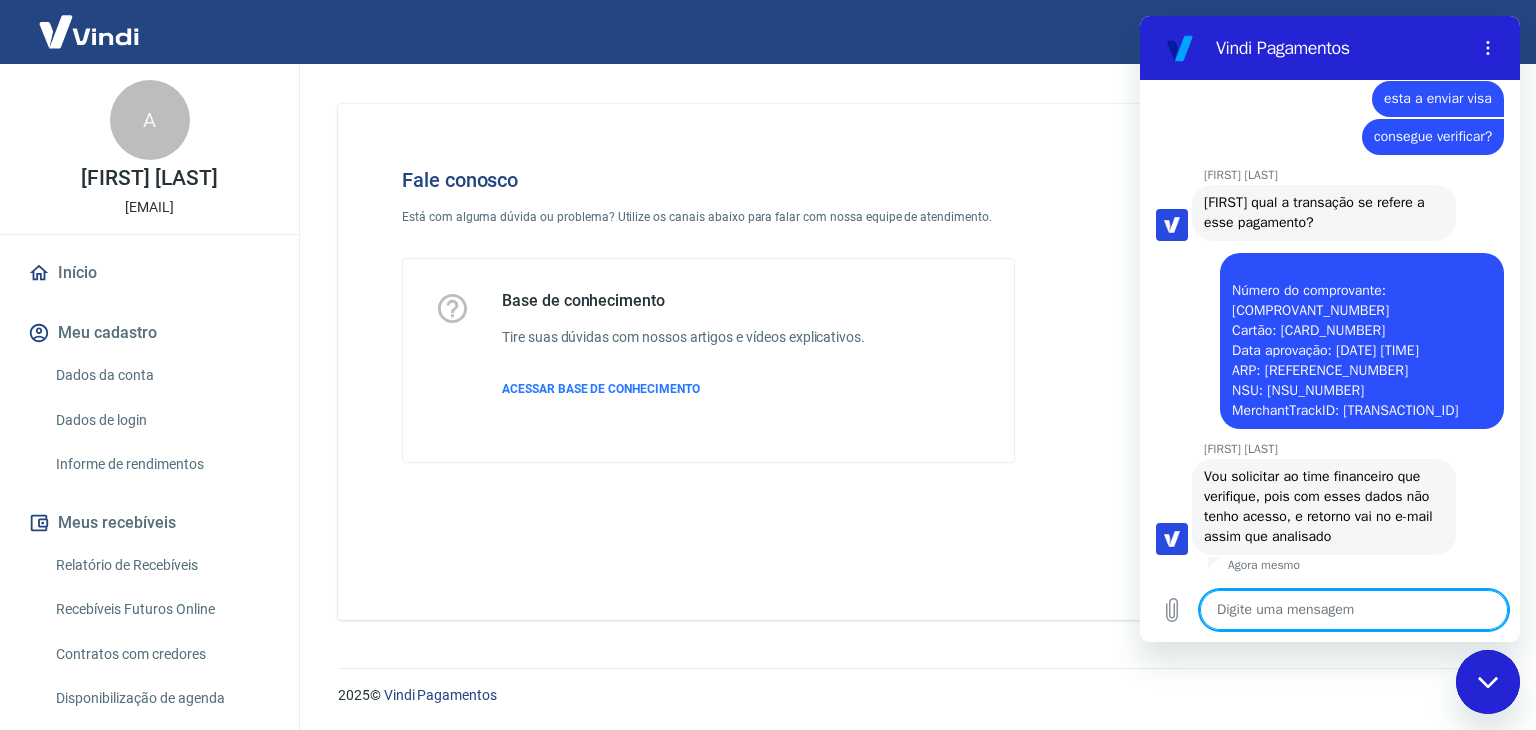 click at bounding box center [1354, 610] 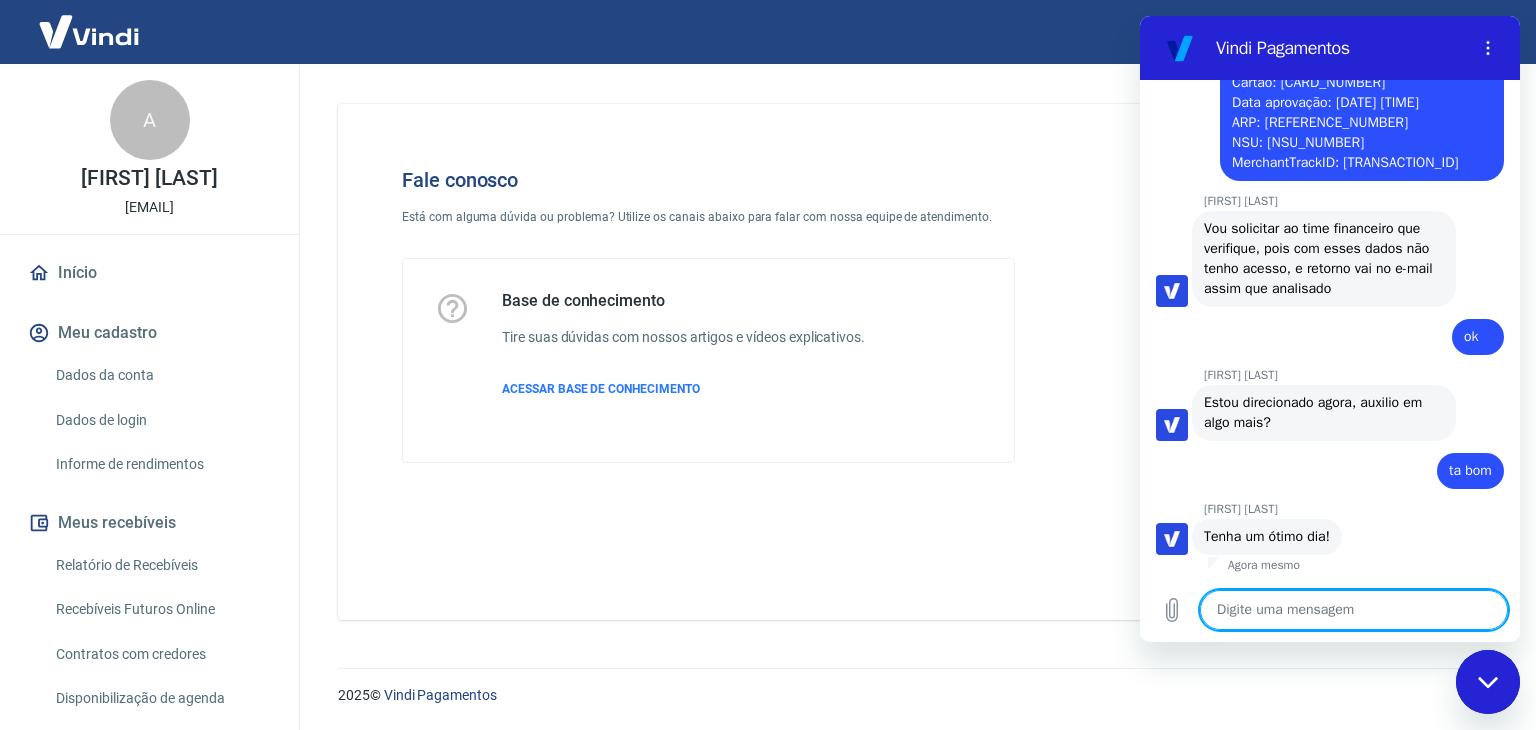 scroll, scrollTop: 2319, scrollLeft: 0, axis: vertical 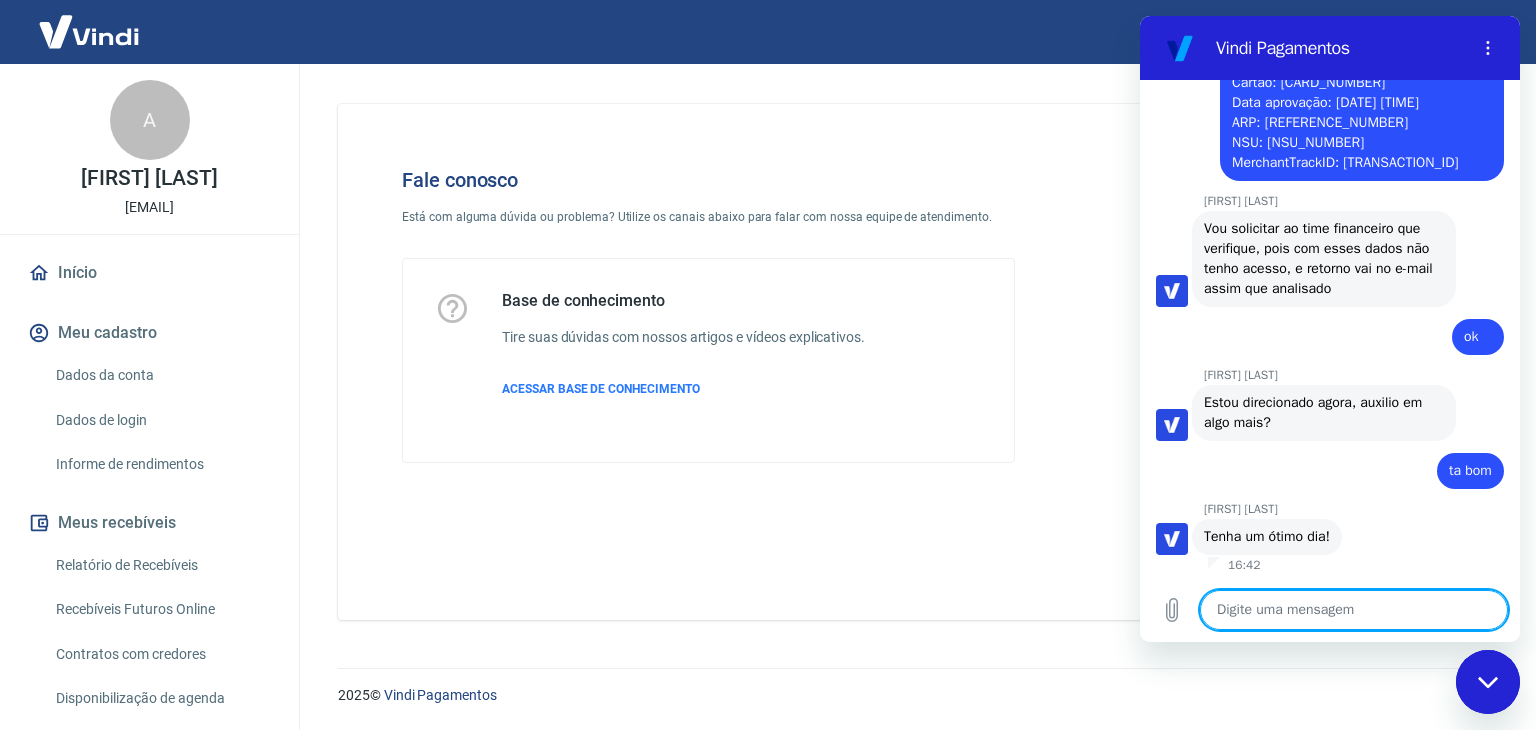 click on "Fale conosco Está com alguma dúvida ou problema? Utilize os canais abaixo para falar com nossa equipe de atendimento. Base de conhecimento Tire suas dúvidas com nossos artigos e vídeos explicativos. ACESSAR BASE DE CONHECIMENTO" at bounding box center [913, 362] 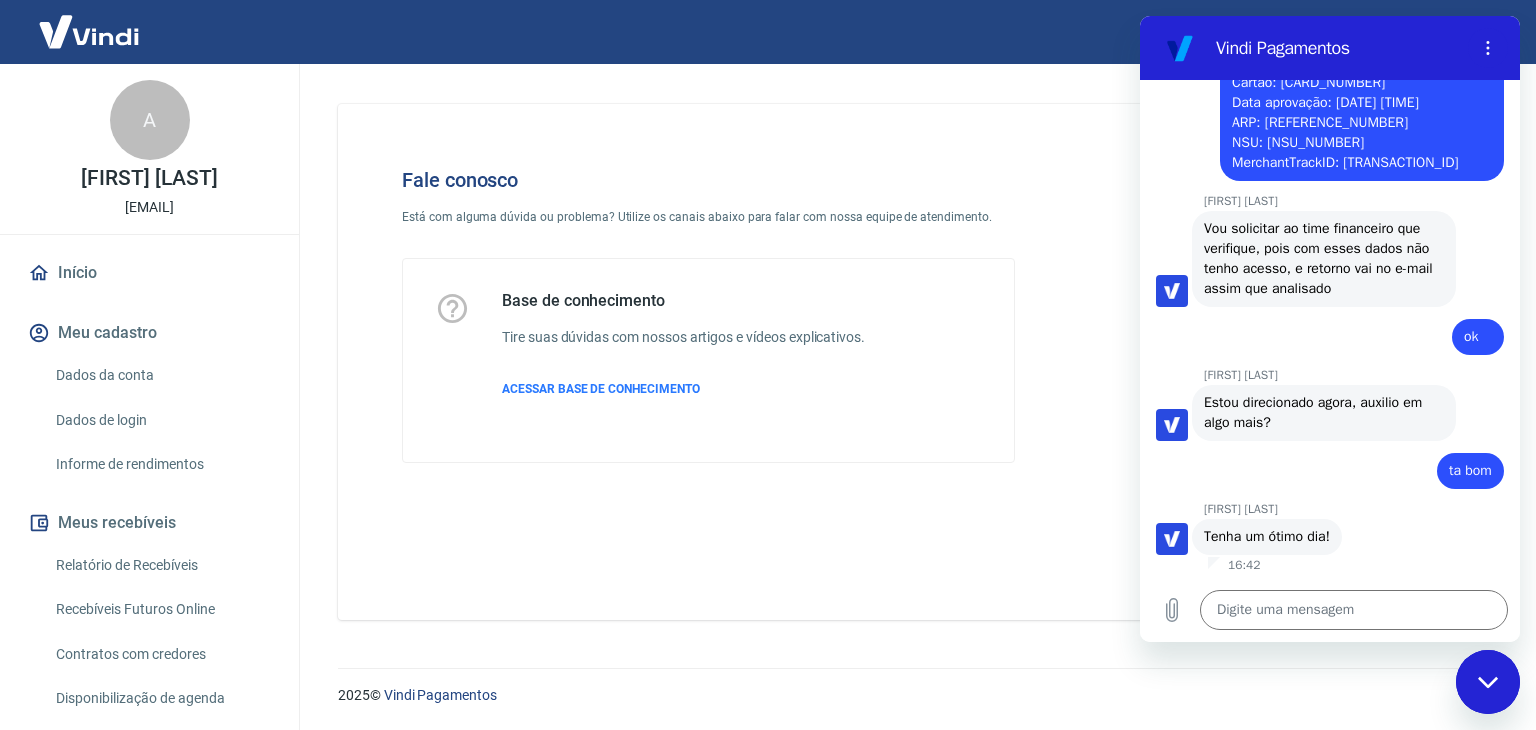 click on "Fale conosco Está com alguma dúvida ou problema? Utilize os canais abaixo para falar com nossa equipe de atendimento. Base de conhecimento Tire suas dúvidas com nossos artigos e vídeos explicativos. ACESSAR BASE DE CONHECIMENTO" at bounding box center [913, 362] 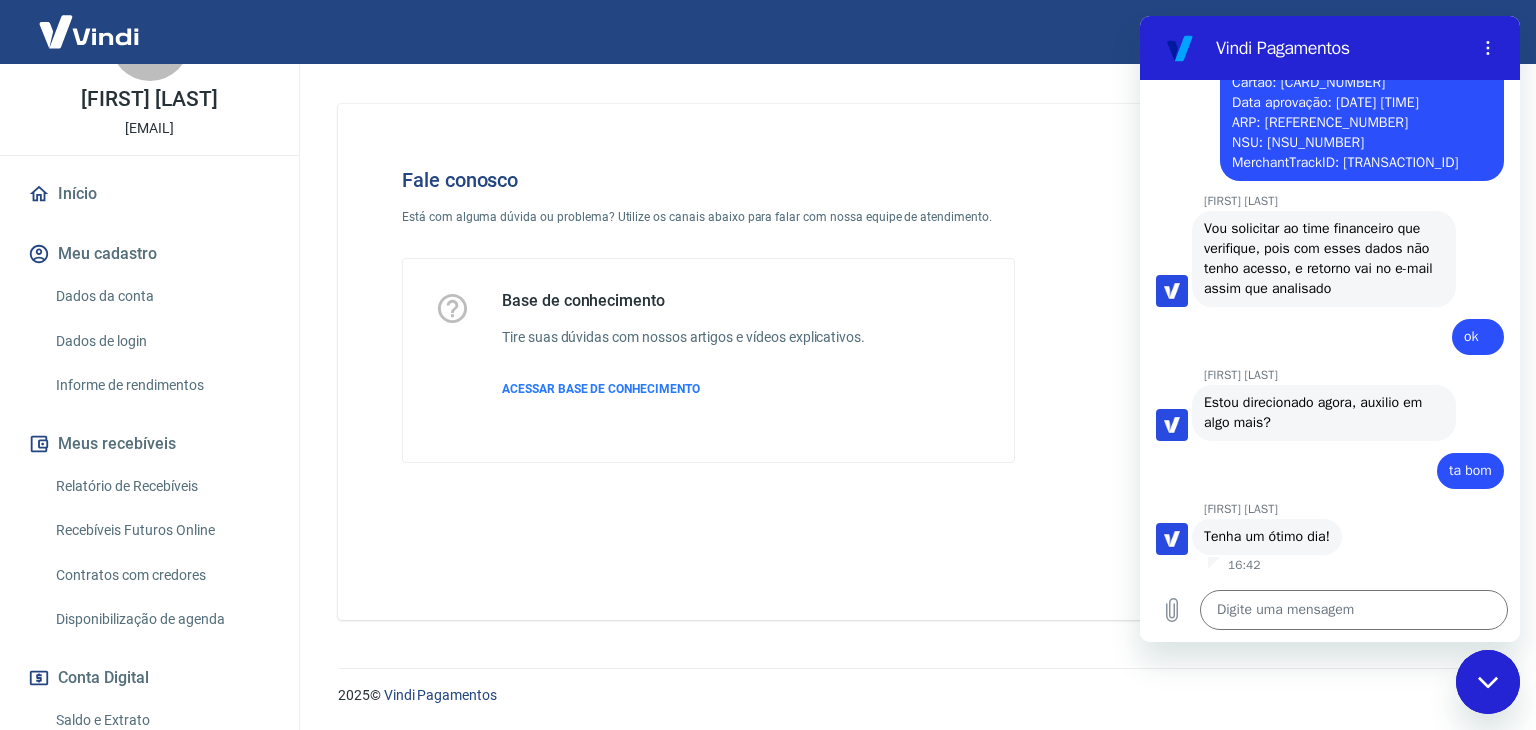 scroll, scrollTop: 0, scrollLeft: 0, axis: both 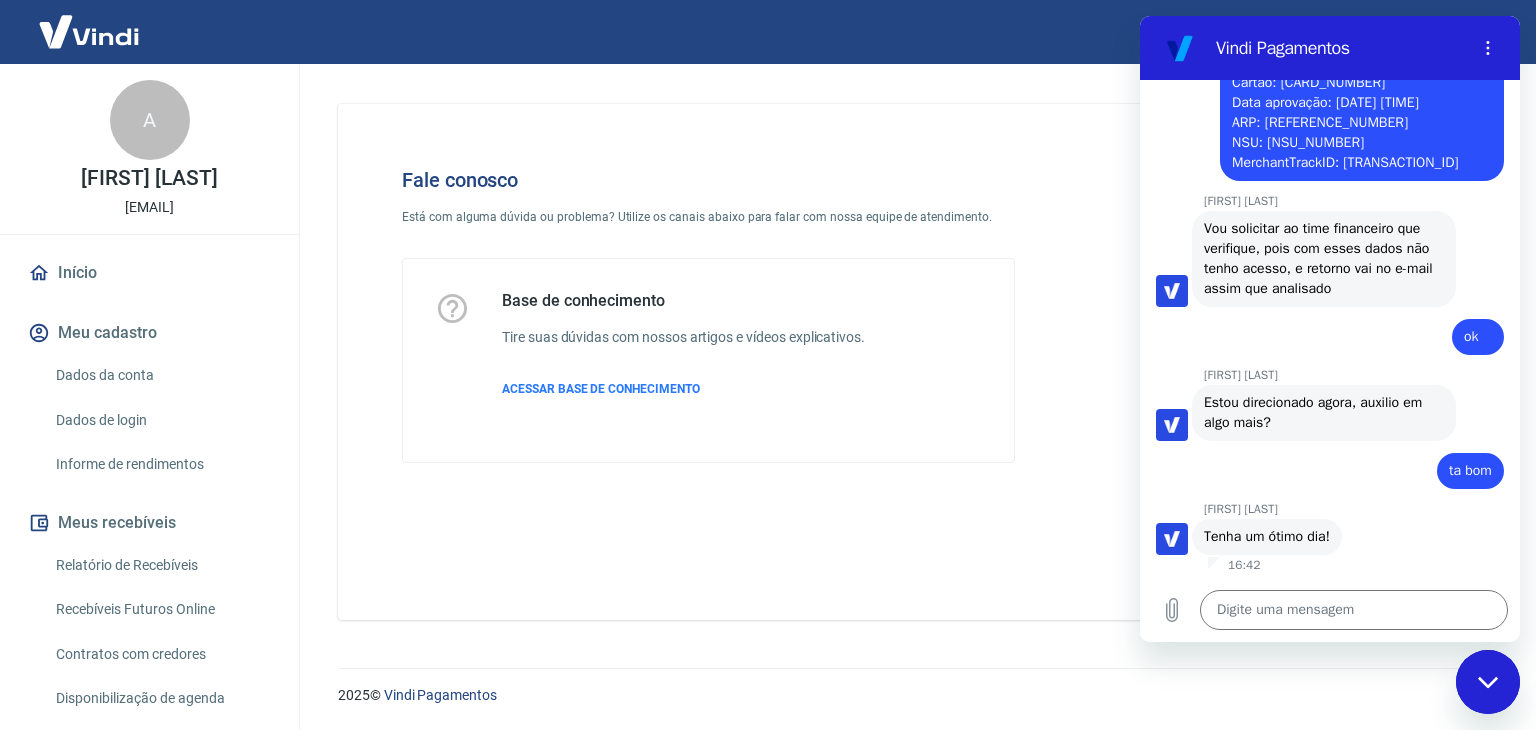 click on "Fale conosco Está com alguma dúvida ou problema? Utilize os canais abaixo para falar com nossa equipe de atendimento. Base de conhecimento Tire suas dúvidas com nossos artigos e vídeos explicativos. ACESSAR BASE DE CONHECIMENTO" at bounding box center [913, 354] 